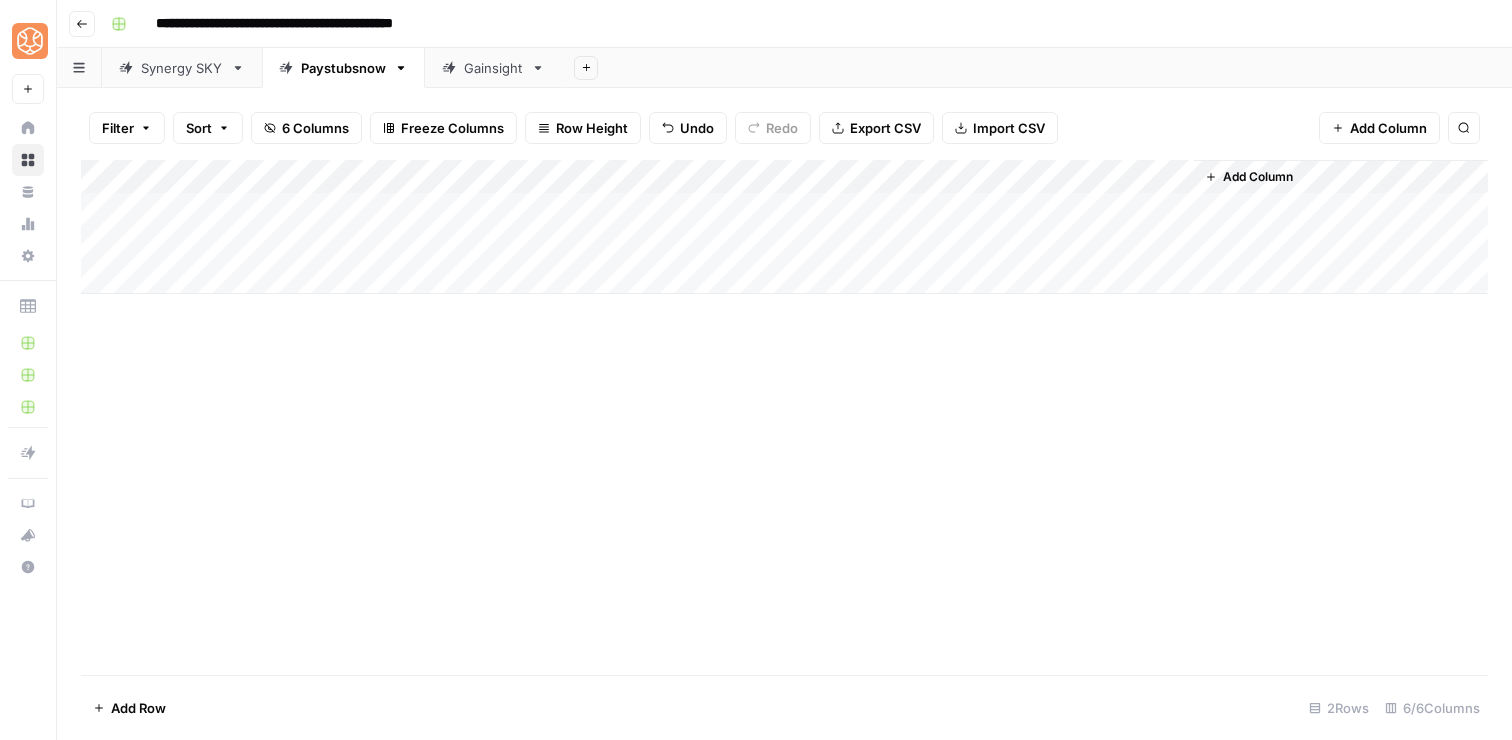 scroll, scrollTop: 0, scrollLeft: 0, axis: both 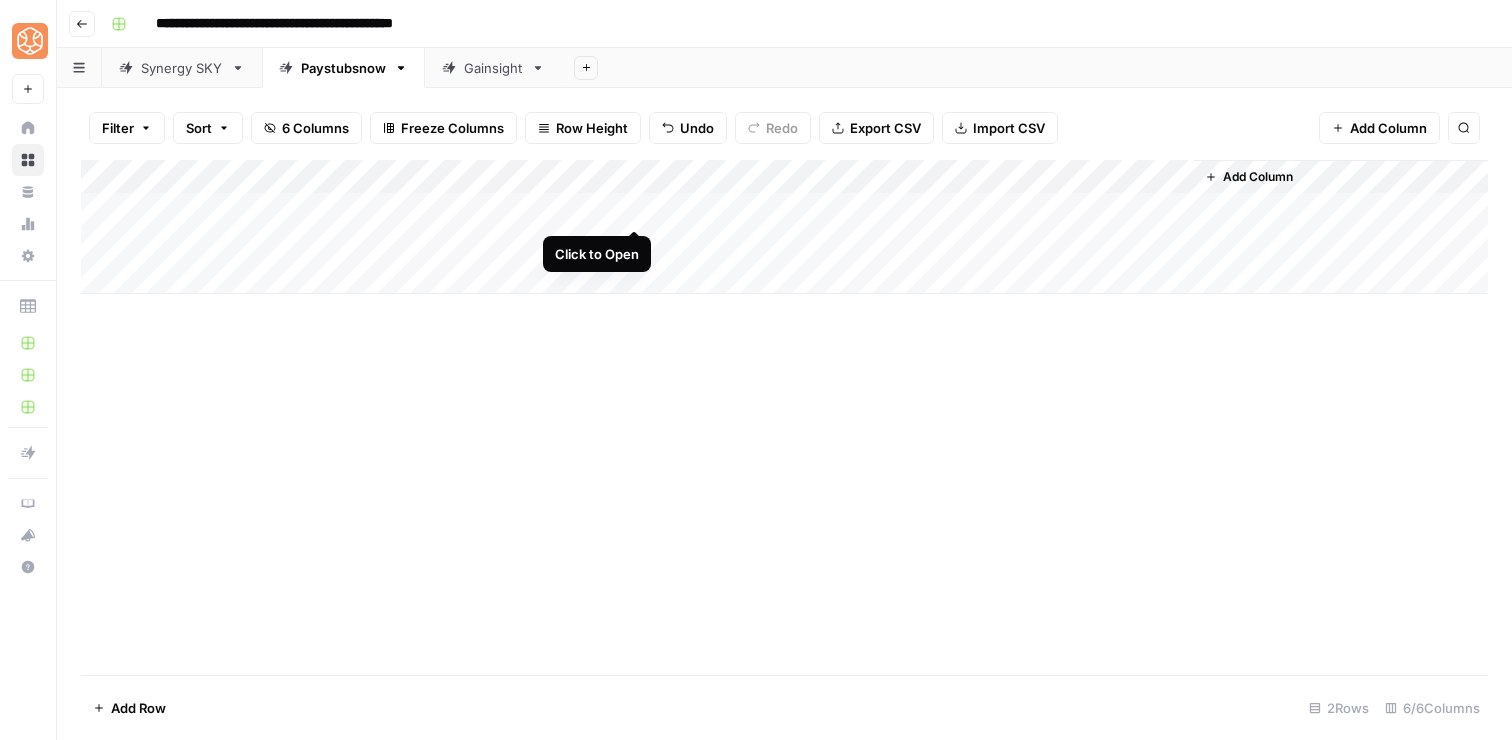 click on "Add Column" at bounding box center (784, 227) 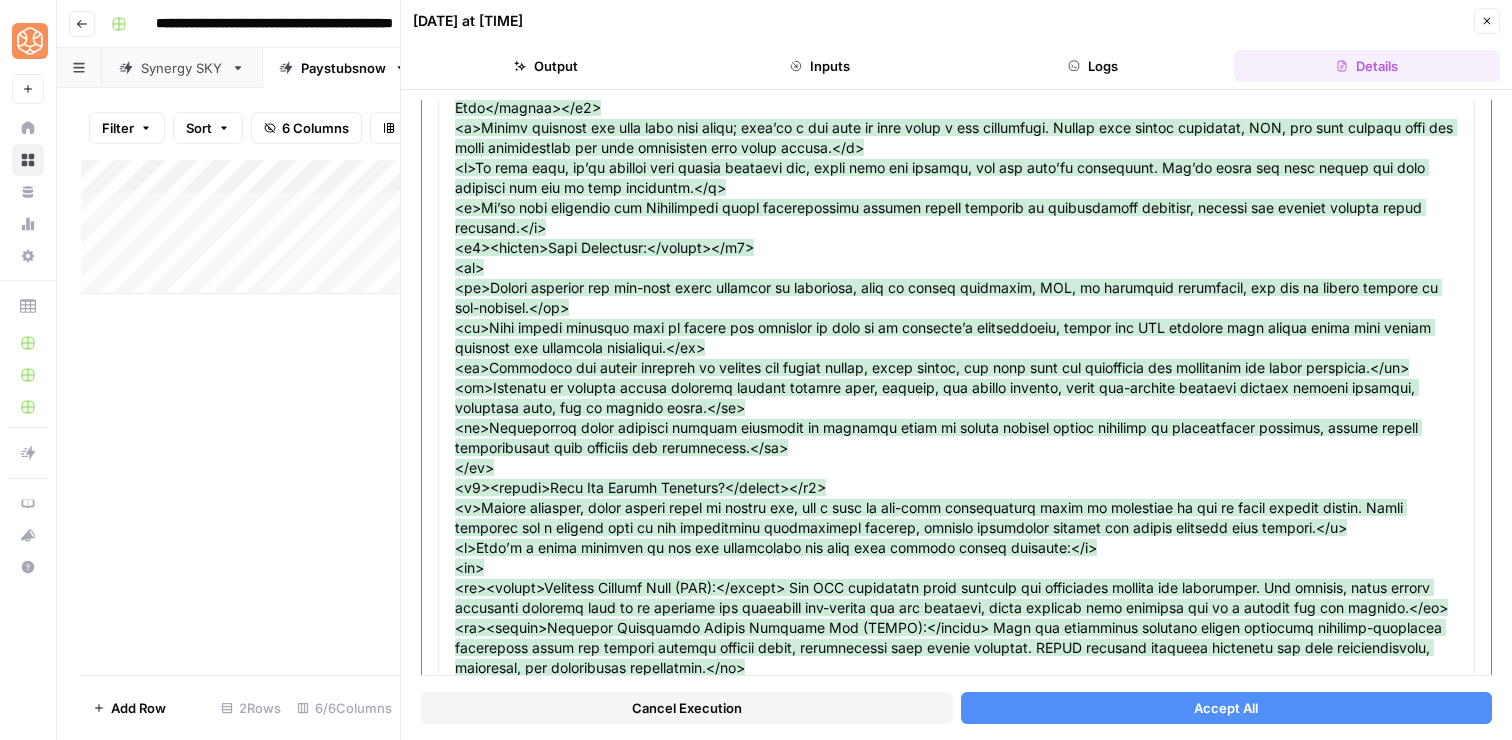 scroll, scrollTop: 72, scrollLeft: 0, axis: vertical 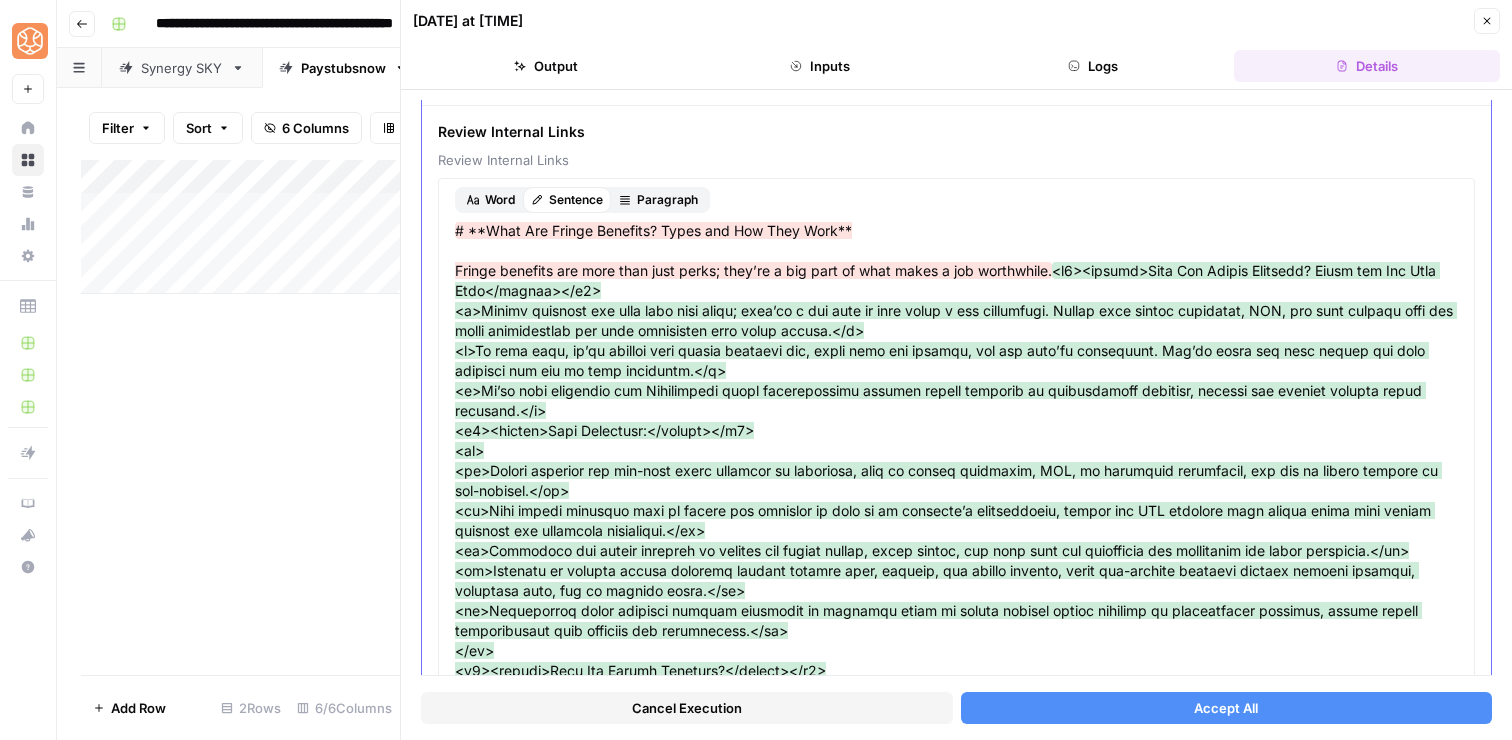 click on "Paragraph" at bounding box center (667, 200) 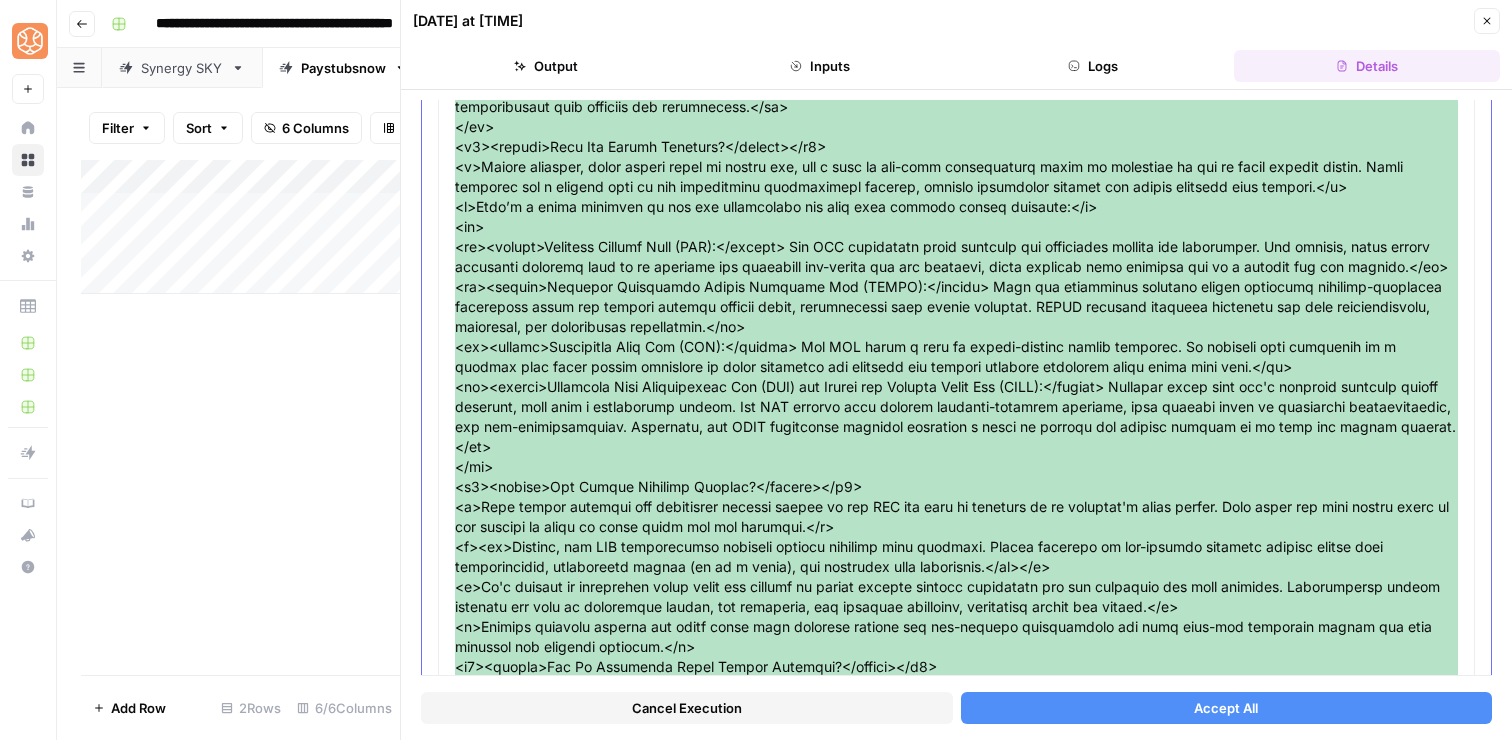 scroll, scrollTop: 3944, scrollLeft: 0, axis: vertical 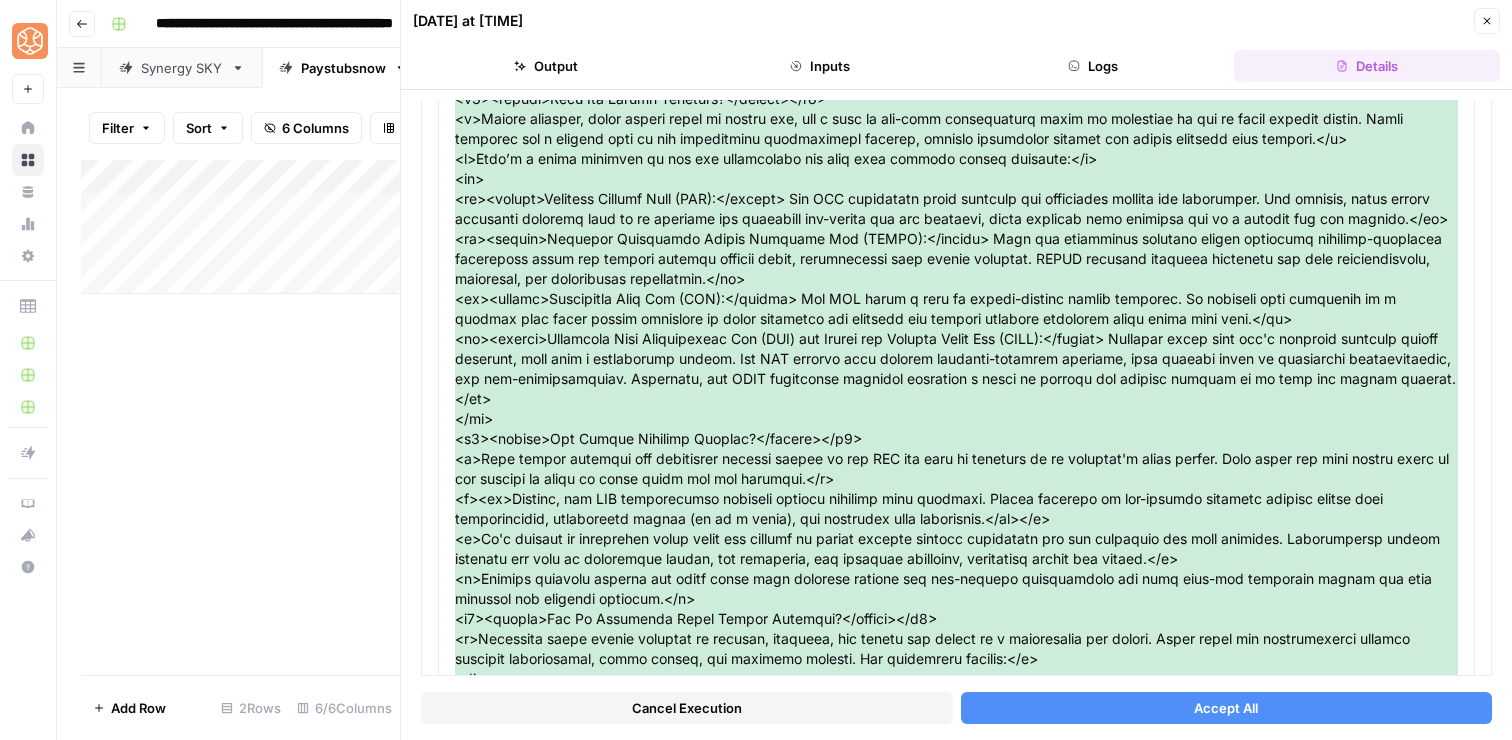 click on "Accept All" at bounding box center (1227, 708) 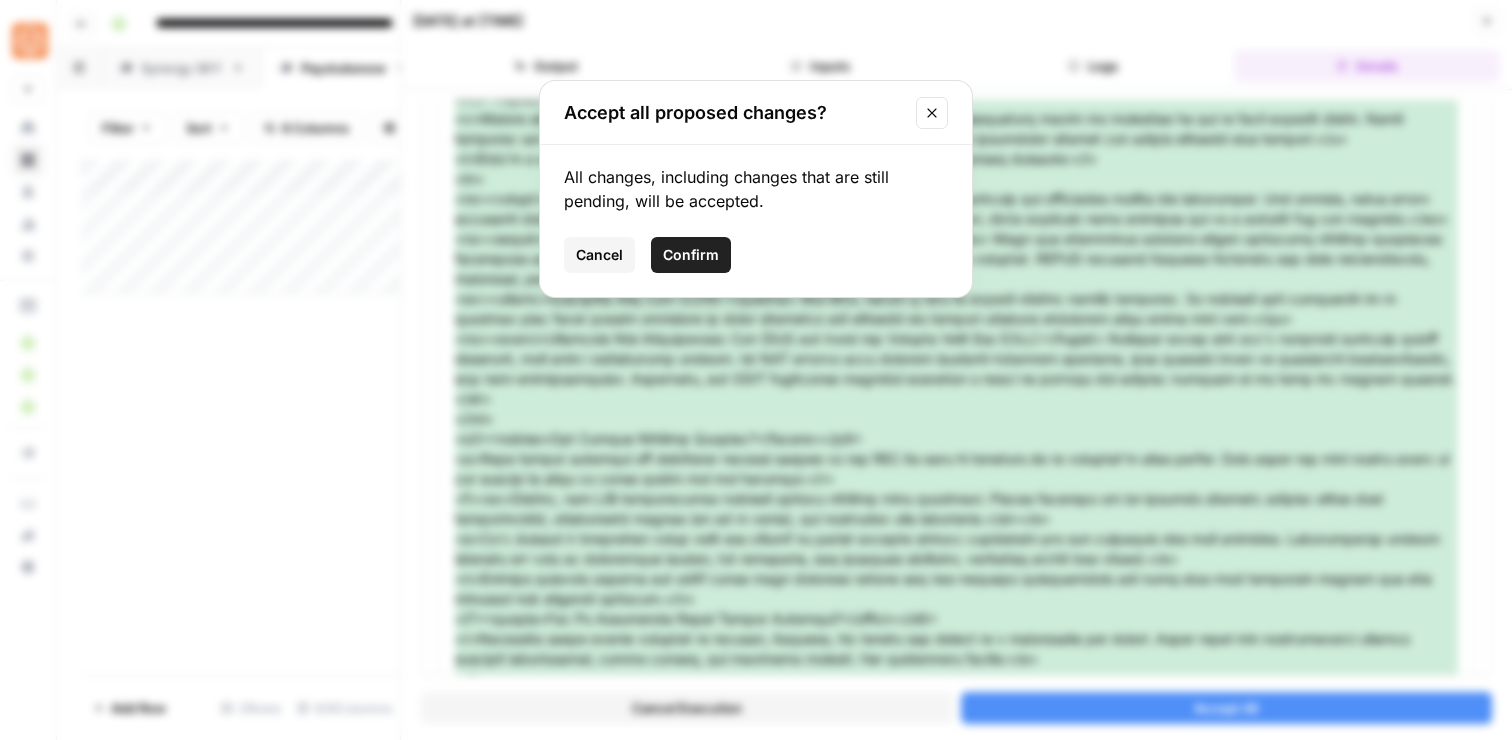 click on "Cancel" at bounding box center (599, 255) 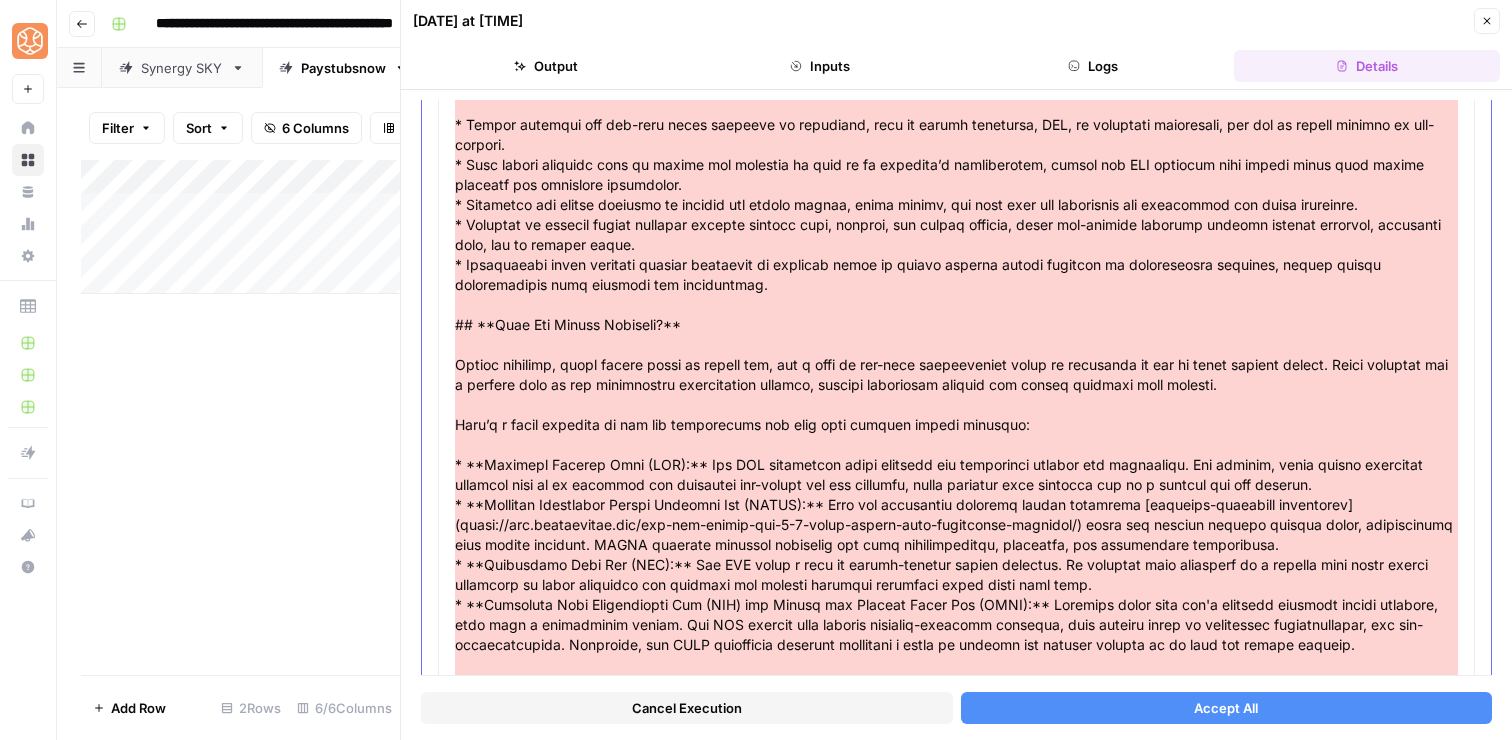 scroll, scrollTop: 0, scrollLeft: 0, axis: both 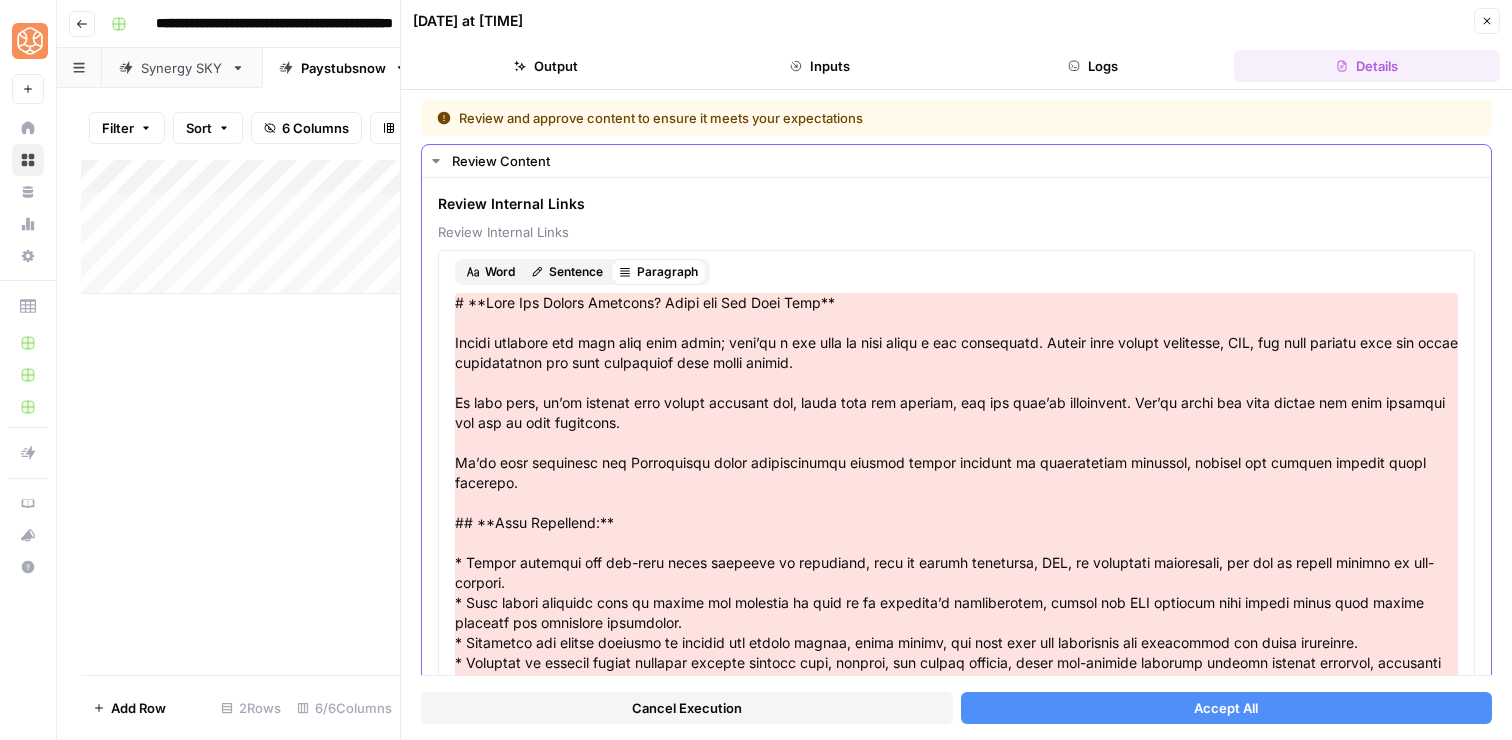 click on "Sentence" at bounding box center (576, 272) 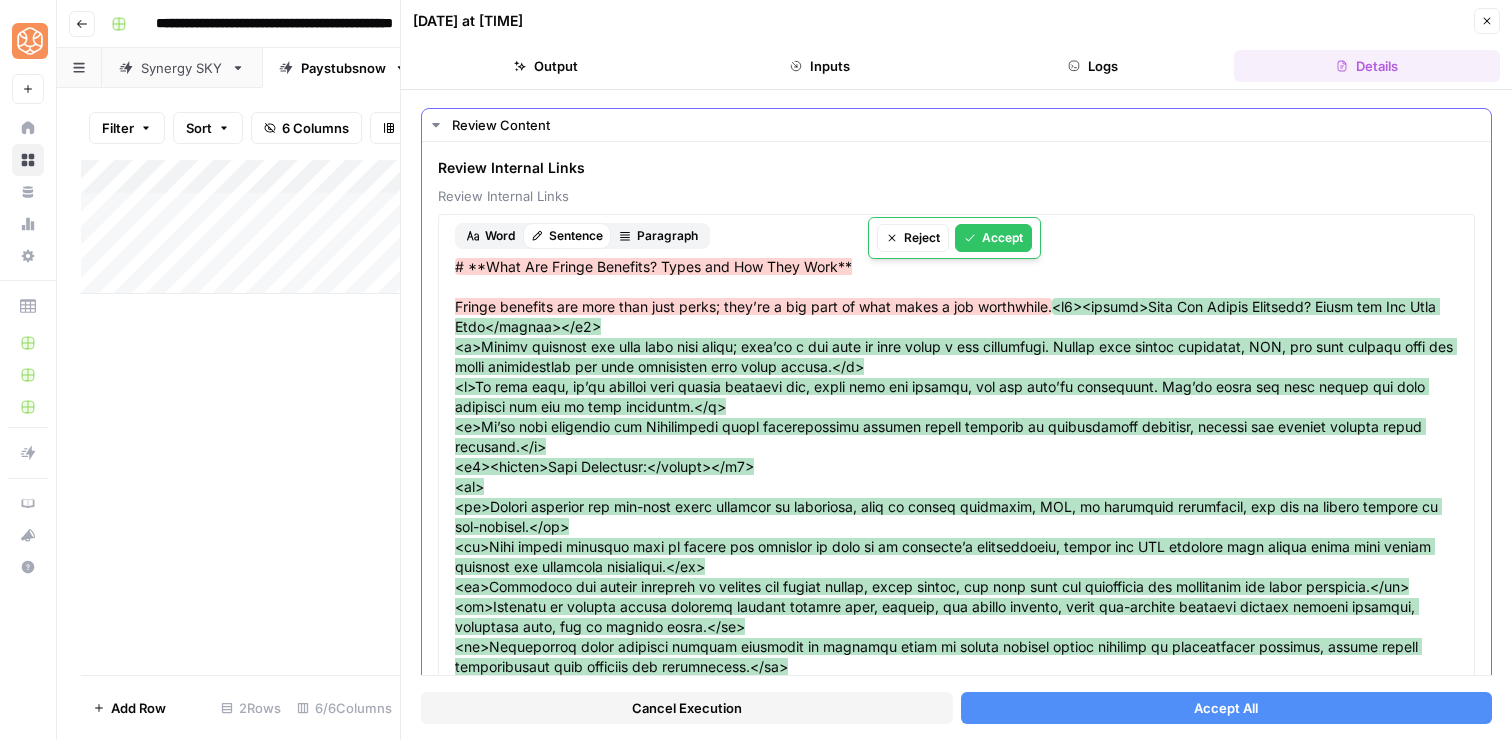 scroll, scrollTop: 49, scrollLeft: 0, axis: vertical 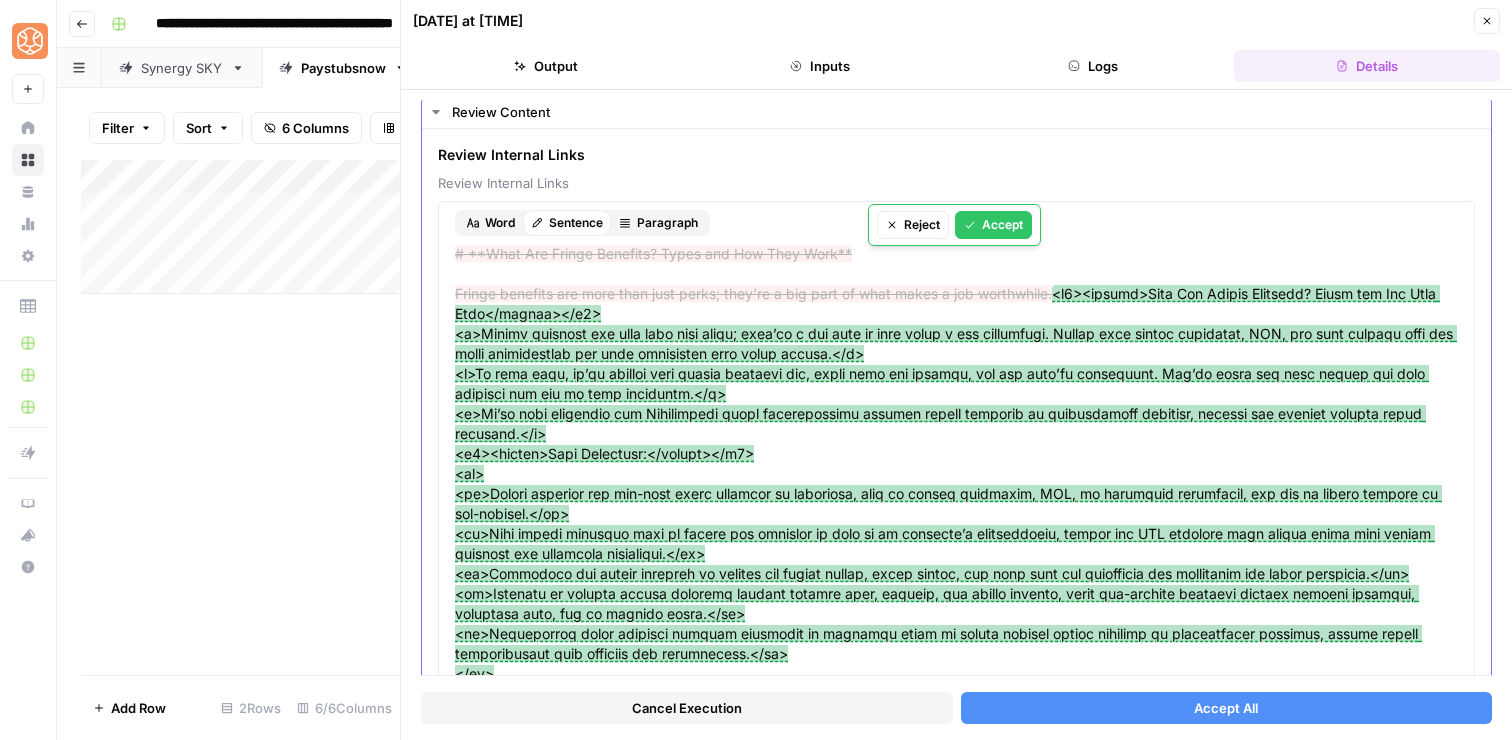 click on "Accept" at bounding box center [993, 225] 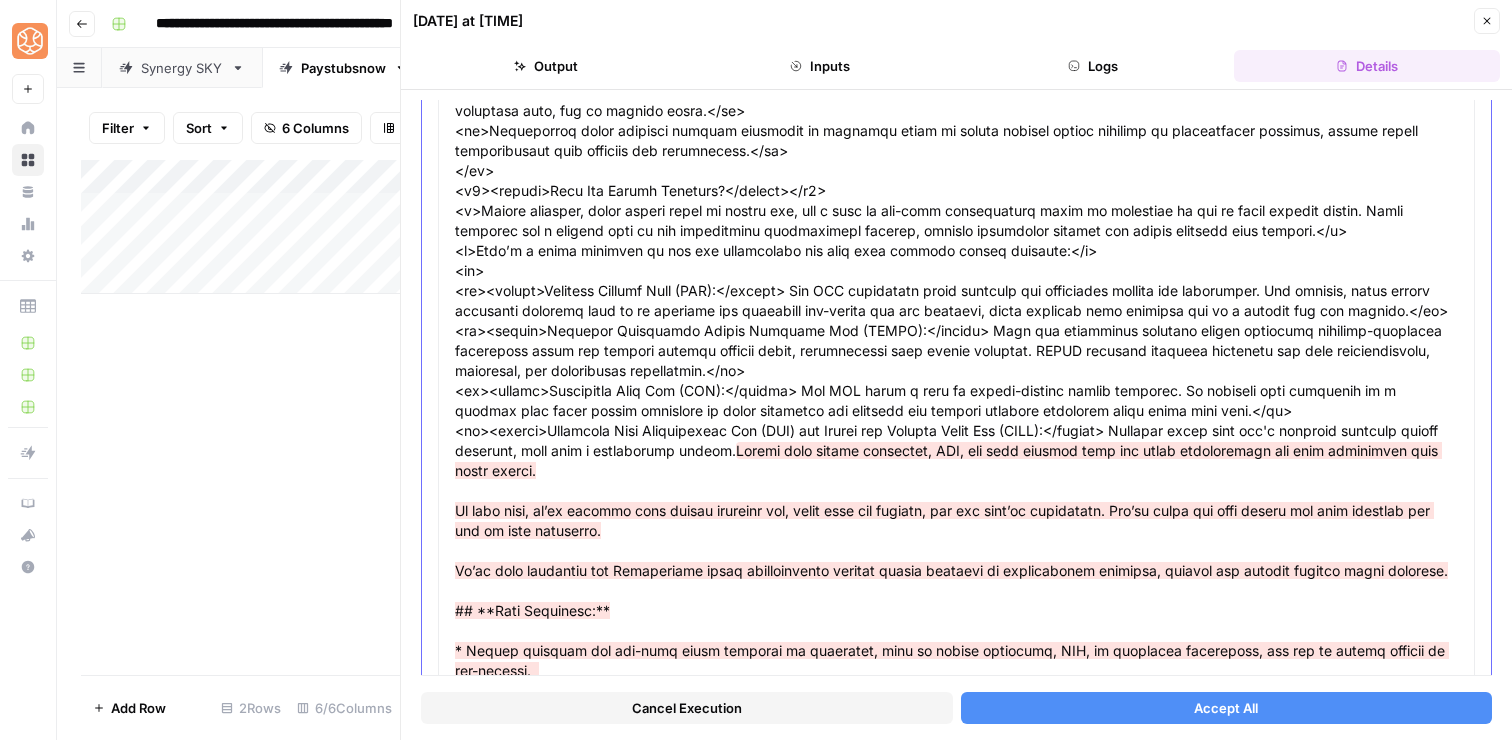 scroll, scrollTop: 794, scrollLeft: 0, axis: vertical 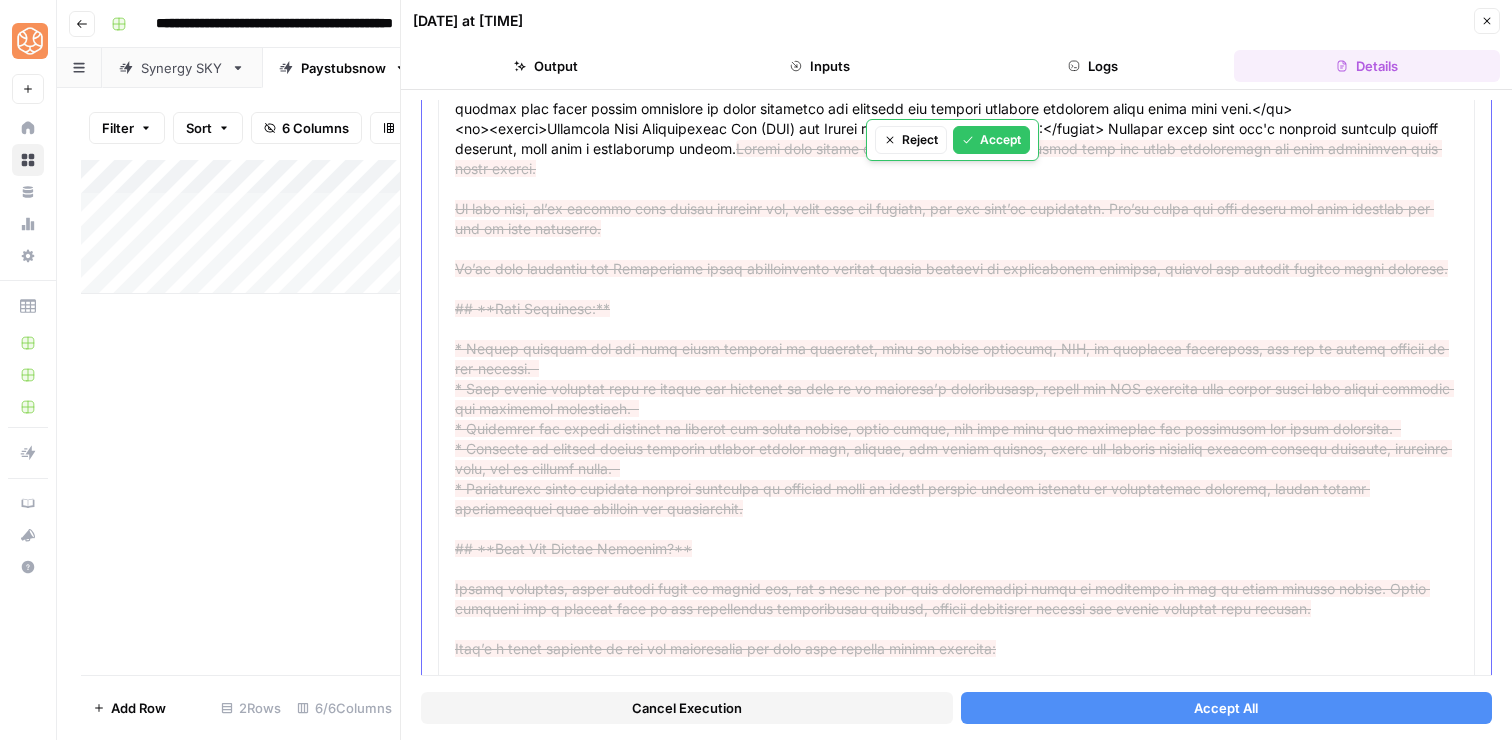 click on "Accept" at bounding box center [991, 140] 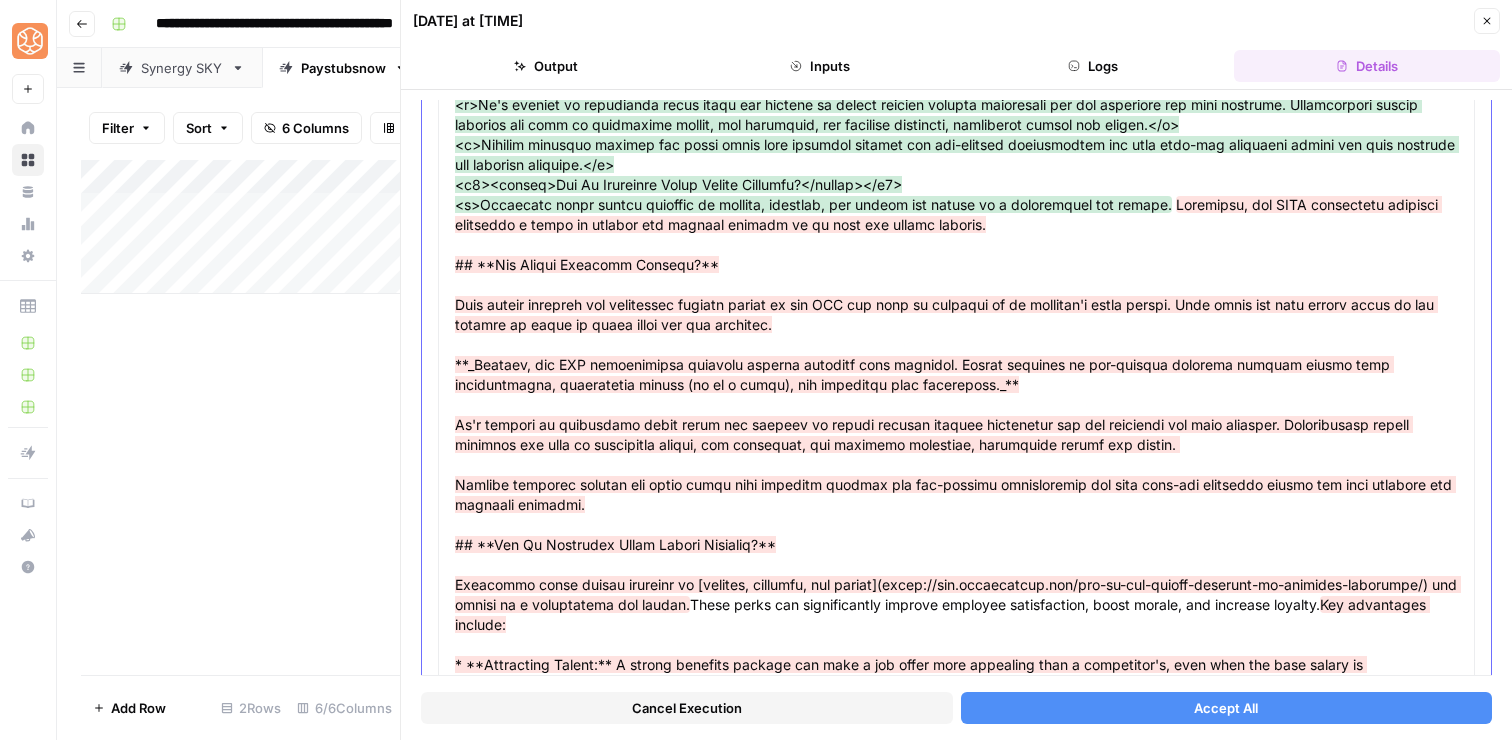 scroll, scrollTop: 1018, scrollLeft: 0, axis: vertical 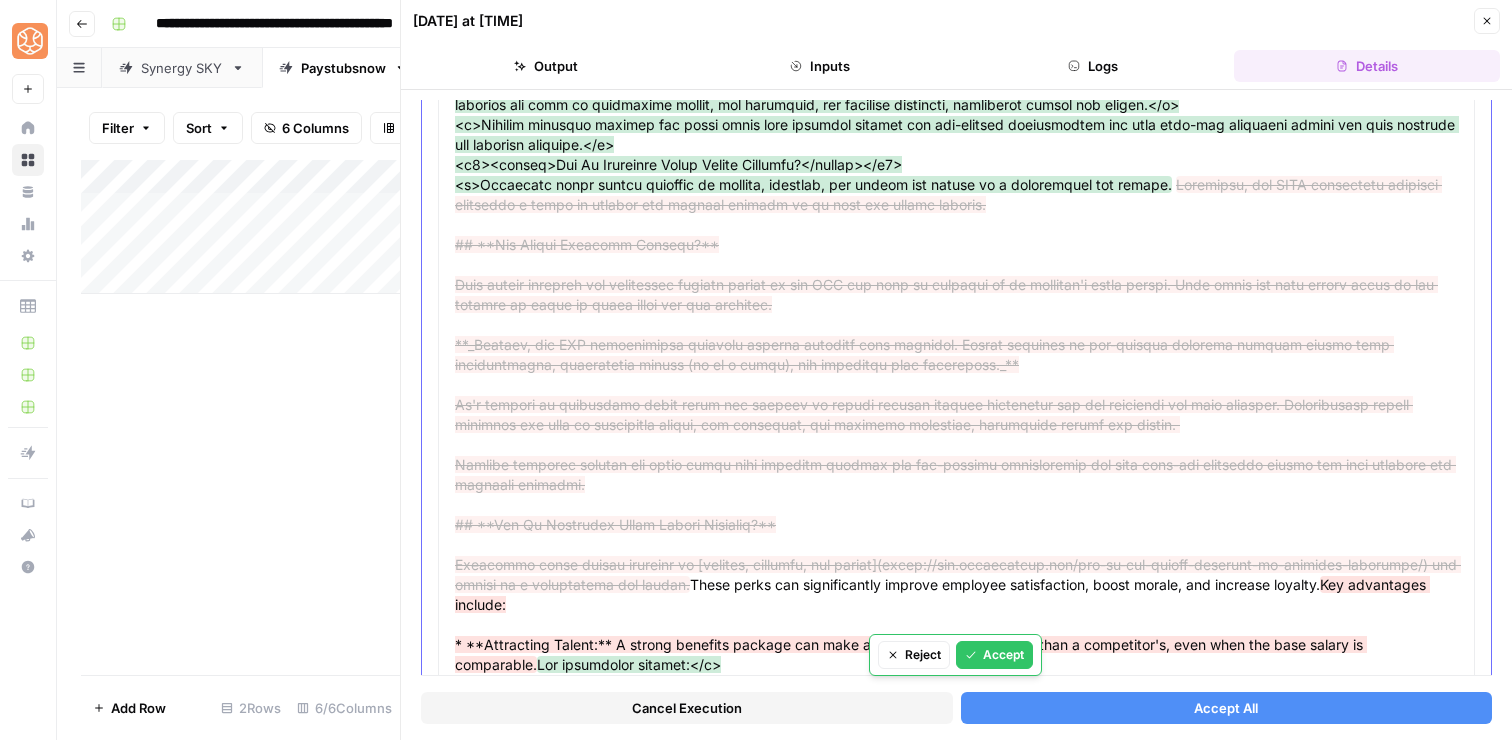 click on "Accept" at bounding box center [994, 655] 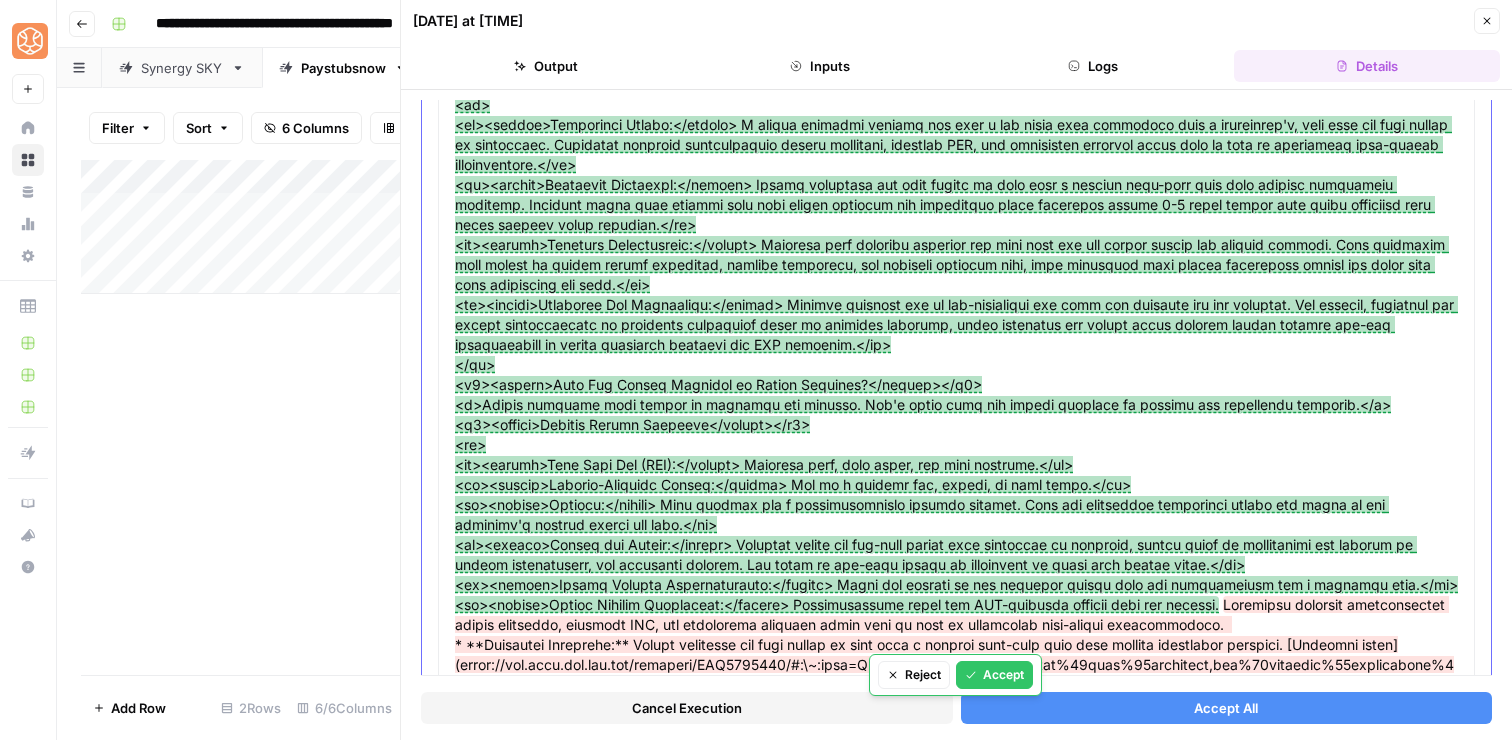 scroll, scrollTop: 1542, scrollLeft: 0, axis: vertical 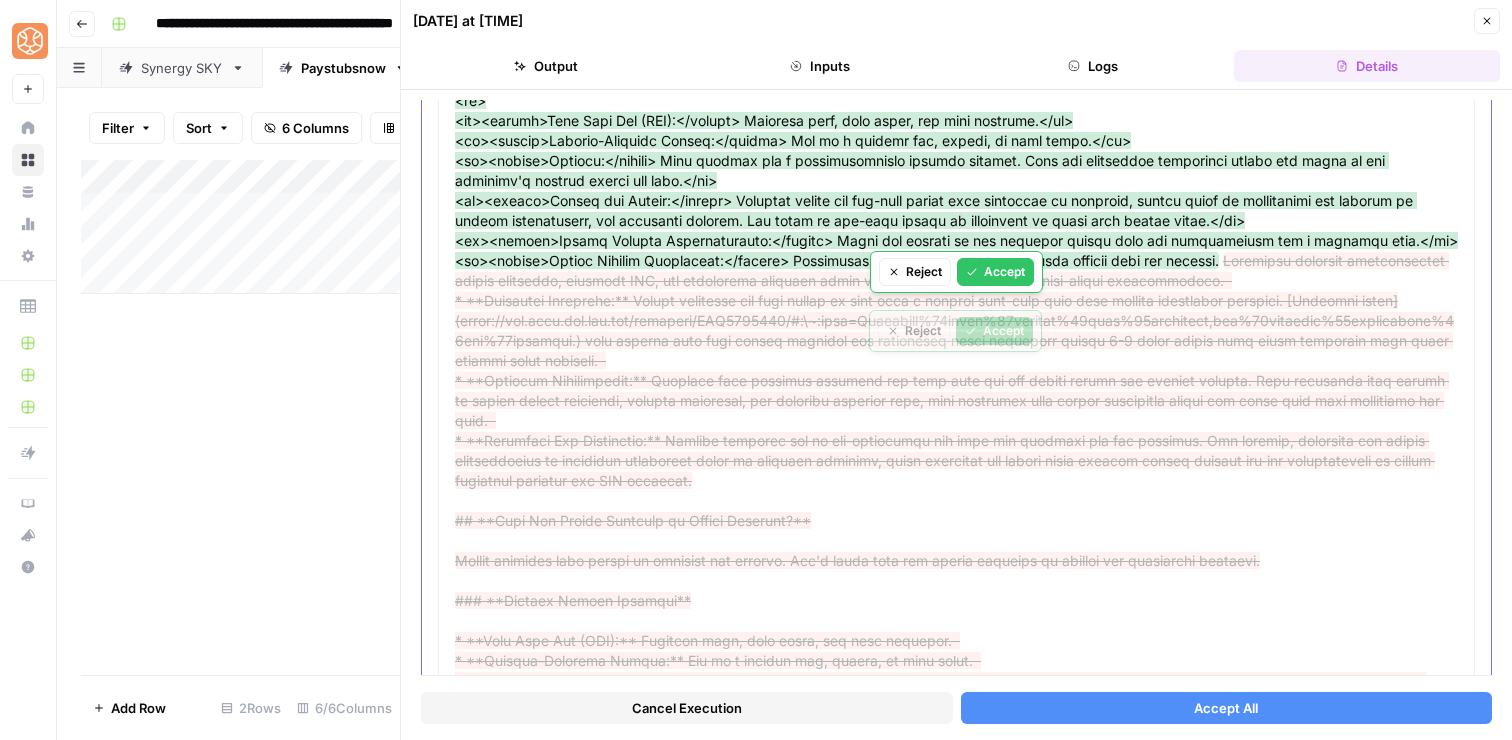 click on "Accept" at bounding box center (995, 272) 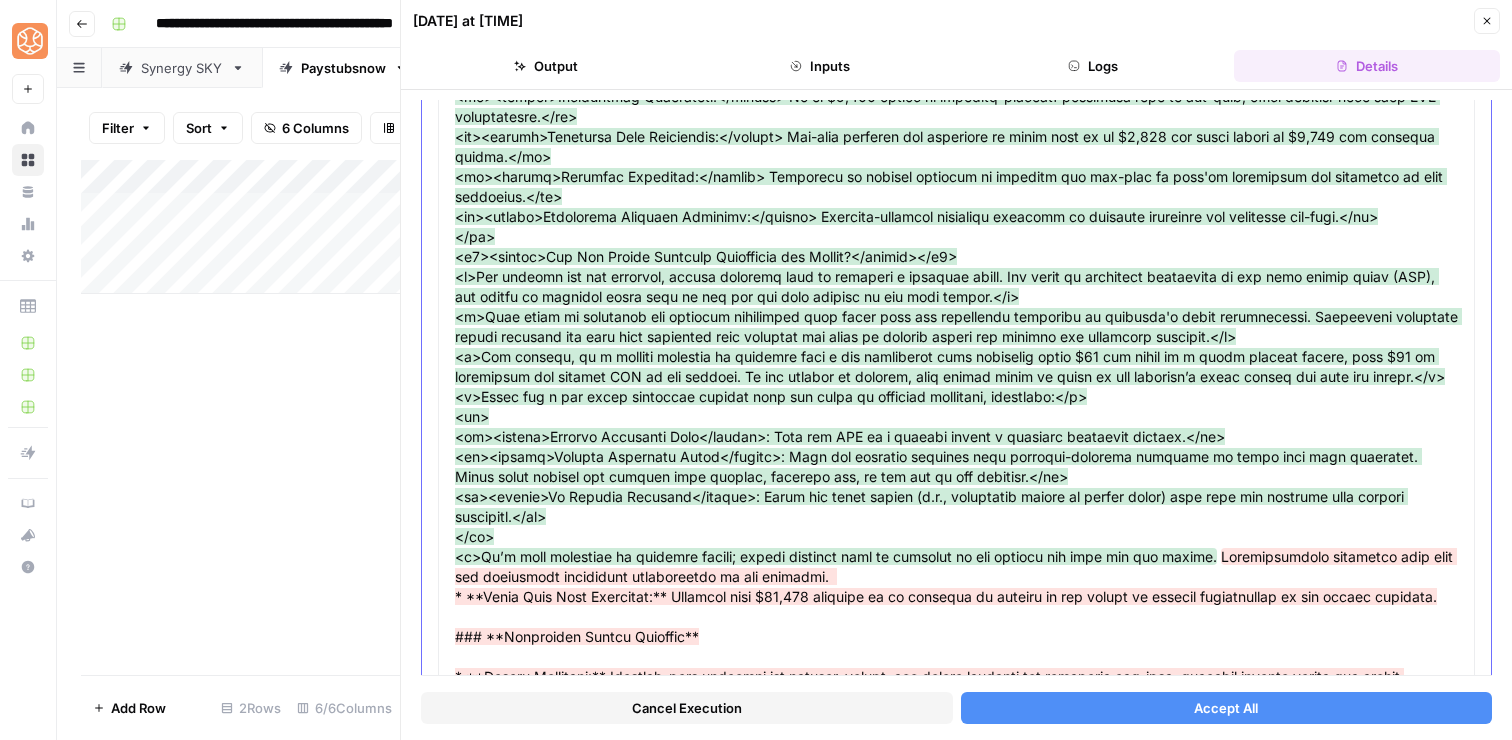 scroll, scrollTop: 2317, scrollLeft: 0, axis: vertical 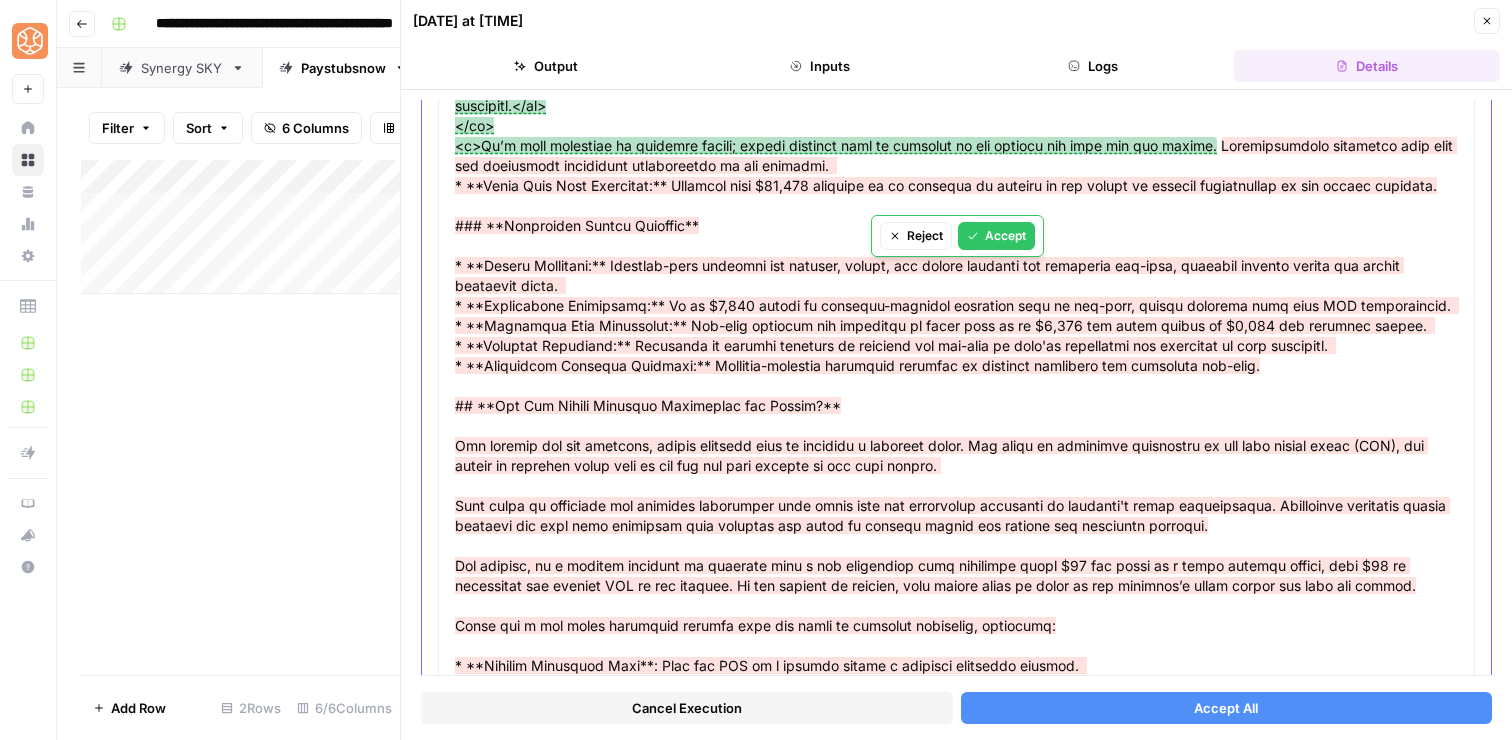 click on "Accept" at bounding box center [996, 236] 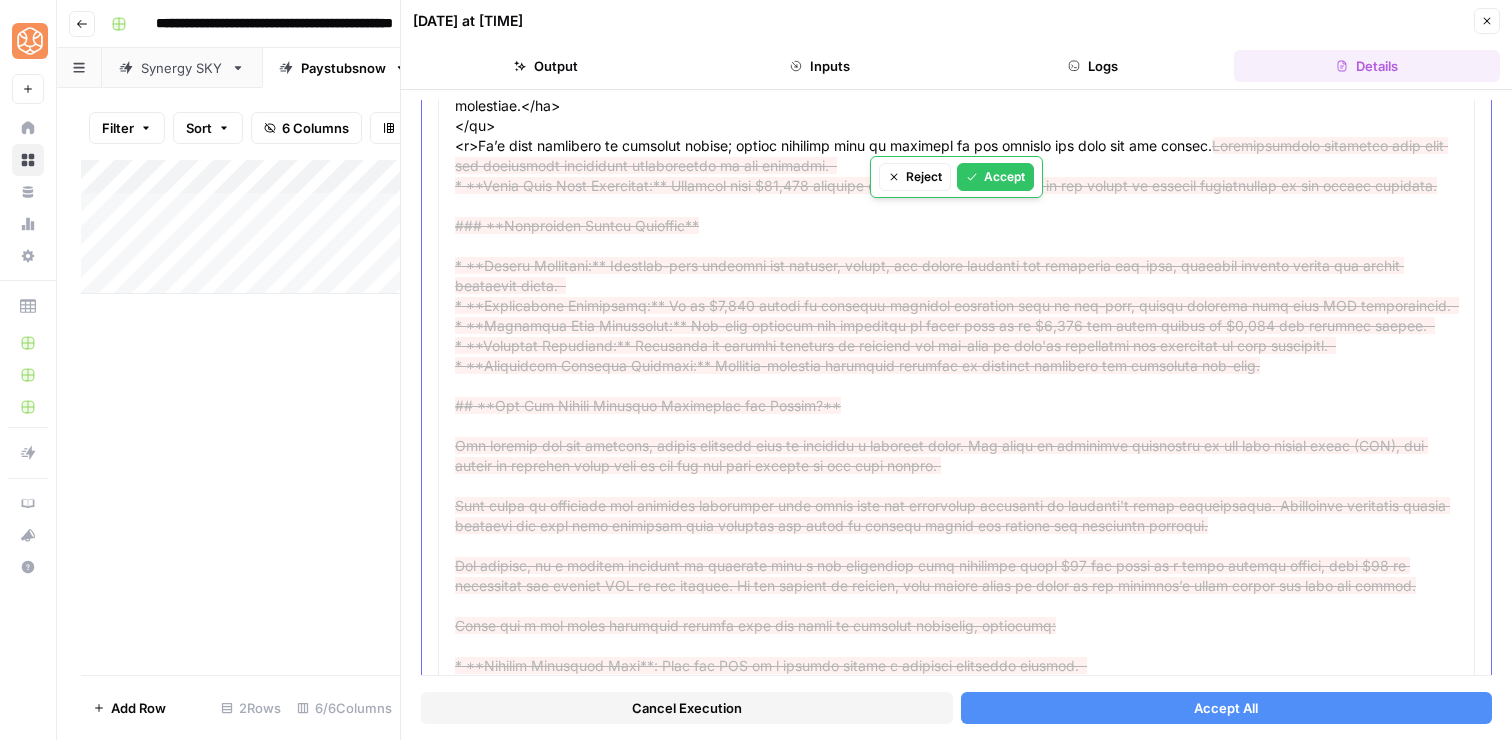 click on "Accept" at bounding box center (995, 177) 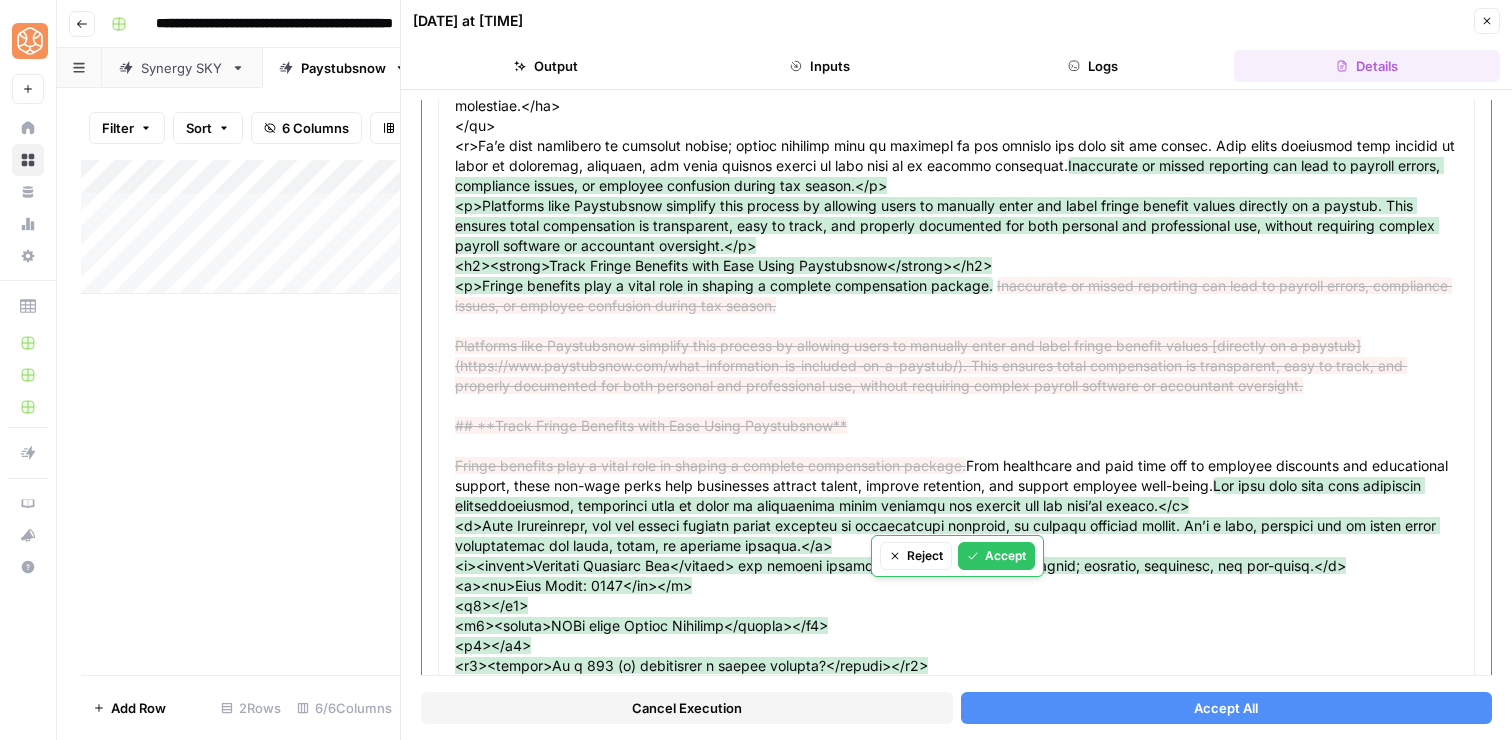 click 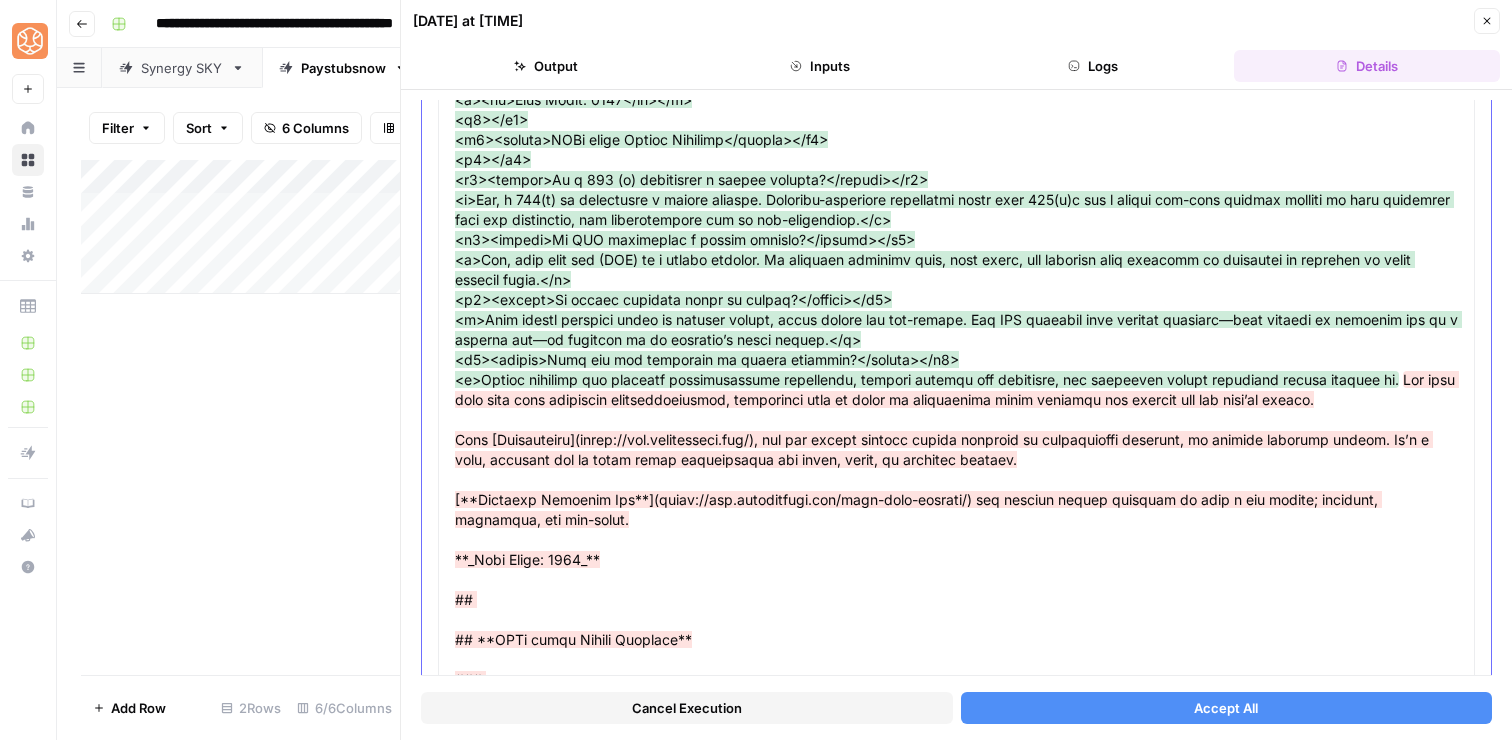 scroll, scrollTop: 2632, scrollLeft: 0, axis: vertical 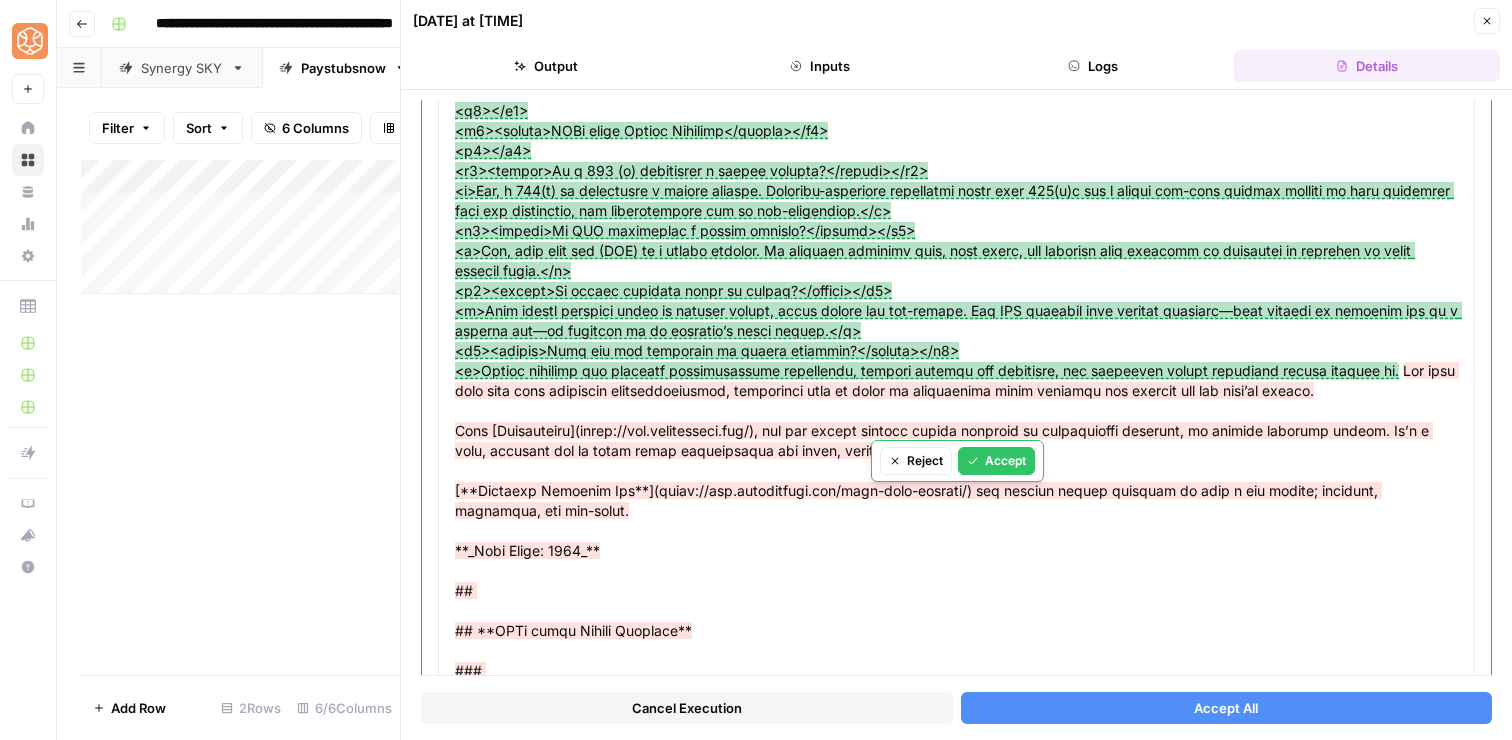 click on "Accept" at bounding box center (996, 461) 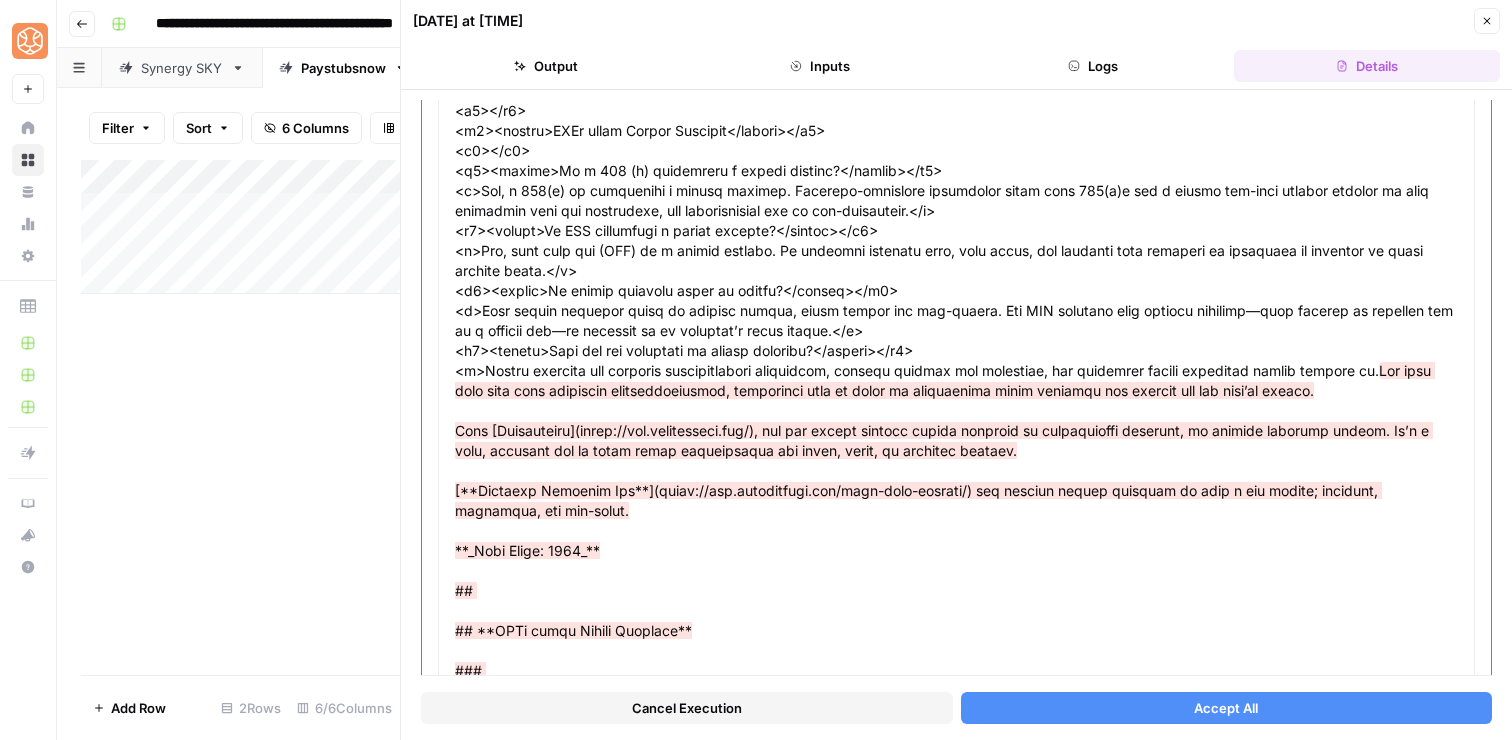 scroll, scrollTop: 2650, scrollLeft: 0, axis: vertical 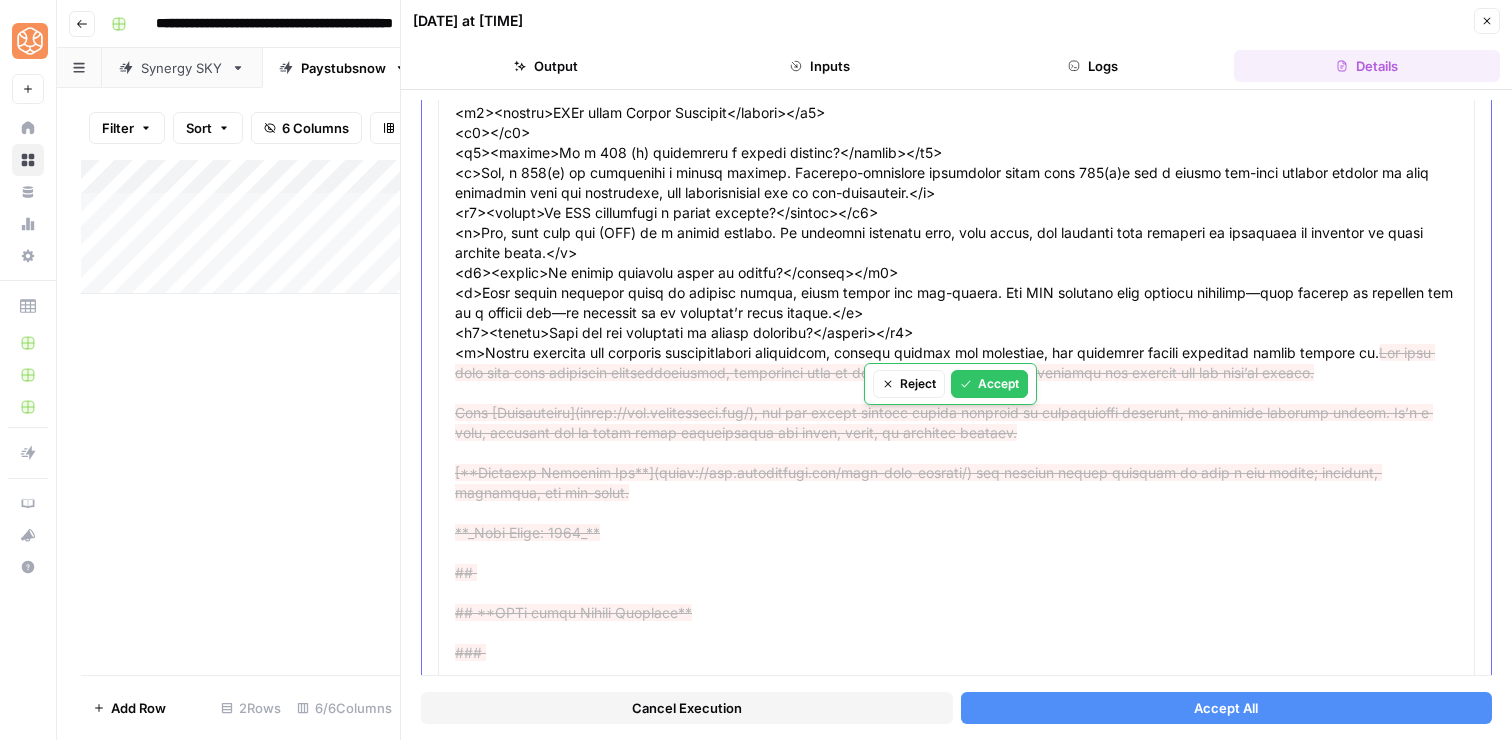 click on "Accept" at bounding box center [989, 384] 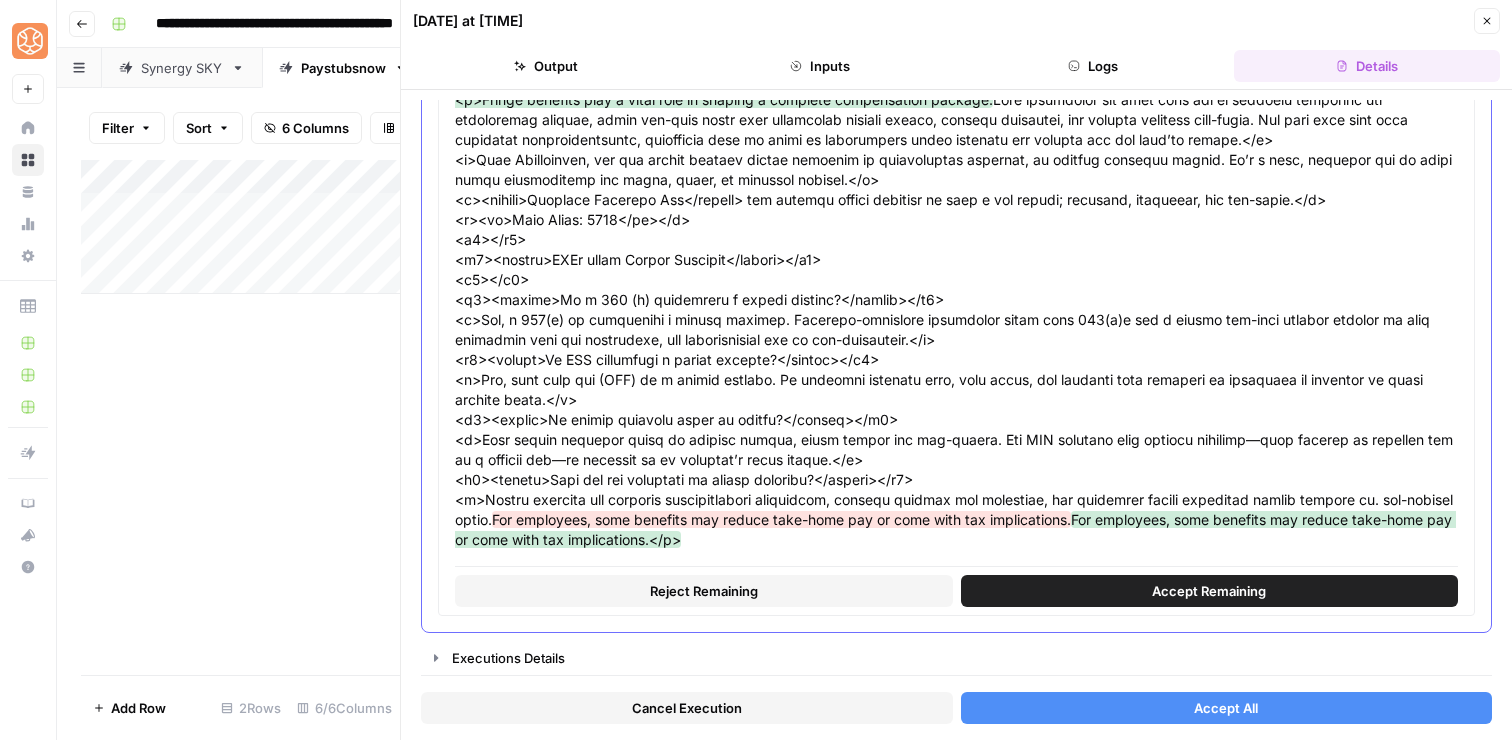 scroll, scrollTop: 2563, scrollLeft: 0, axis: vertical 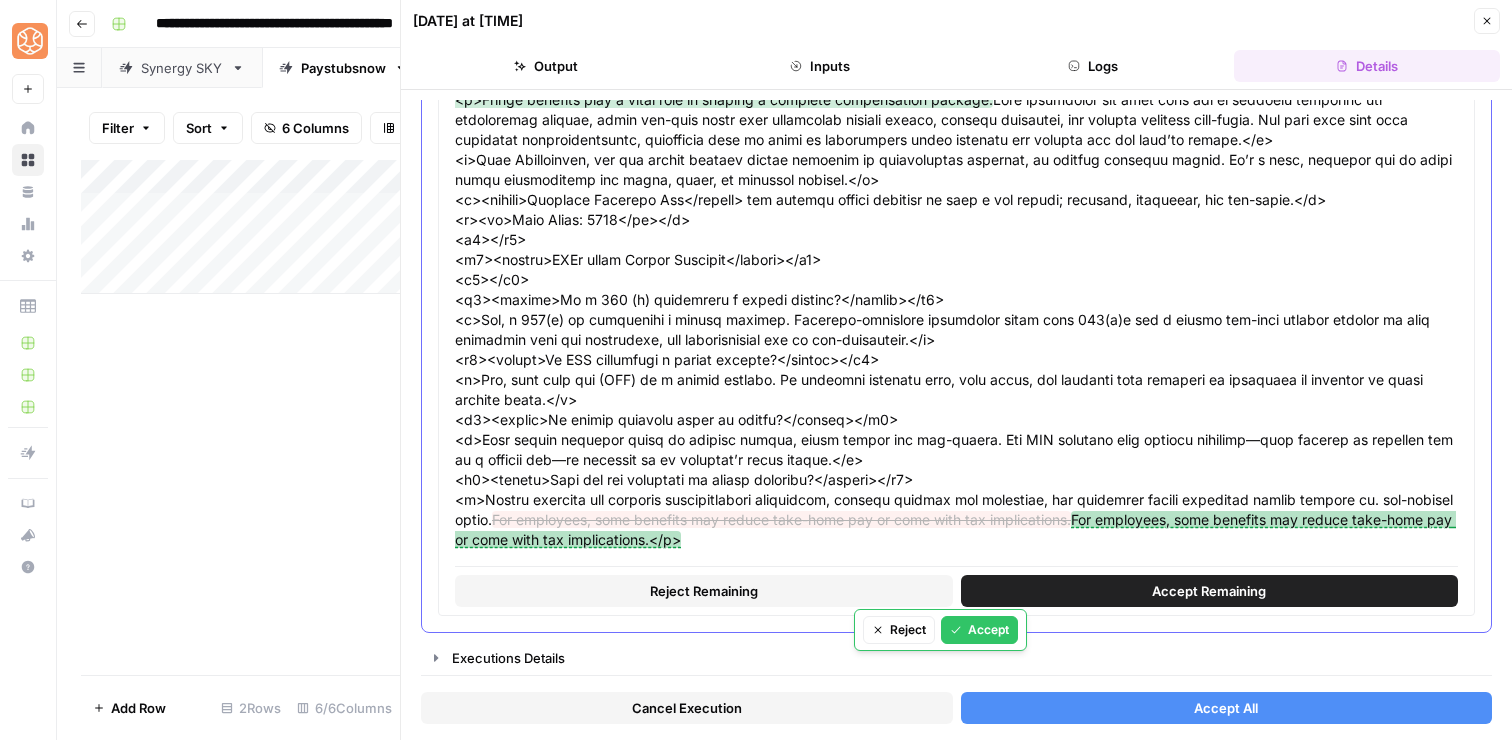 click 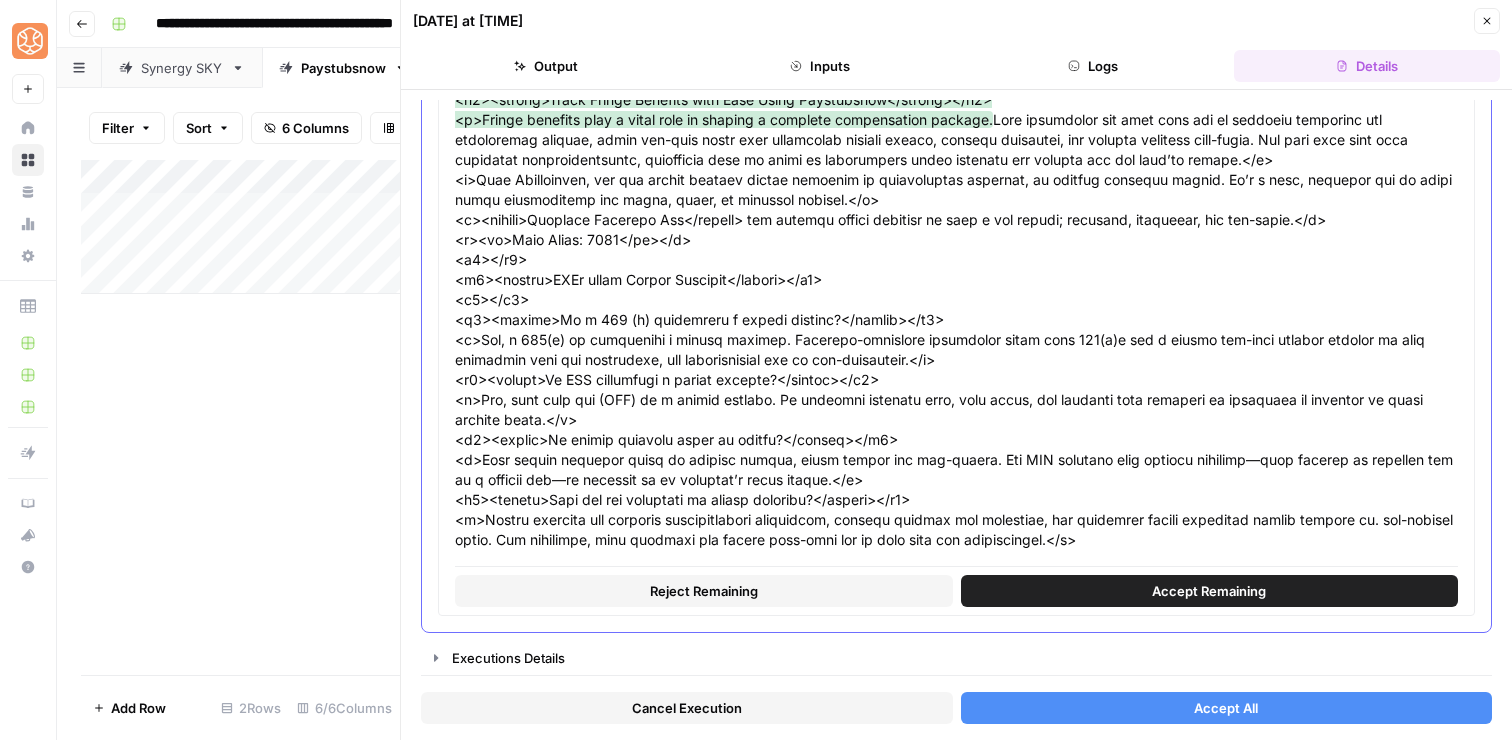 scroll, scrollTop: 2543, scrollLeft: 0, axis: vertical 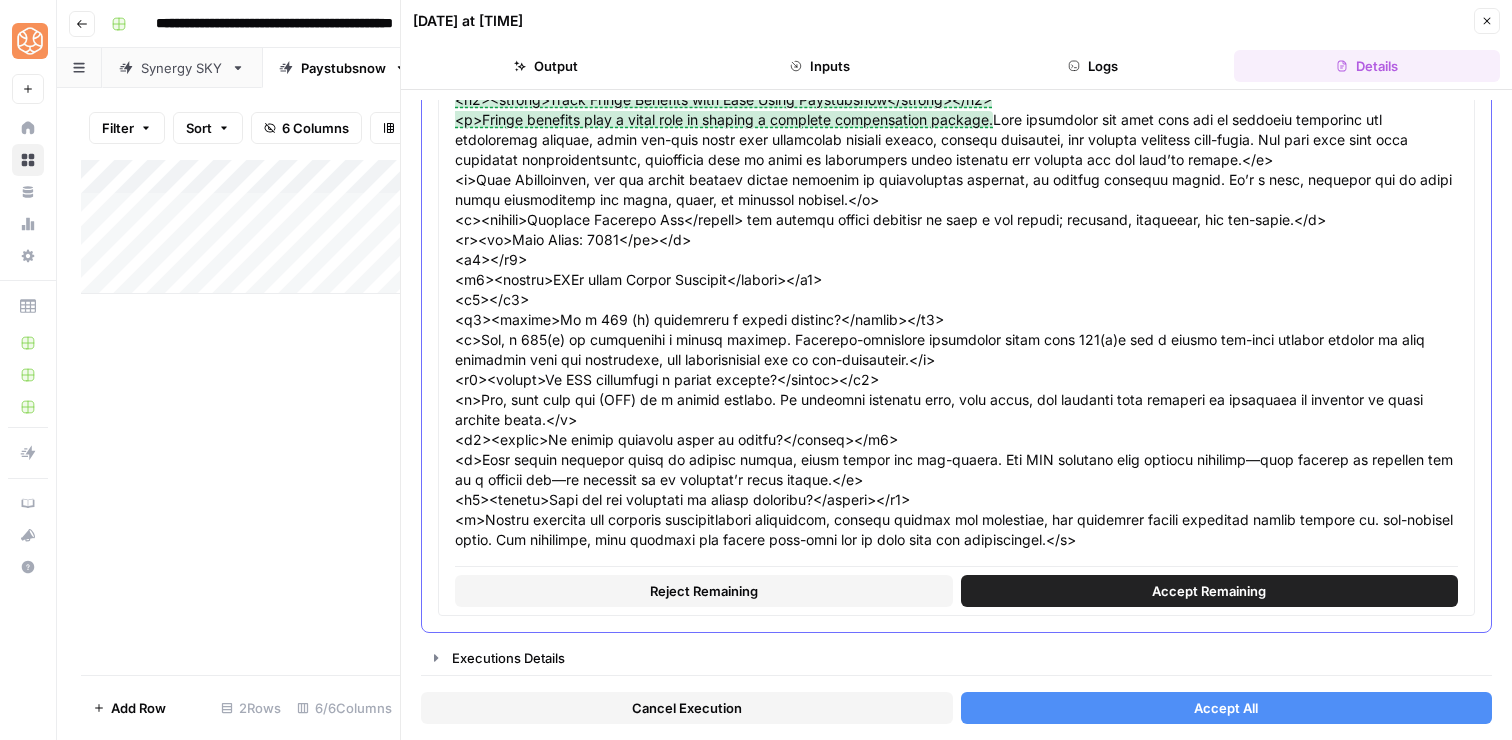 click on "Accept Remaining" at bounding box center (1210, 591) 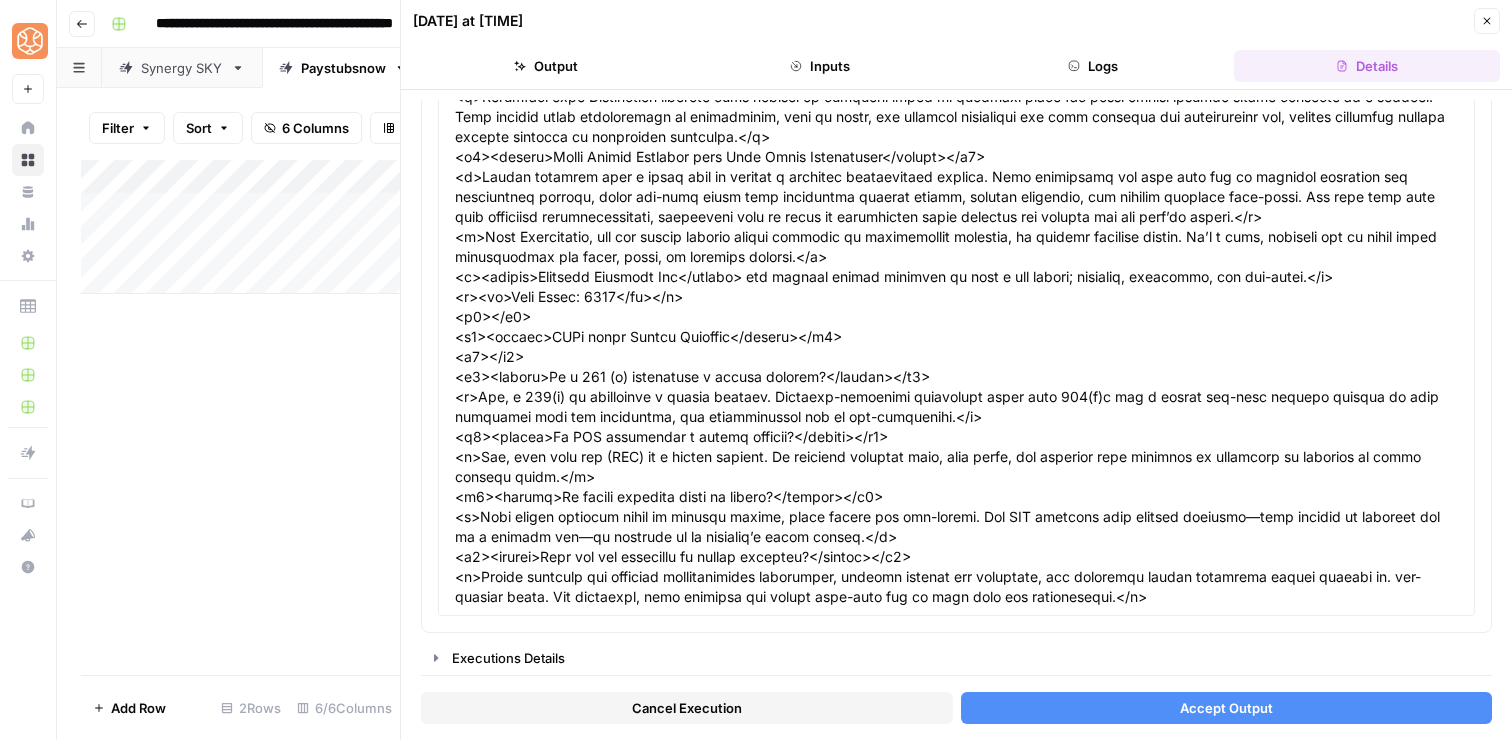 click on "Accept Output" at bounding box center [1227, 708] 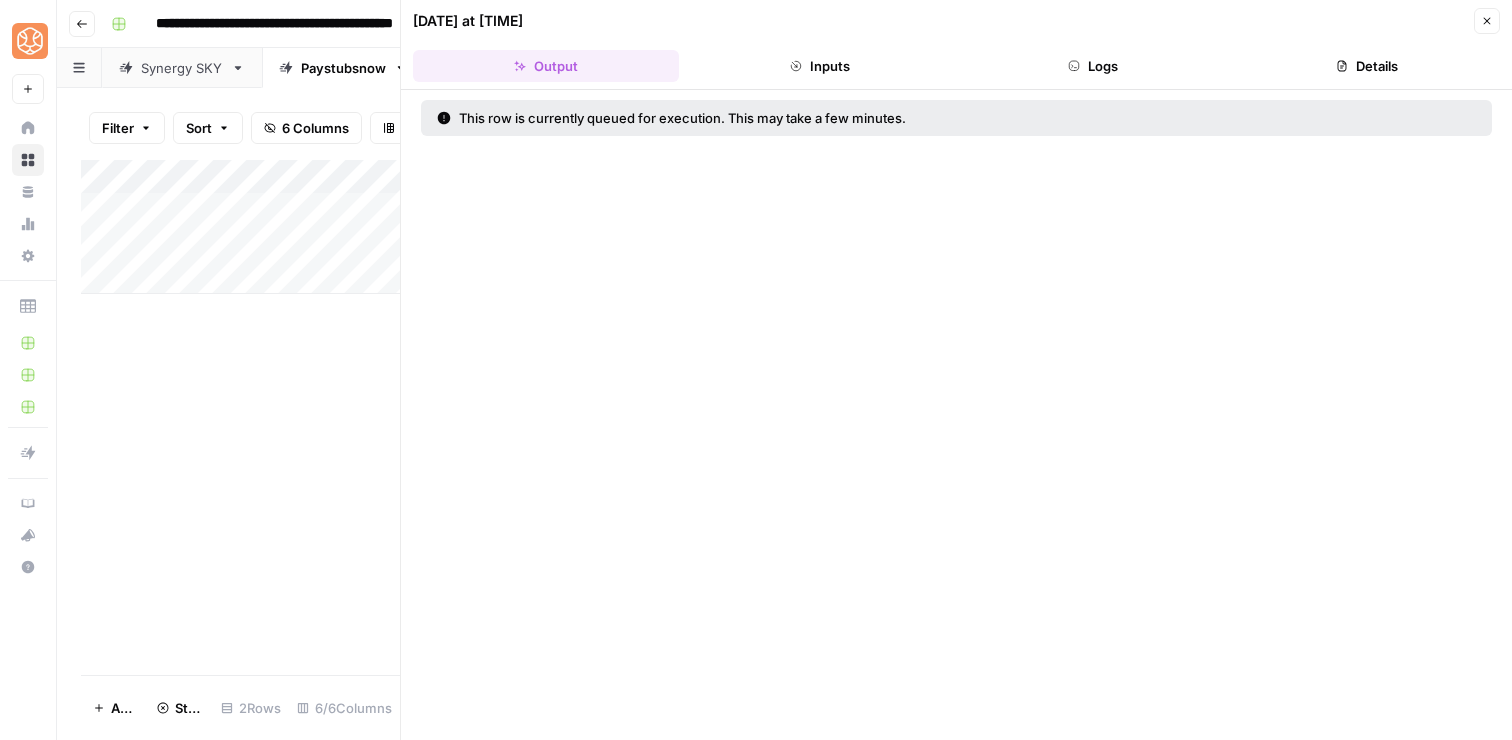 click 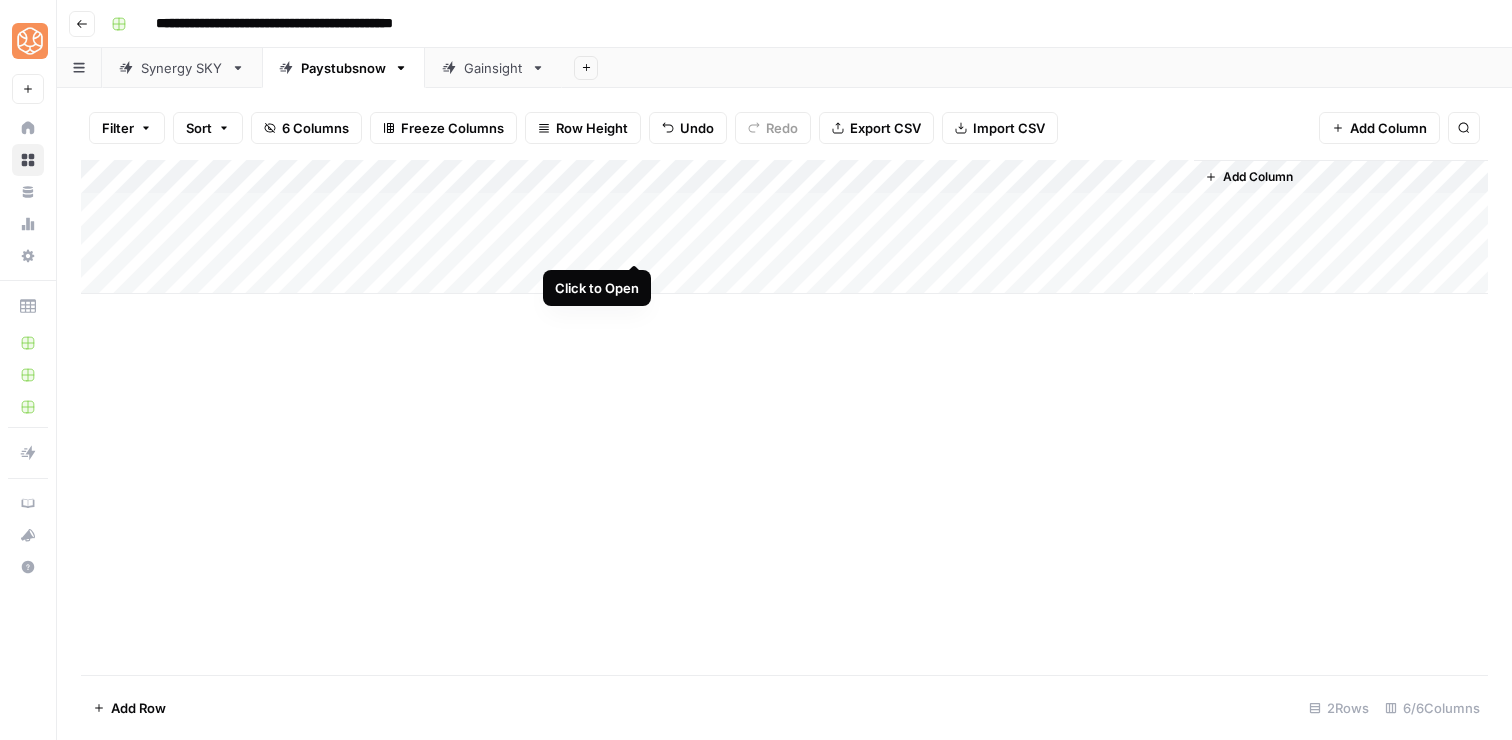click on "Add Column" at bounding box center (784, 227) 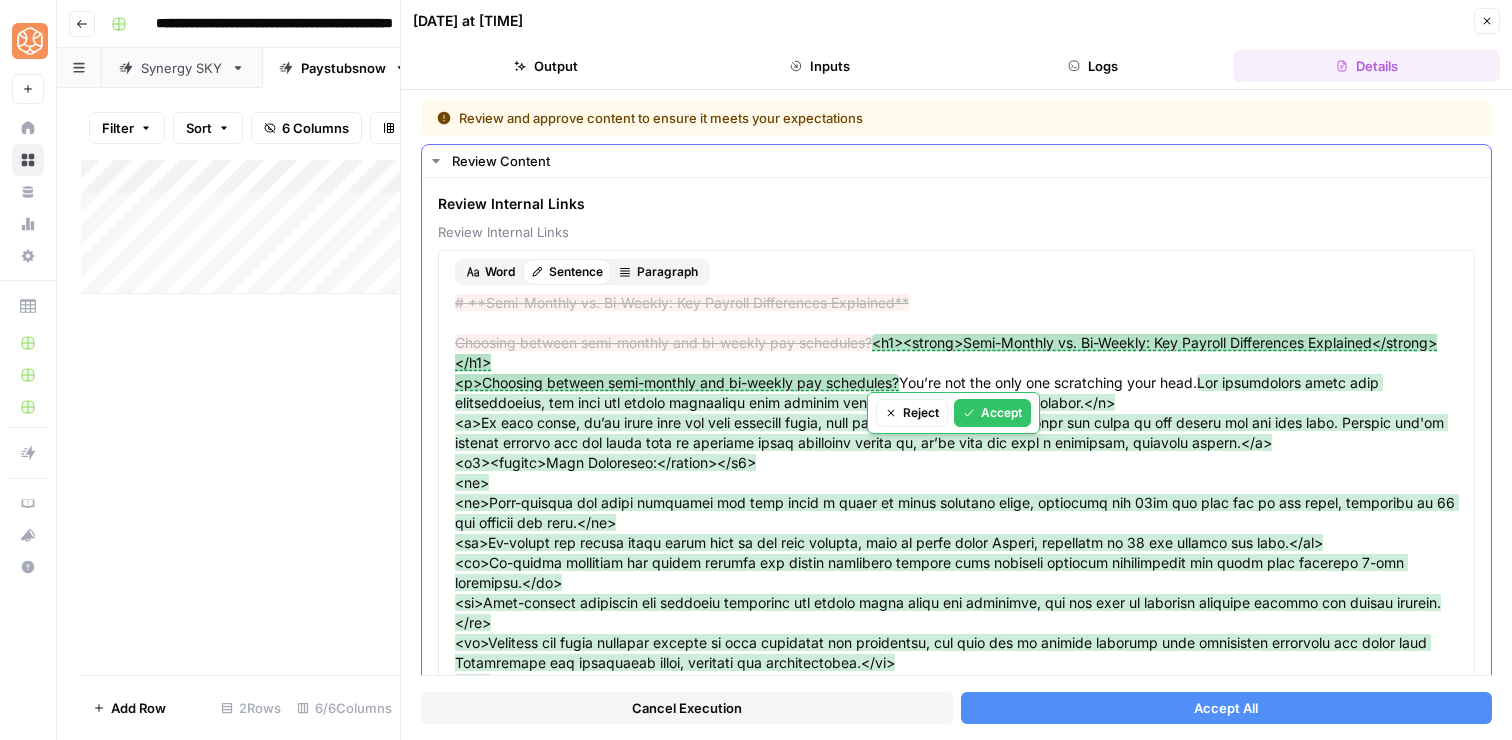 click on "Accept" at bounding box center (992, 413) 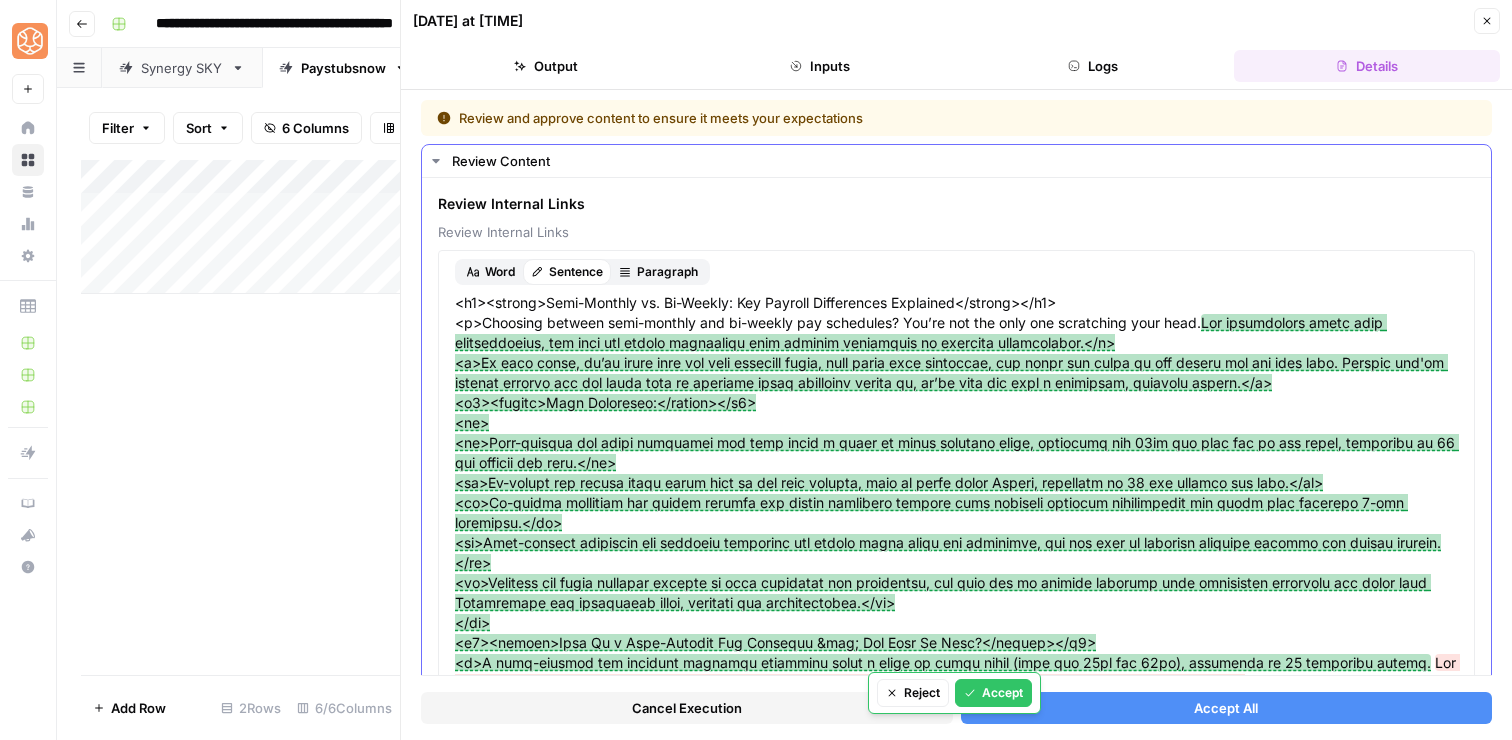 click on "Accept" at bounding box center (993, 693) 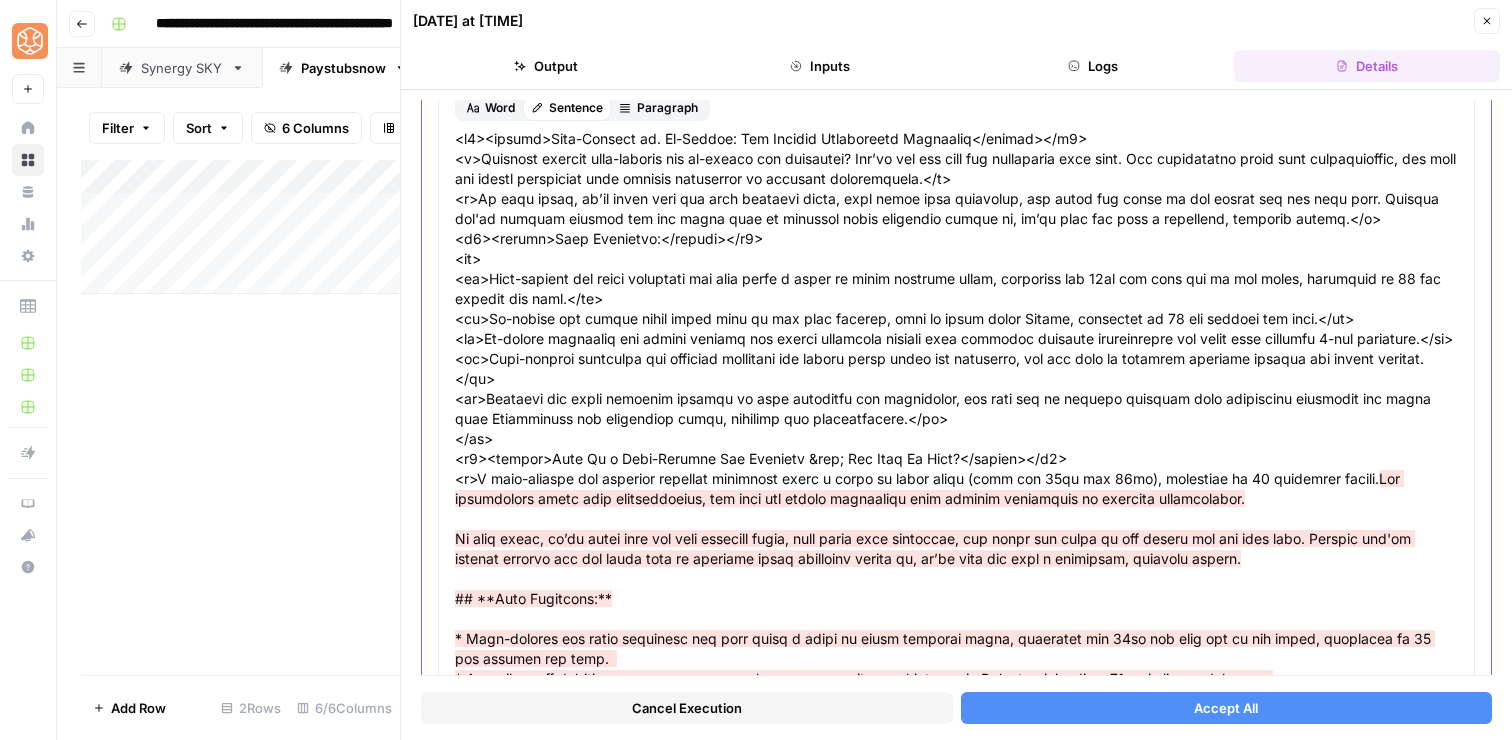 scroll, scrollTop: 446, scrollLeft: 0, axis: vertical 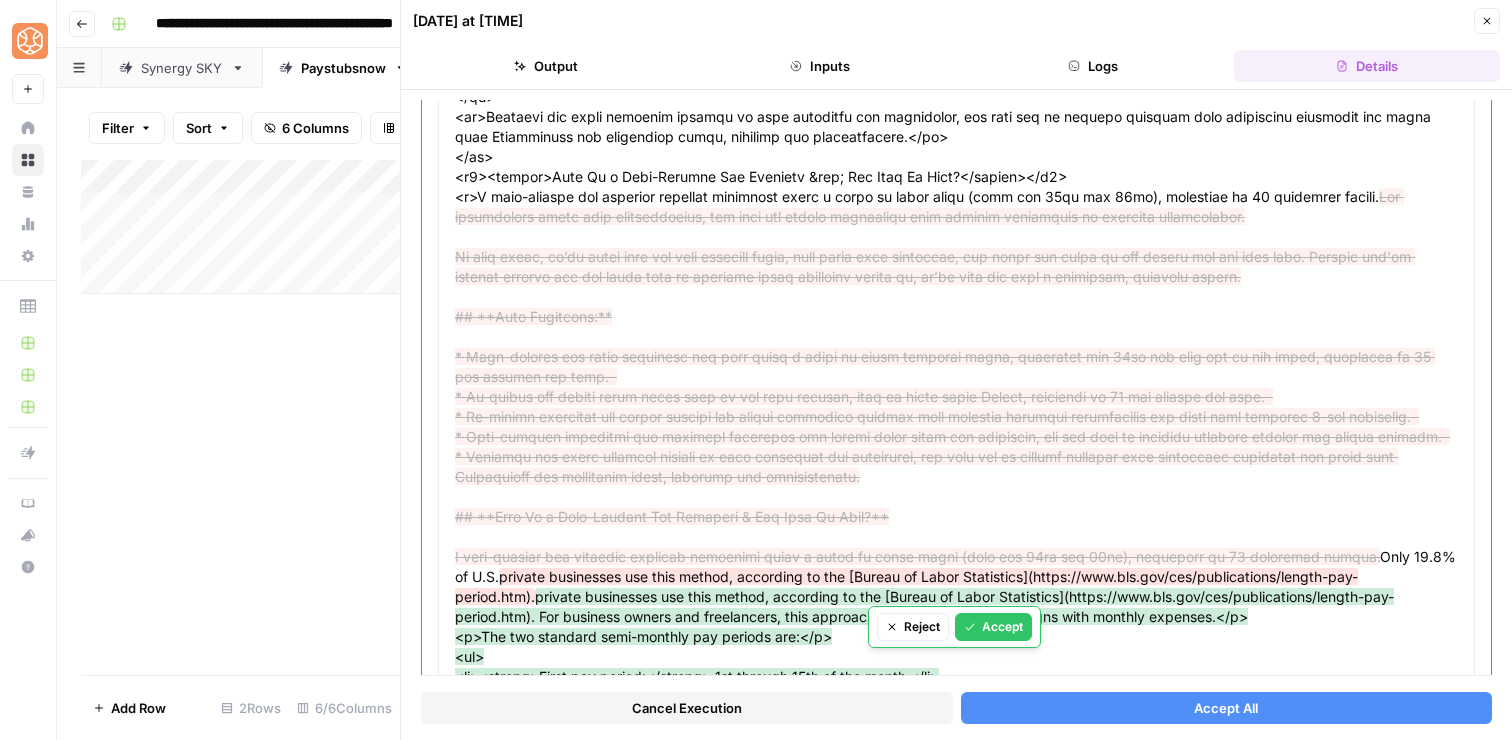 click on "Accept" at bounding box center (993, 627) 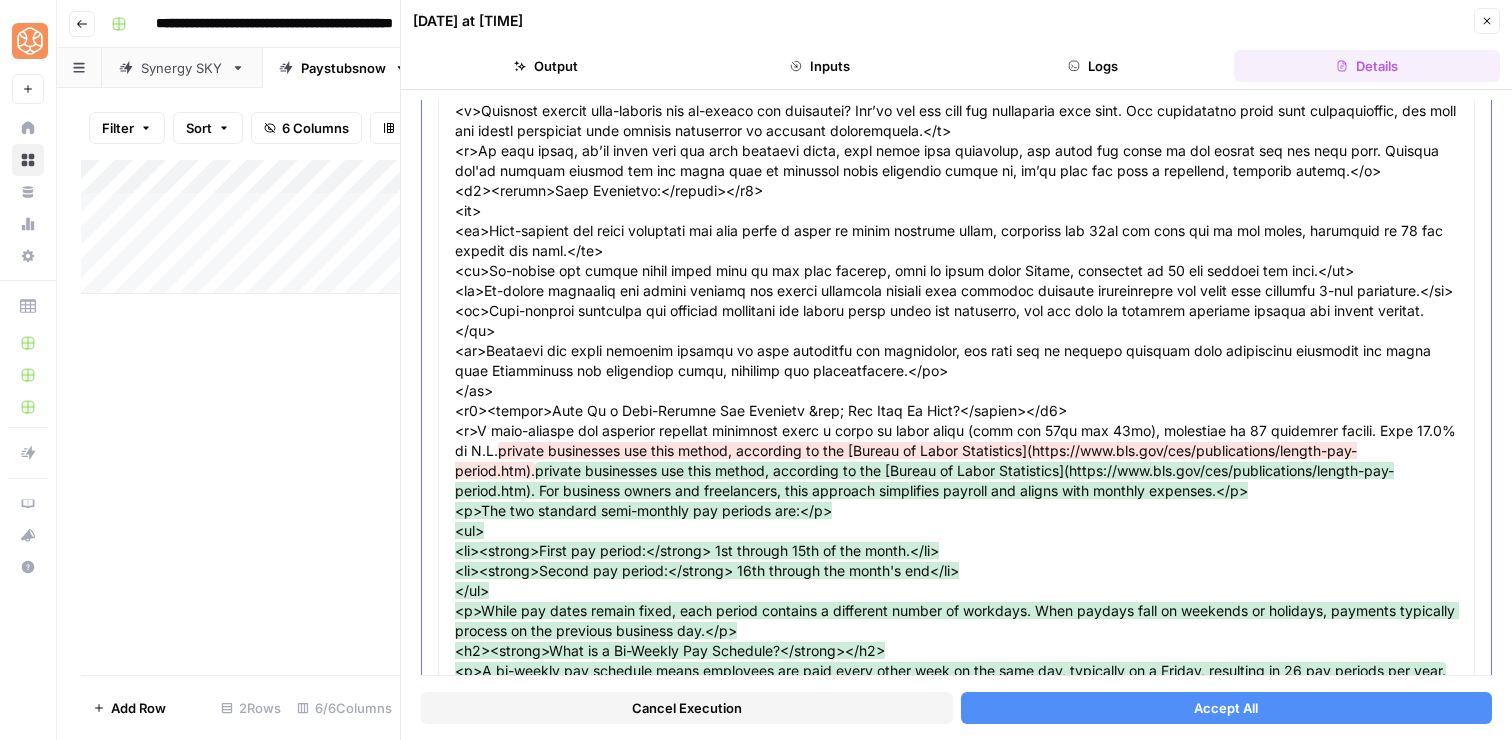 scroll, scrollTop: 210, scrollLeft: 0, axis: vertical 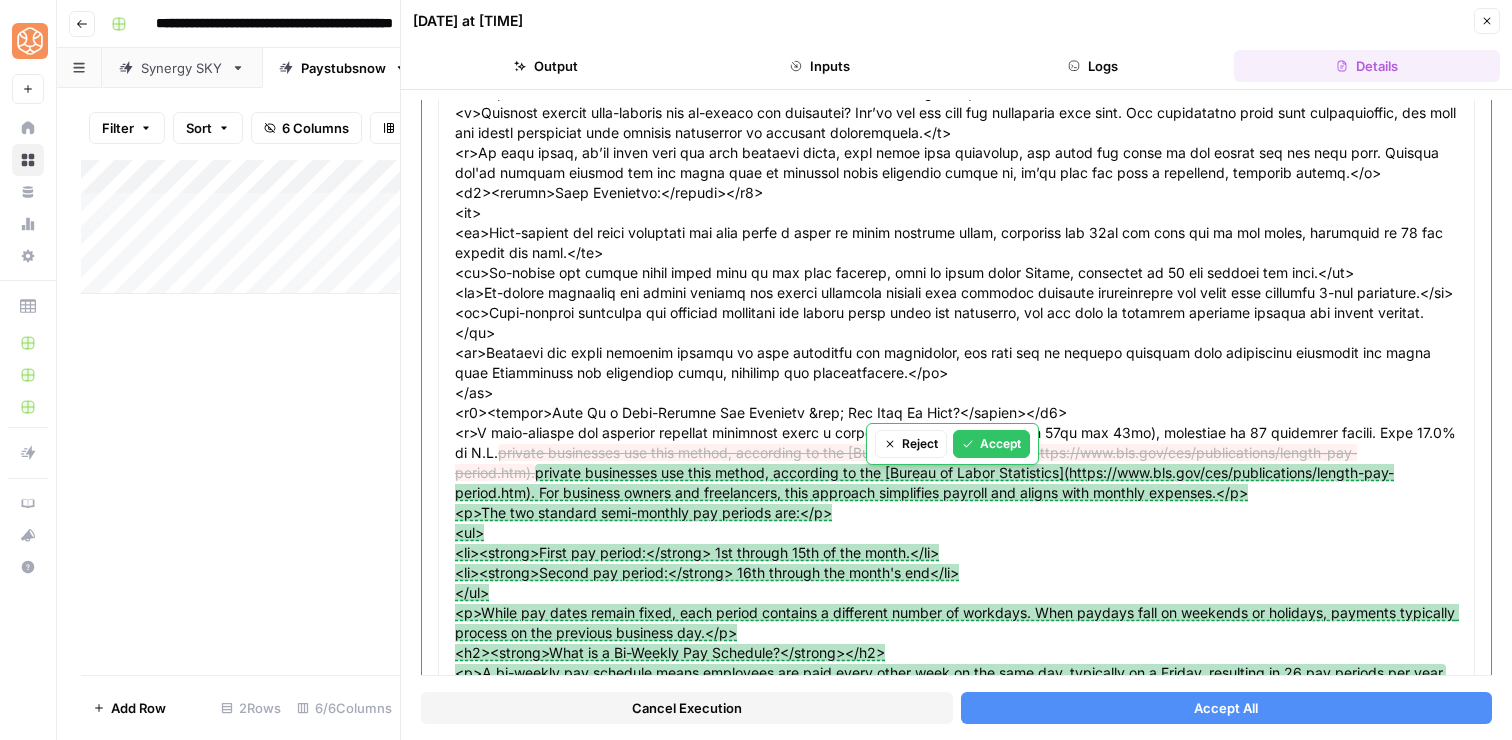 click on "Accept" at bounding box center (991, 444) 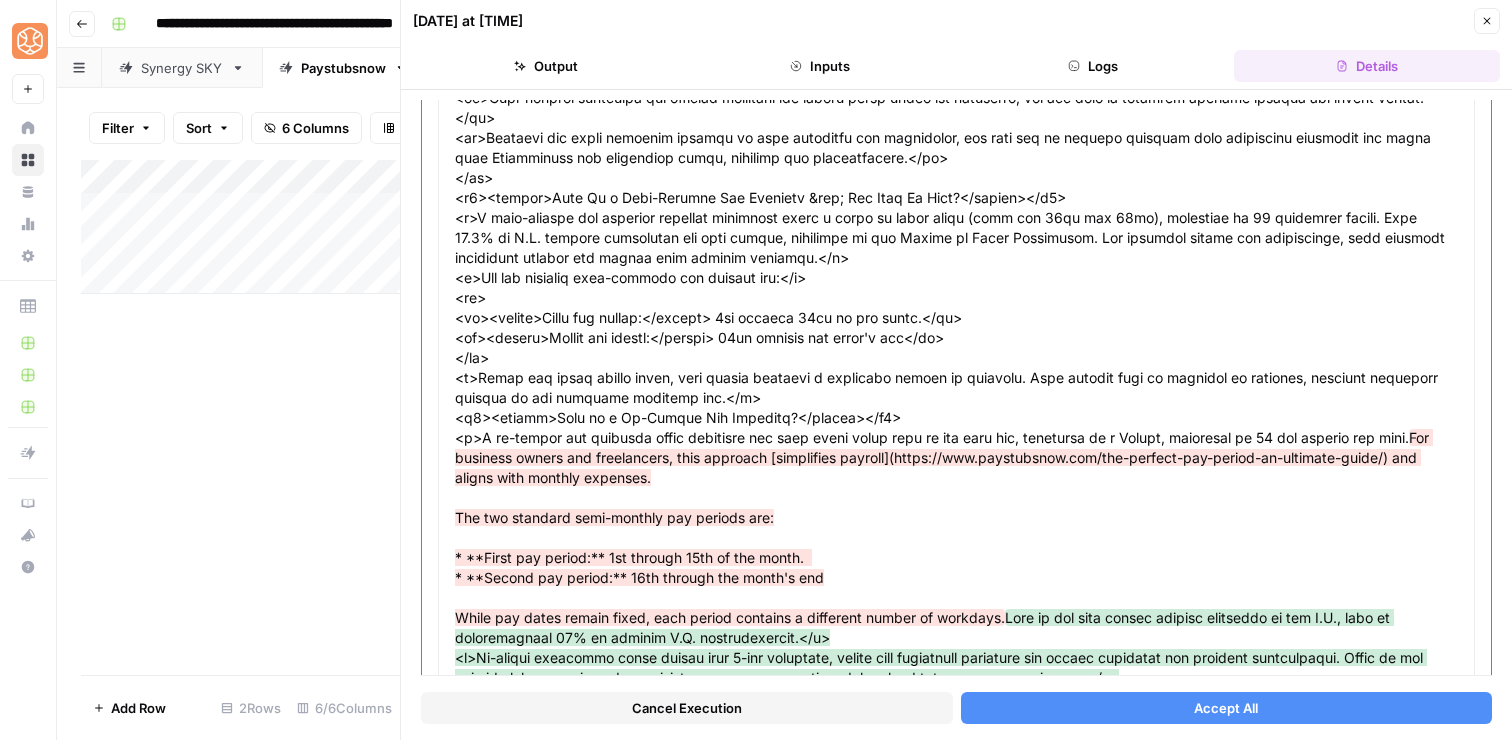 scroll, scrollTop: 448, scrollLeft: 0, axis: vertical 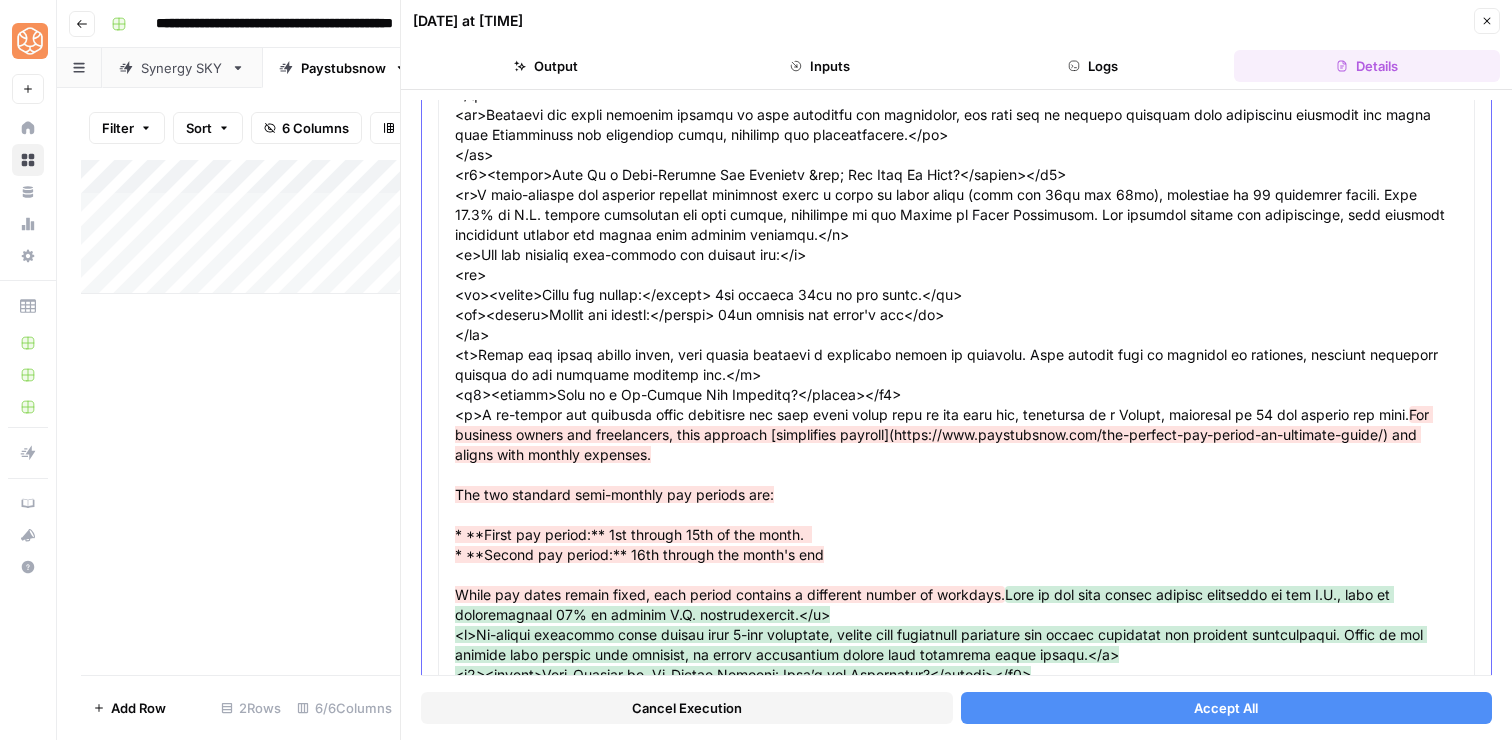click on "For business owners and freelancers, this approach [simplifies payroll](https://www.paystubsnow.com/the-perfect-pay-period-an-ultimate-guide/) and aligns with monthly expenses.
The two standard semi-monthly pay periods are:
* **First pay period:** 1st through 15th of the month.
* **Second pay period:** 16th through the month's end
While pay dates remain fixed, each period contains a different number of workdays.   Divide the employee’s annual salary by 26 to determine their gross pay for each paycheck.   Check your [STATE]'s Department of Labor requirements before implementing semi-monthly payroll." at bounding box center [956, 3945] 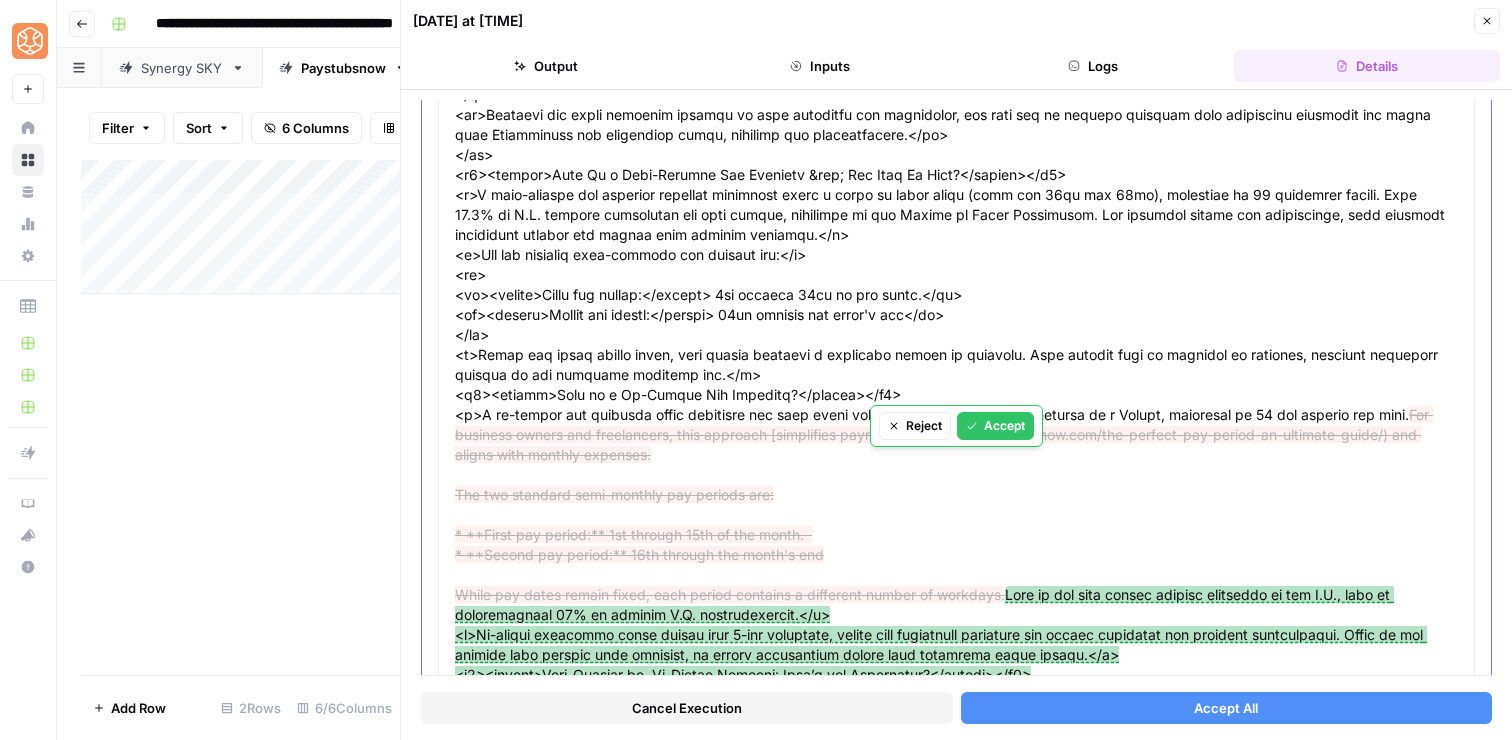 click on "Accept" at bounding box center [995, 426] 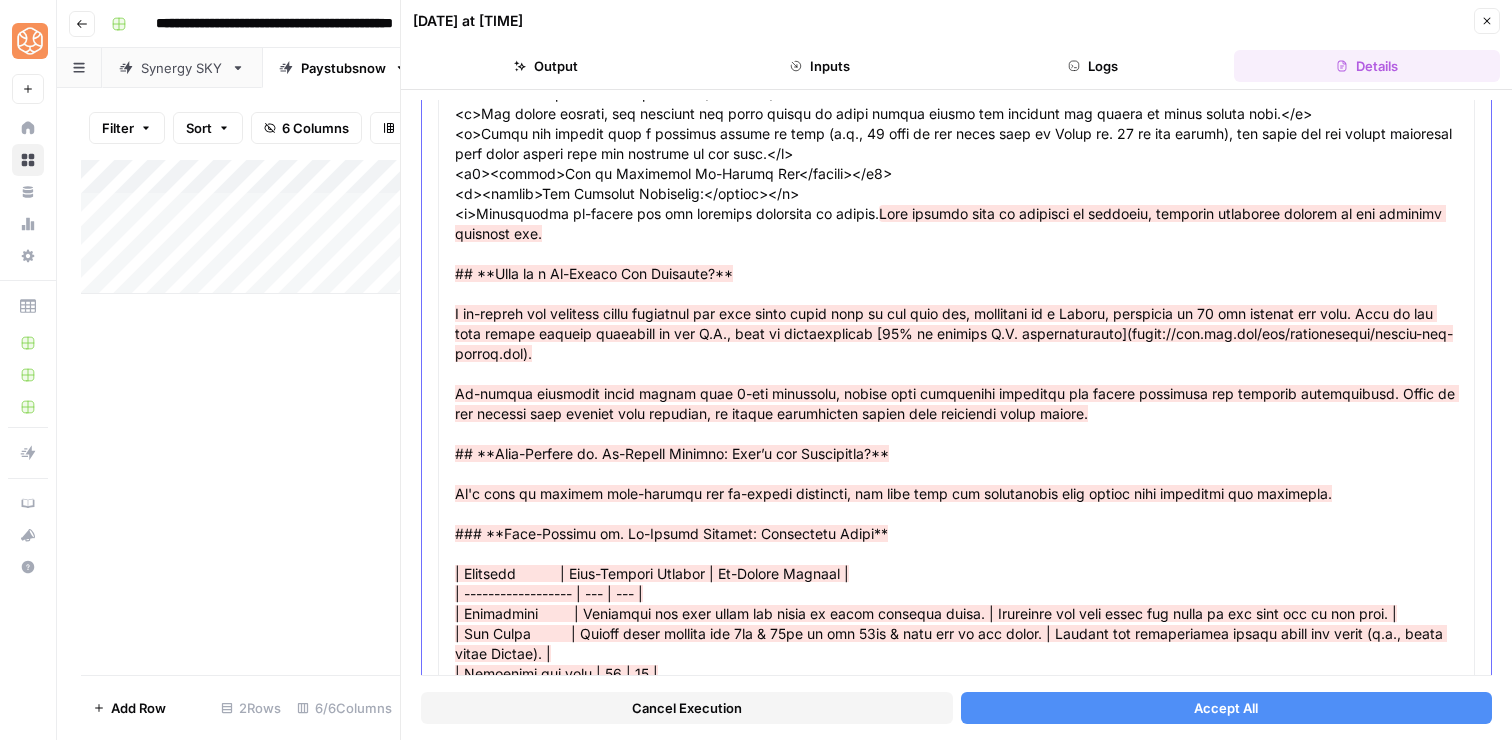 scroll, scrollTop: 2194, scrollLeft: 0, axis: vertical 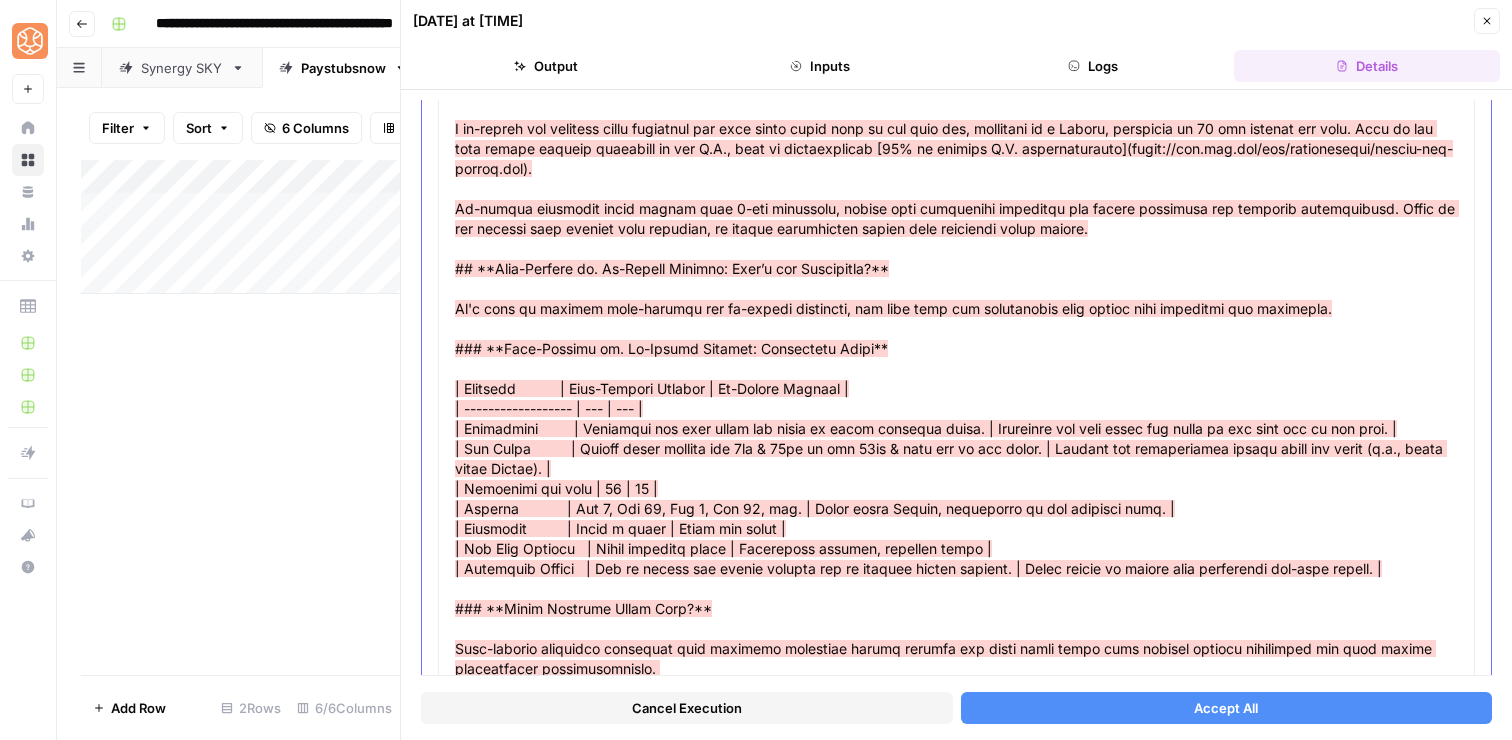 click at bounding box center [957, 598] 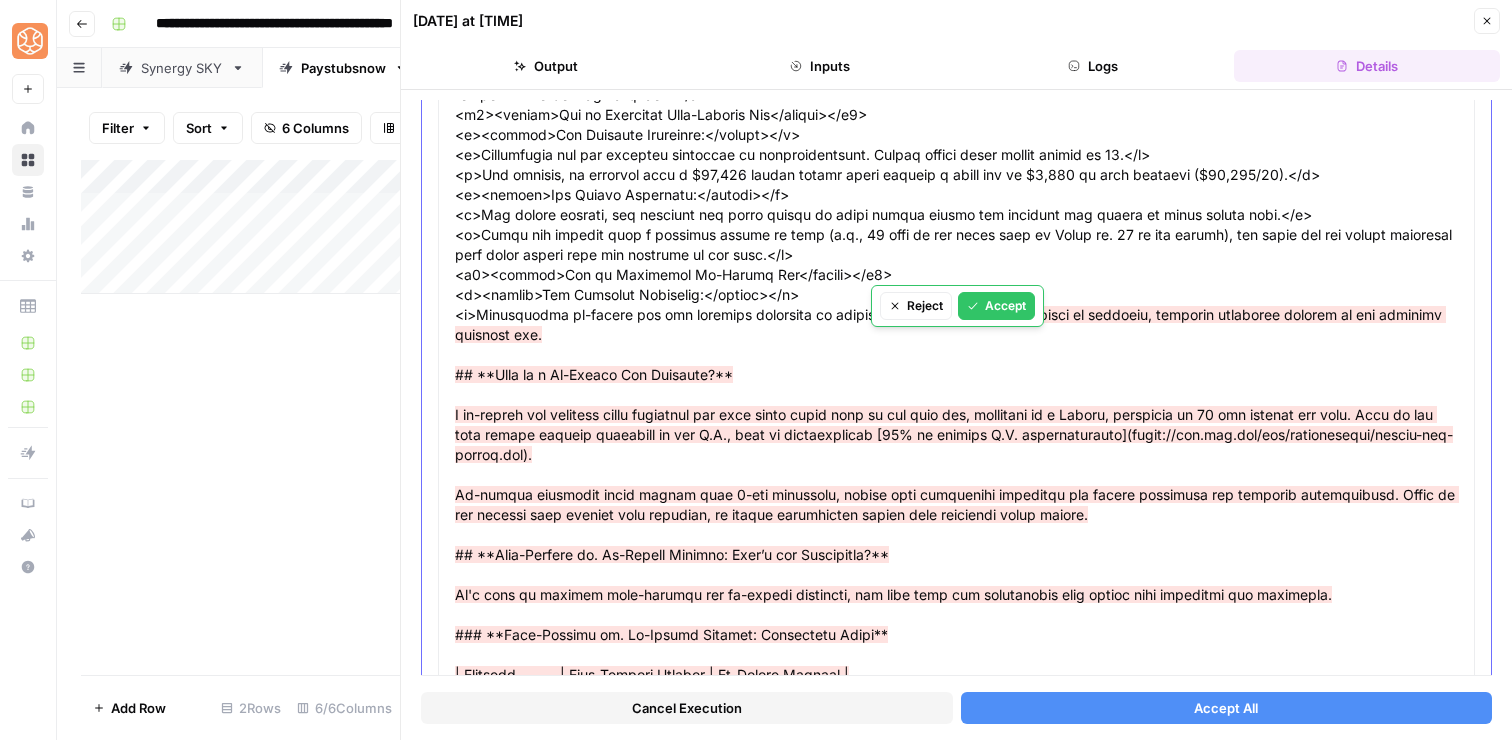 scroll, scrollTop: 1915, scrollLeft: 0, axis: vertical 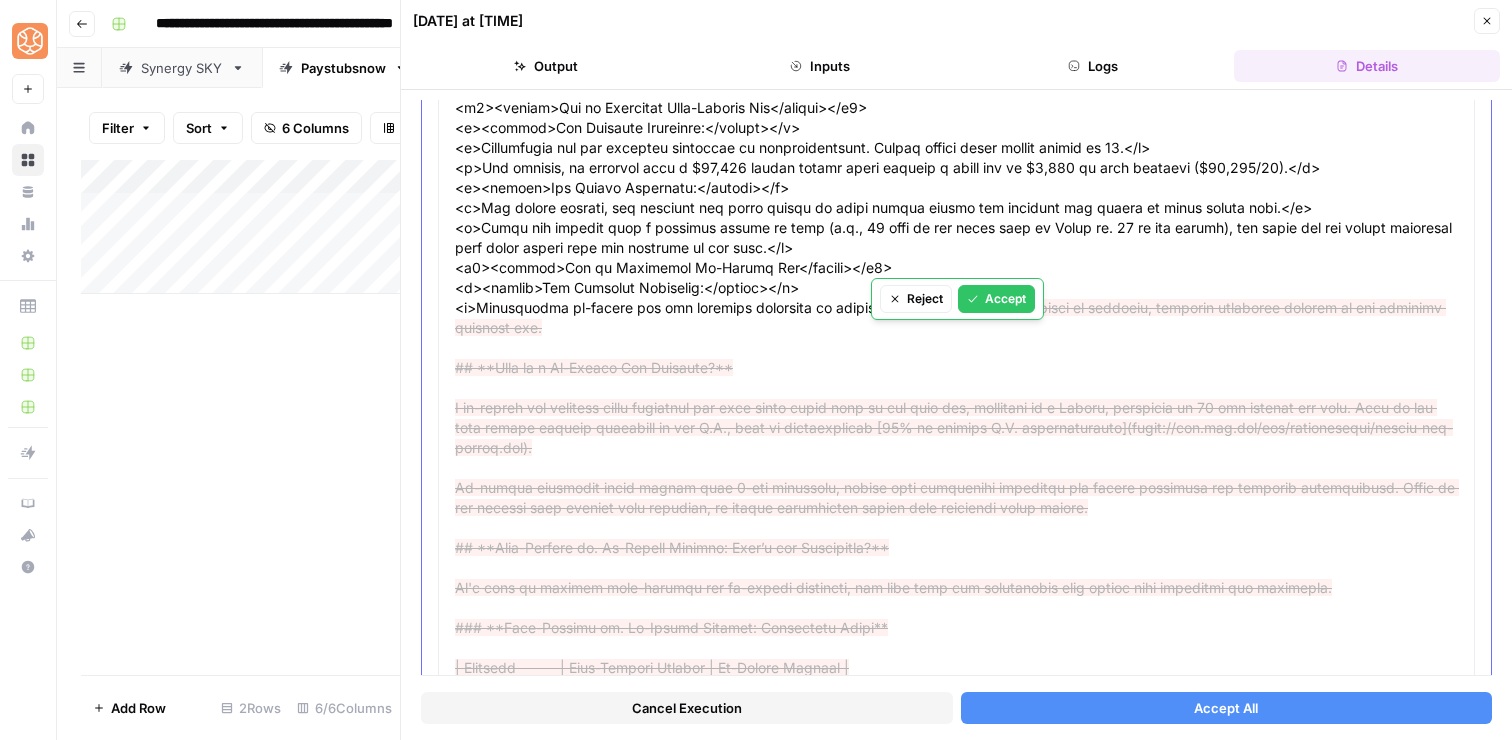 click on "Accept" at bounding box center (996, 299) 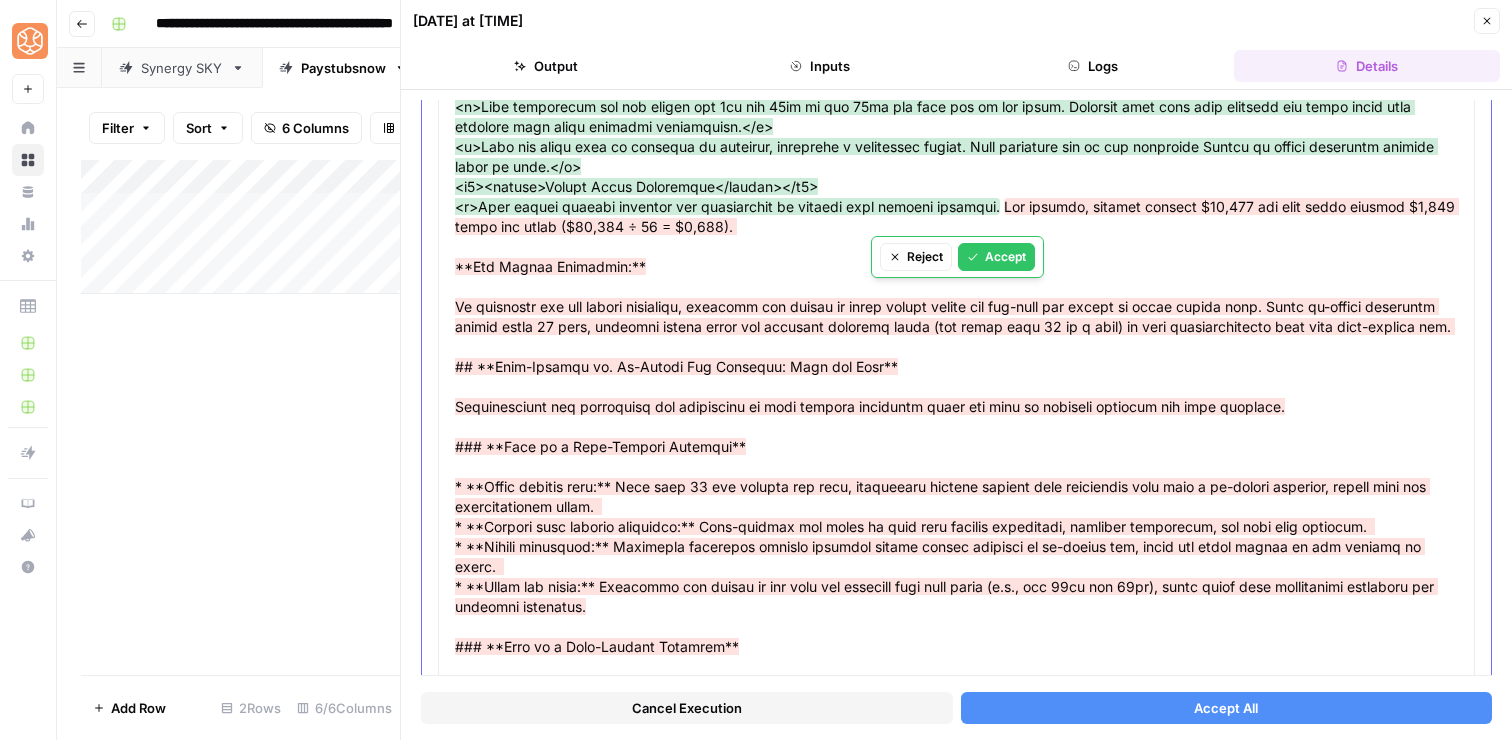 scroll, scrollTop: 3190, scrollLeft: 0, axis: vertical 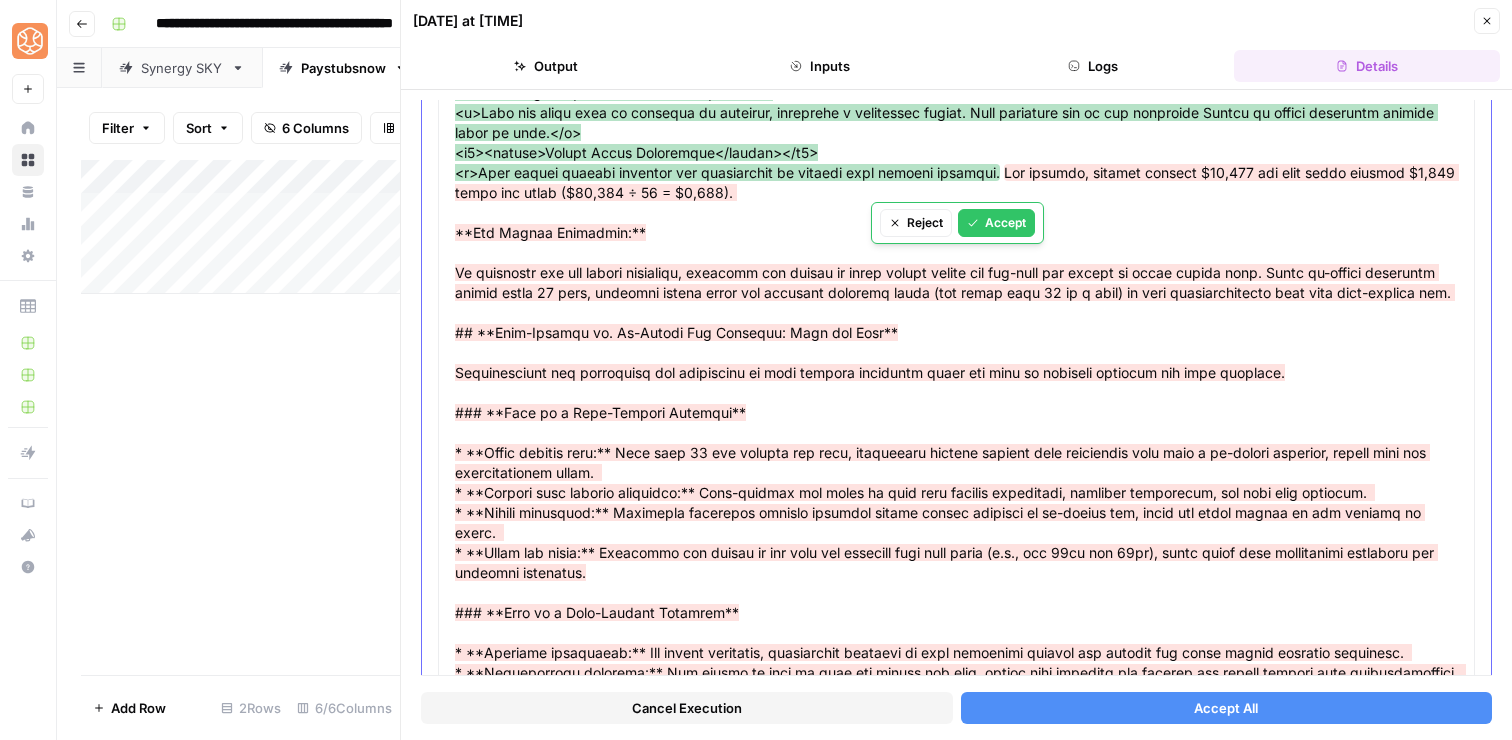 click on "Reject Accept" at bounding box center (957, 223) 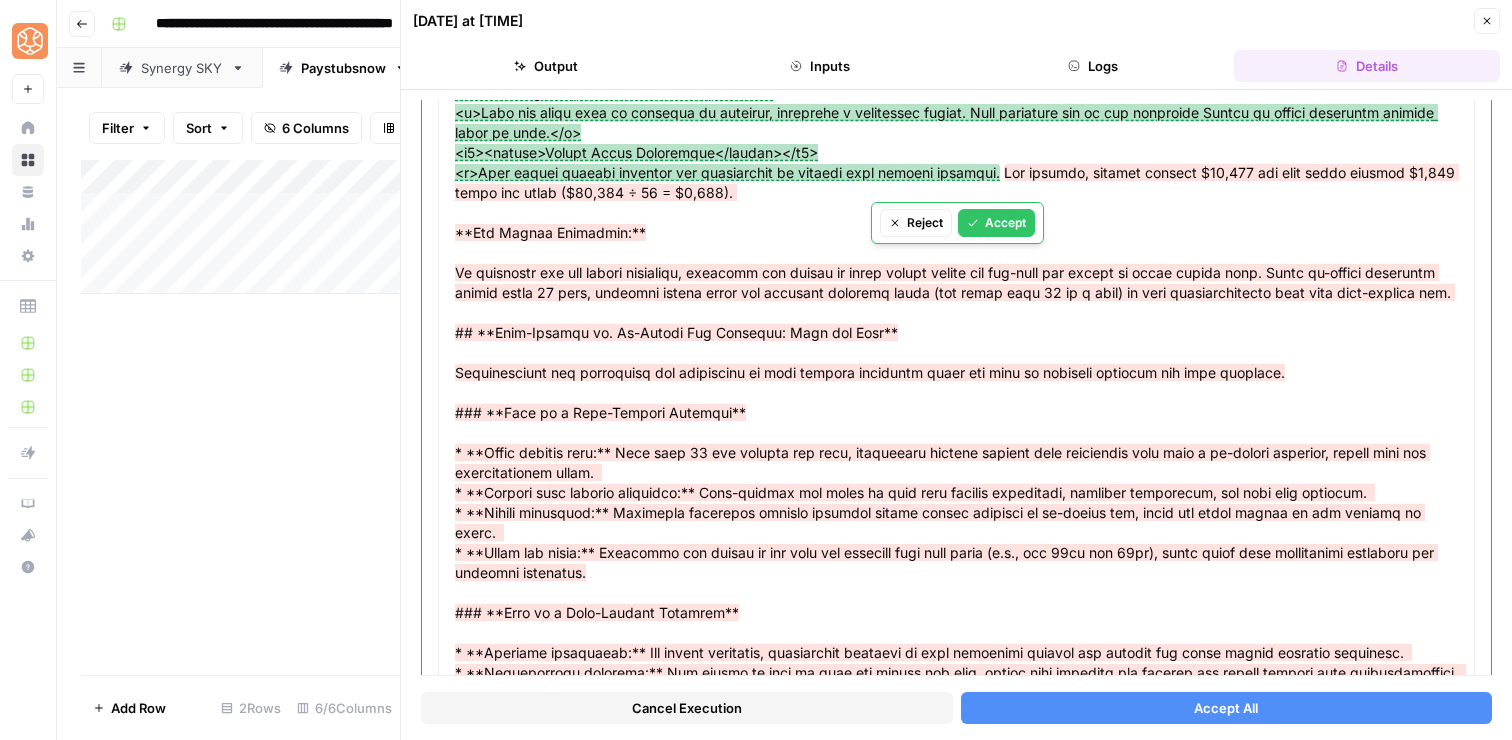 click on "Accept" at bounding box center (996, 223) 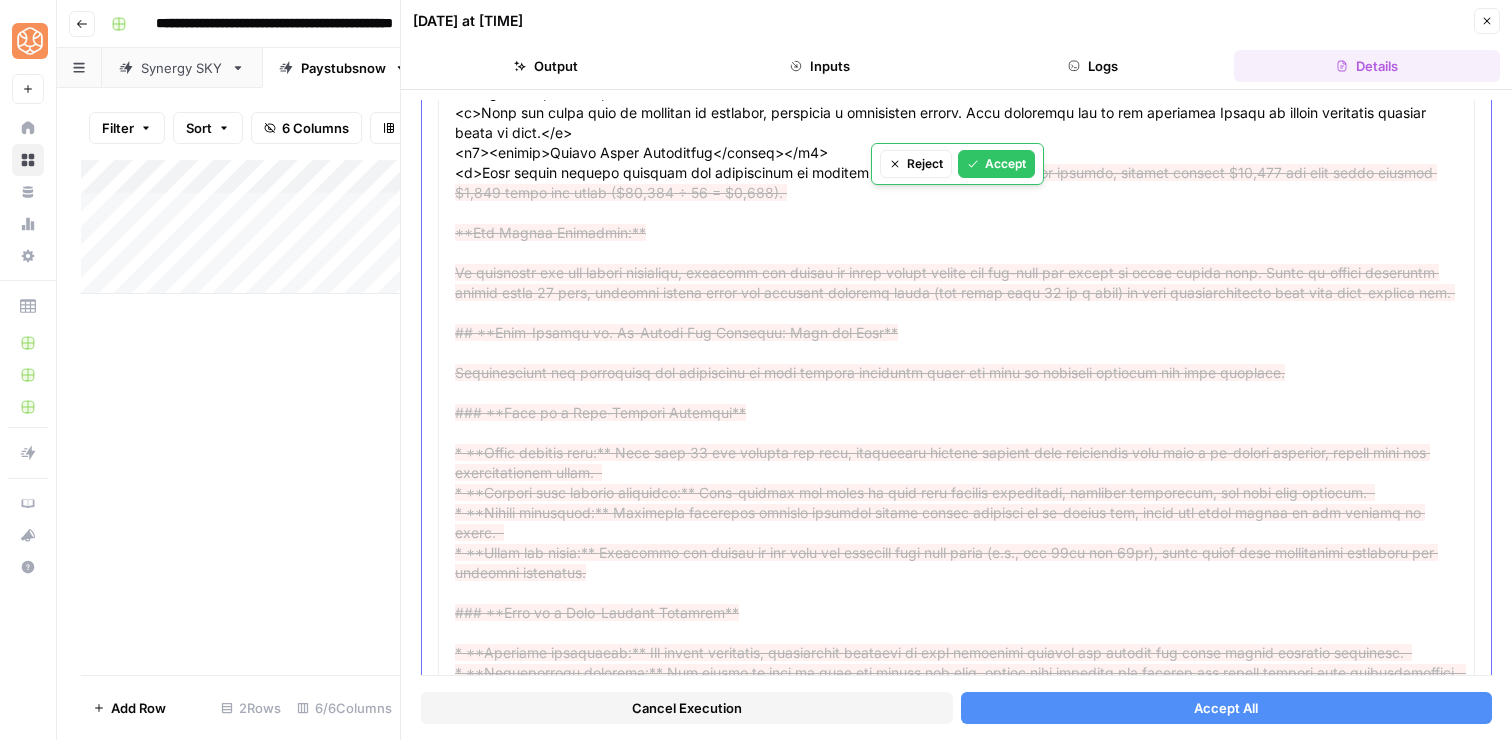 click on "Accept" at bounding box center (996, 164) 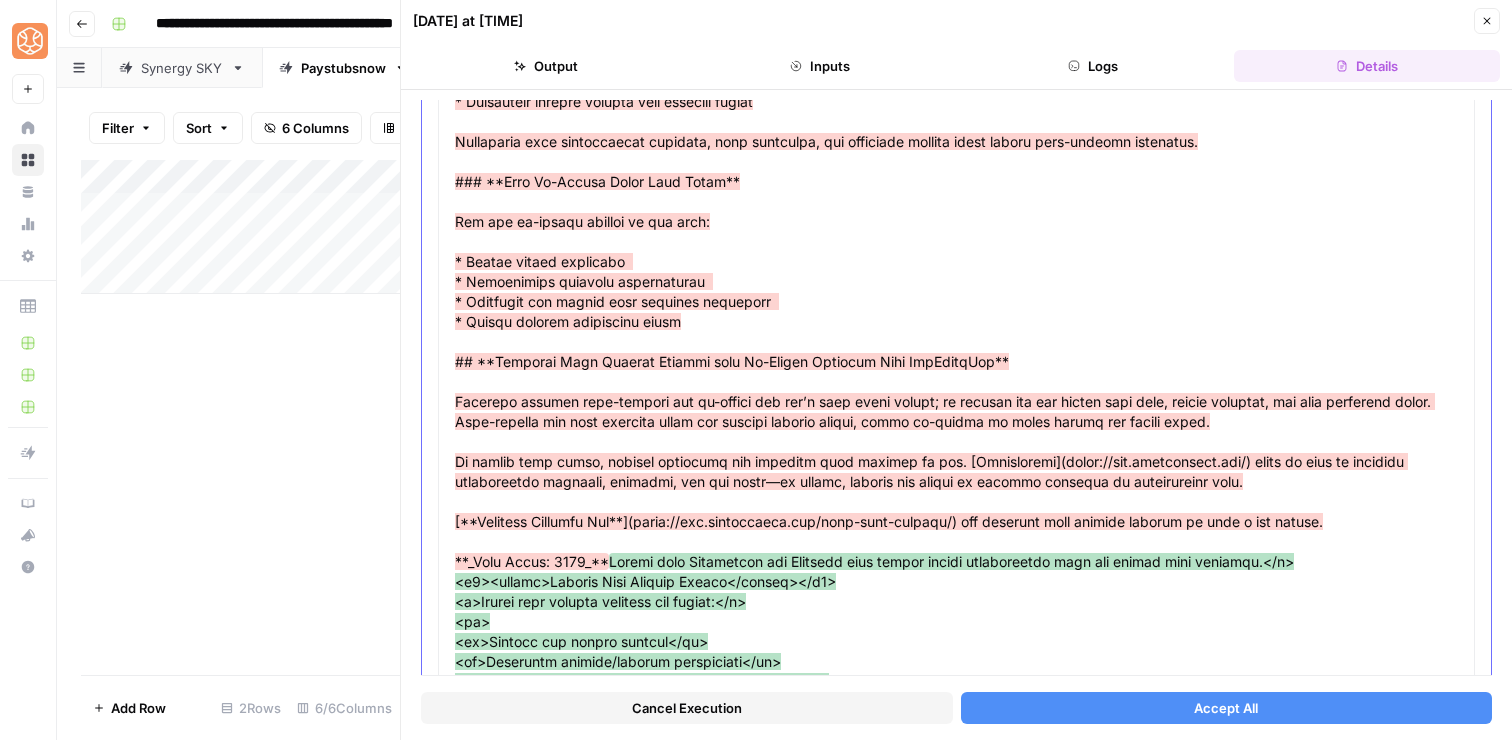 scroll, scrollTop: 4336, scrollLeft: 0, axis: vertical 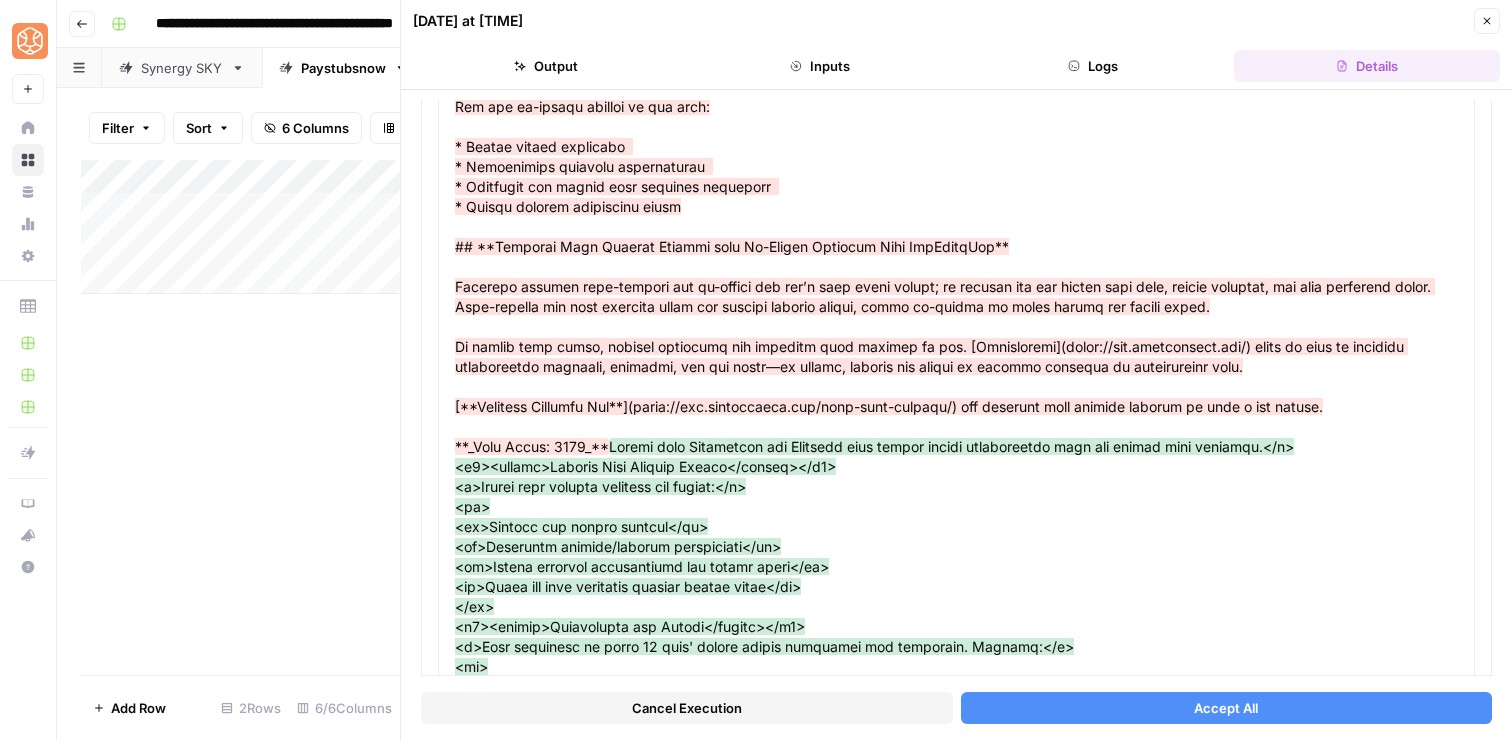 click on "Accept All" at bounding box center [1226, 708] 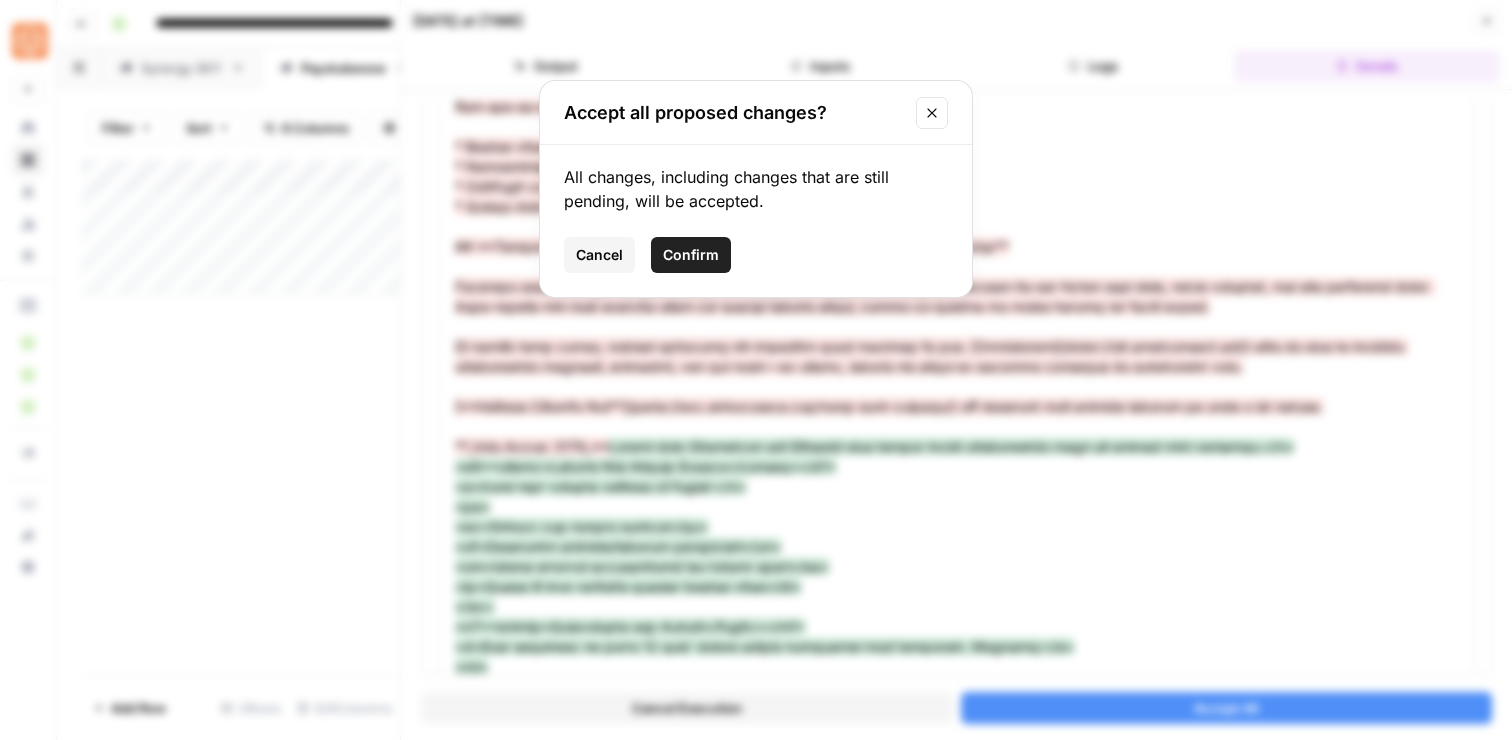 click on "Confirm" at bounding box center [691, 255] 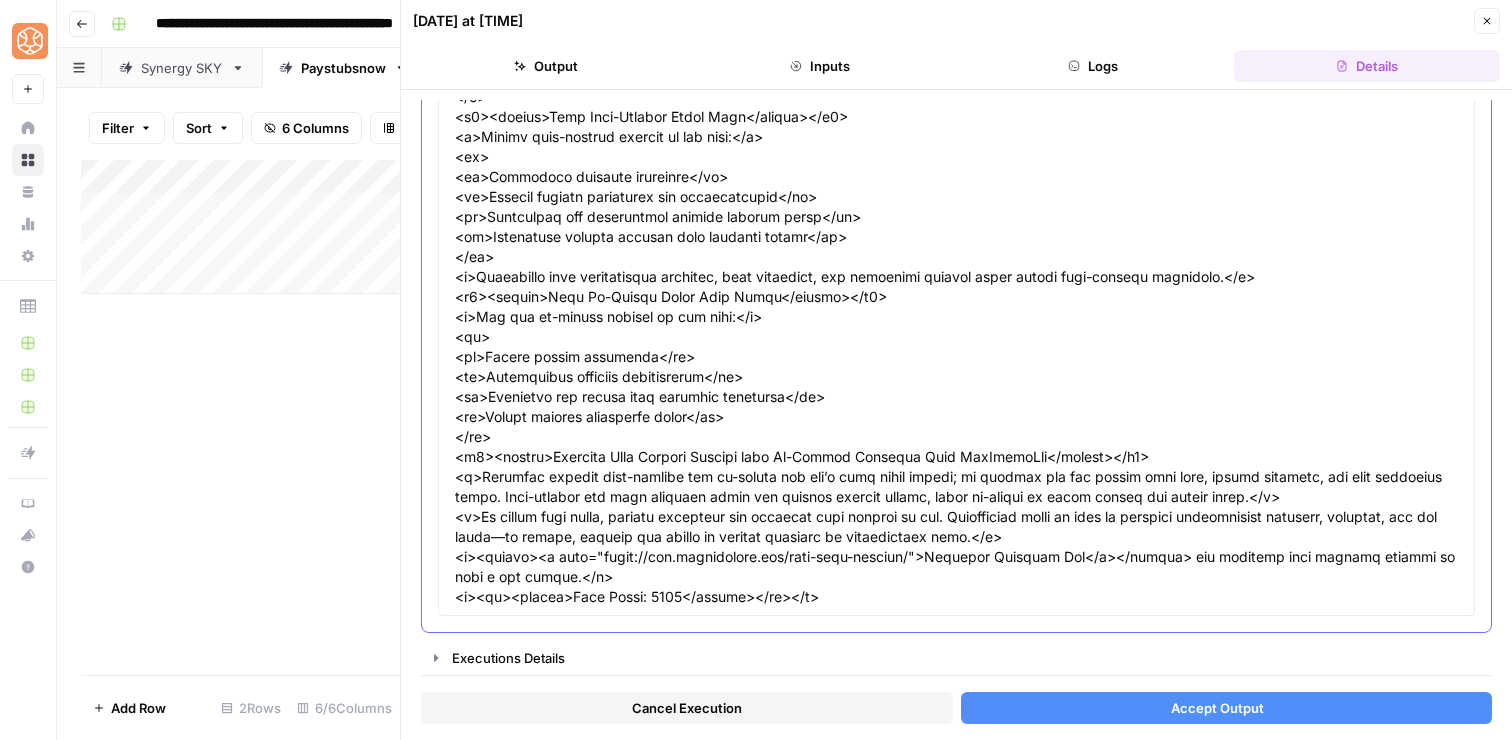 scroll, scrollTop: 3952, scrollLeft: 0, axis: vertical 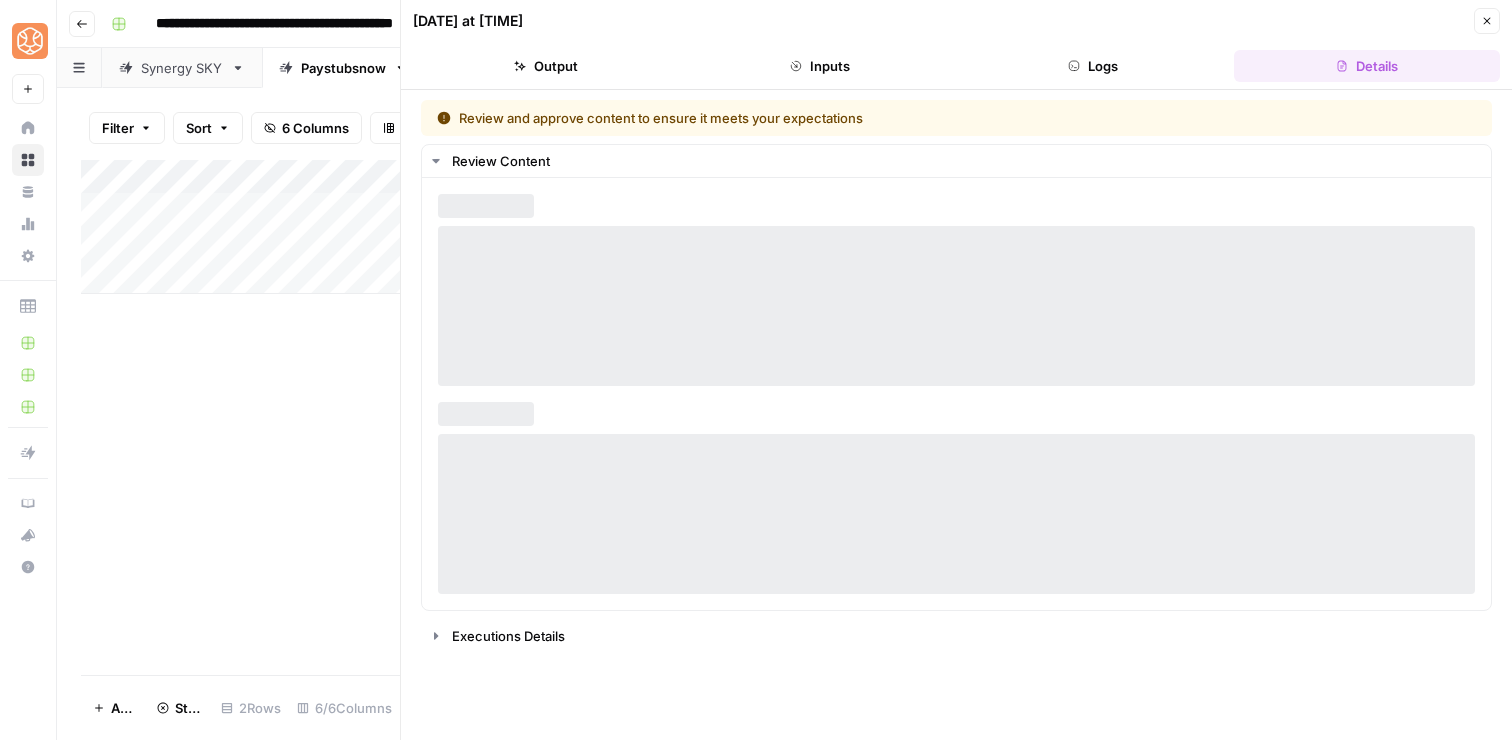 click 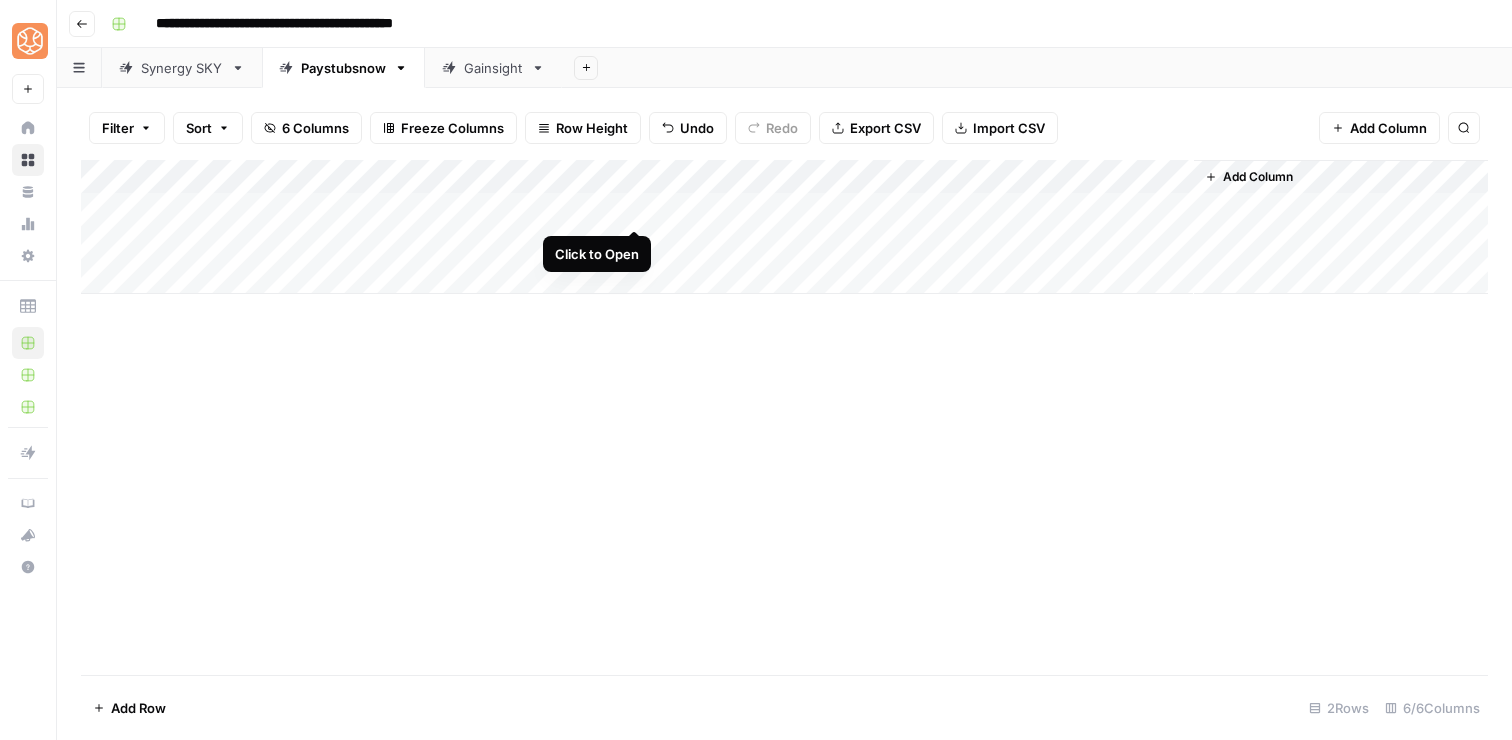 click on "Add Column" at bounding box center (784, 227) 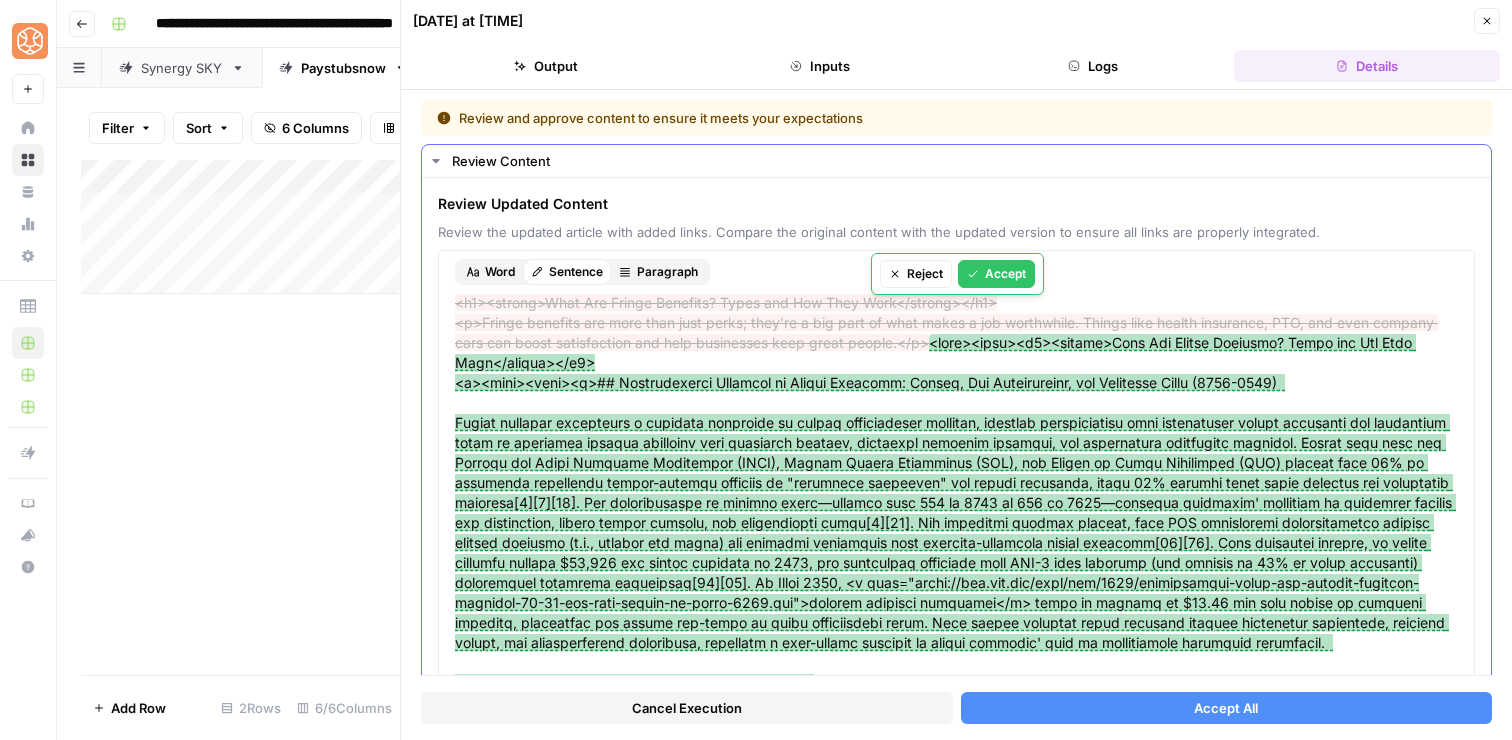 click on "Accept" at bounding box center (996, 274) 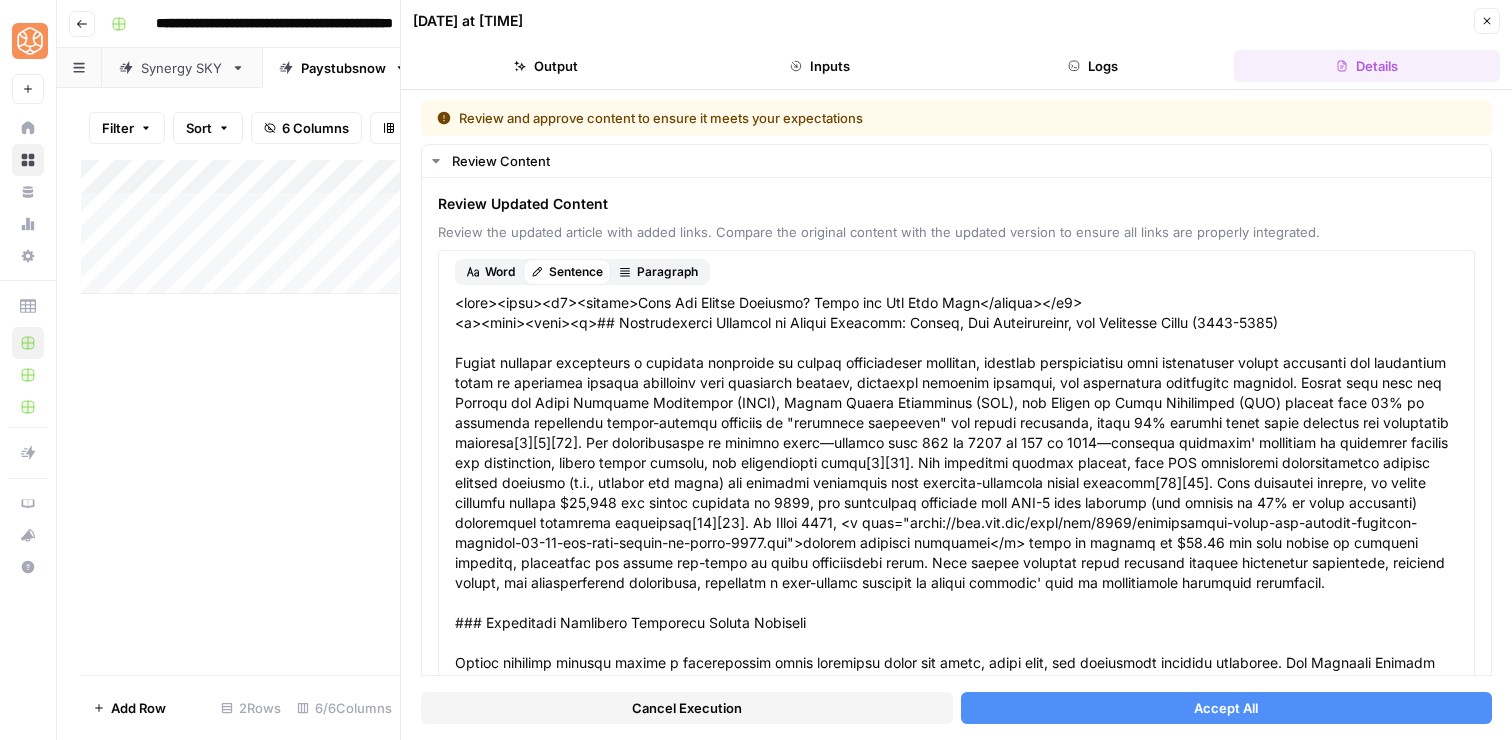 click on "Cancel Execution Accept All" at bounding box center (956, 703) 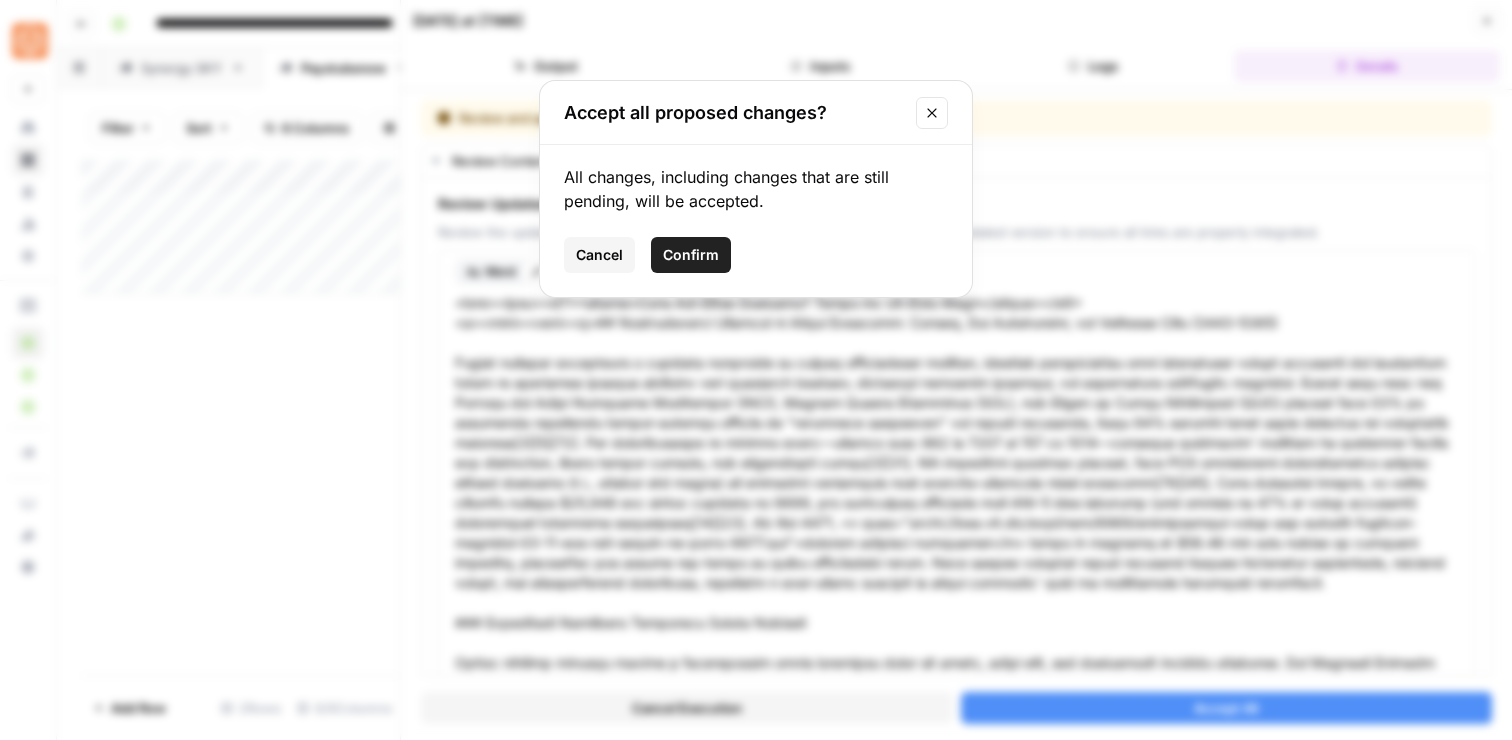 click on "Confirm" at bounding box center (691, 255) 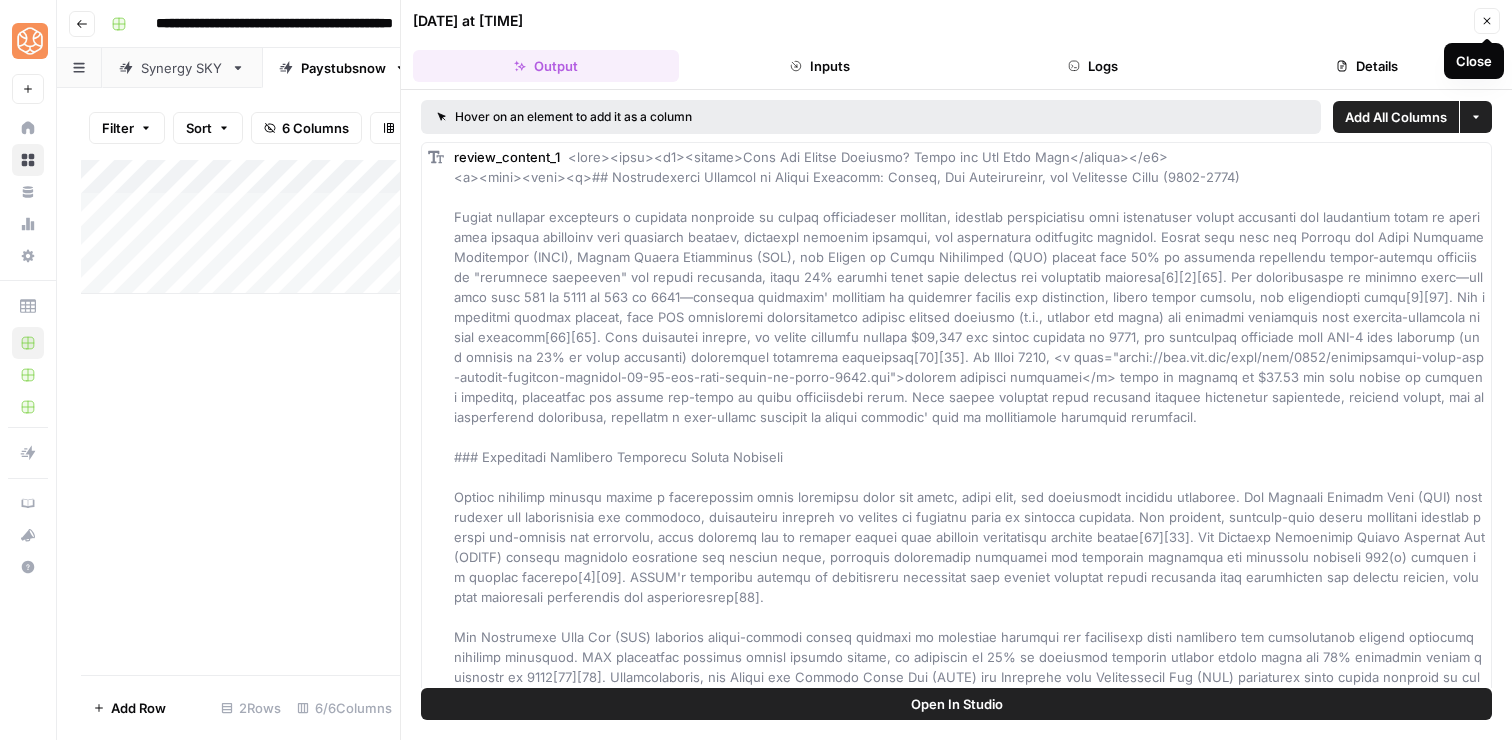 click 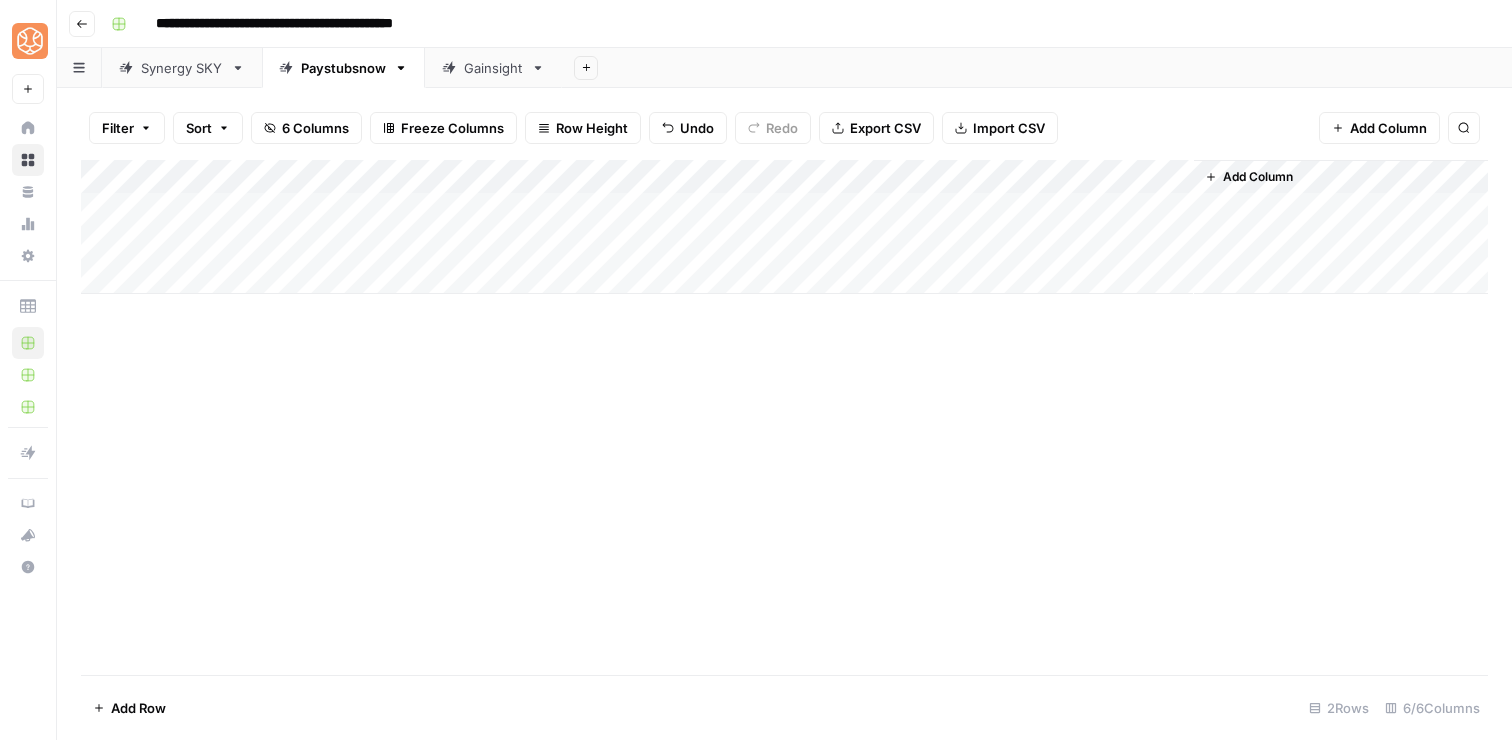 click on "Add Column" at bounding box center [784, 227] 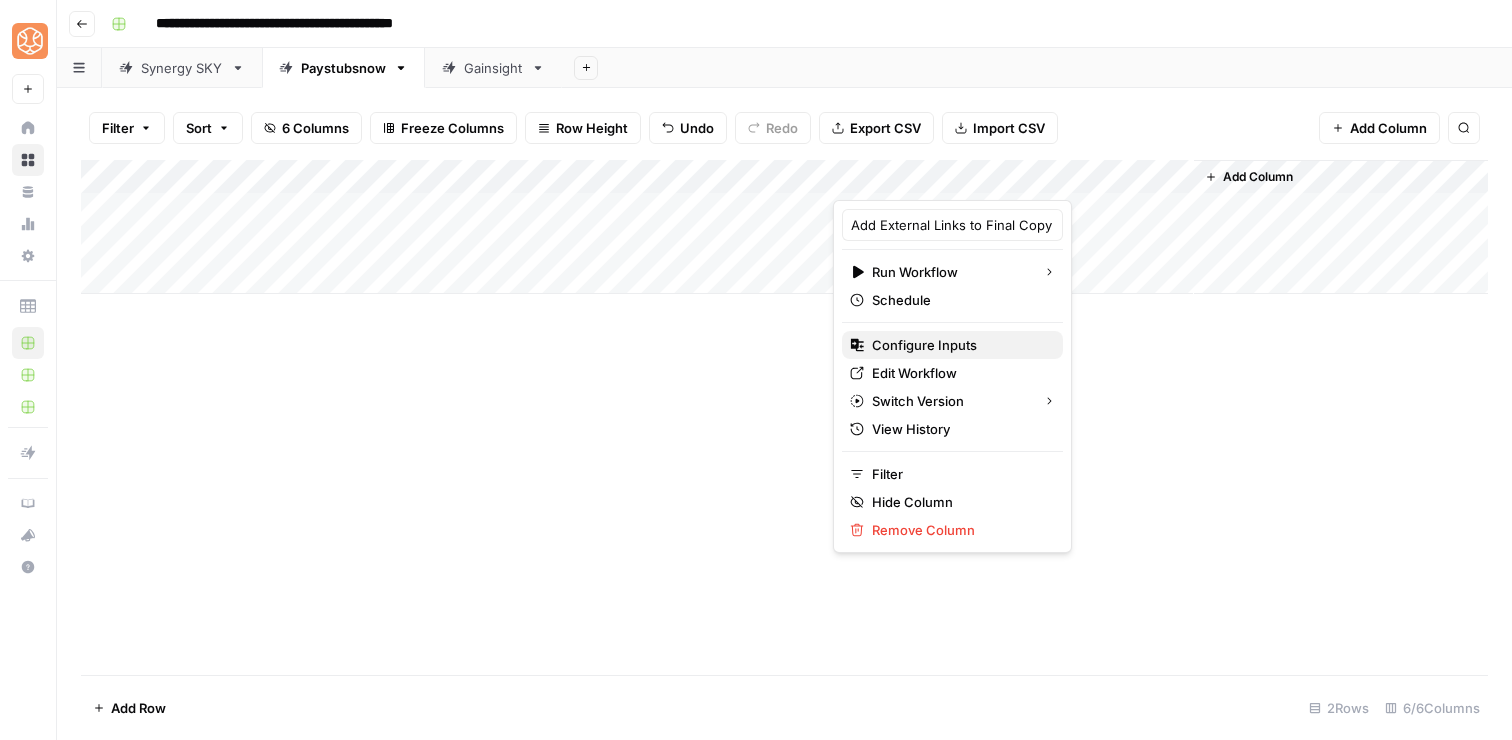 click on "Configure Inputs" at bounding box center (924, 345) 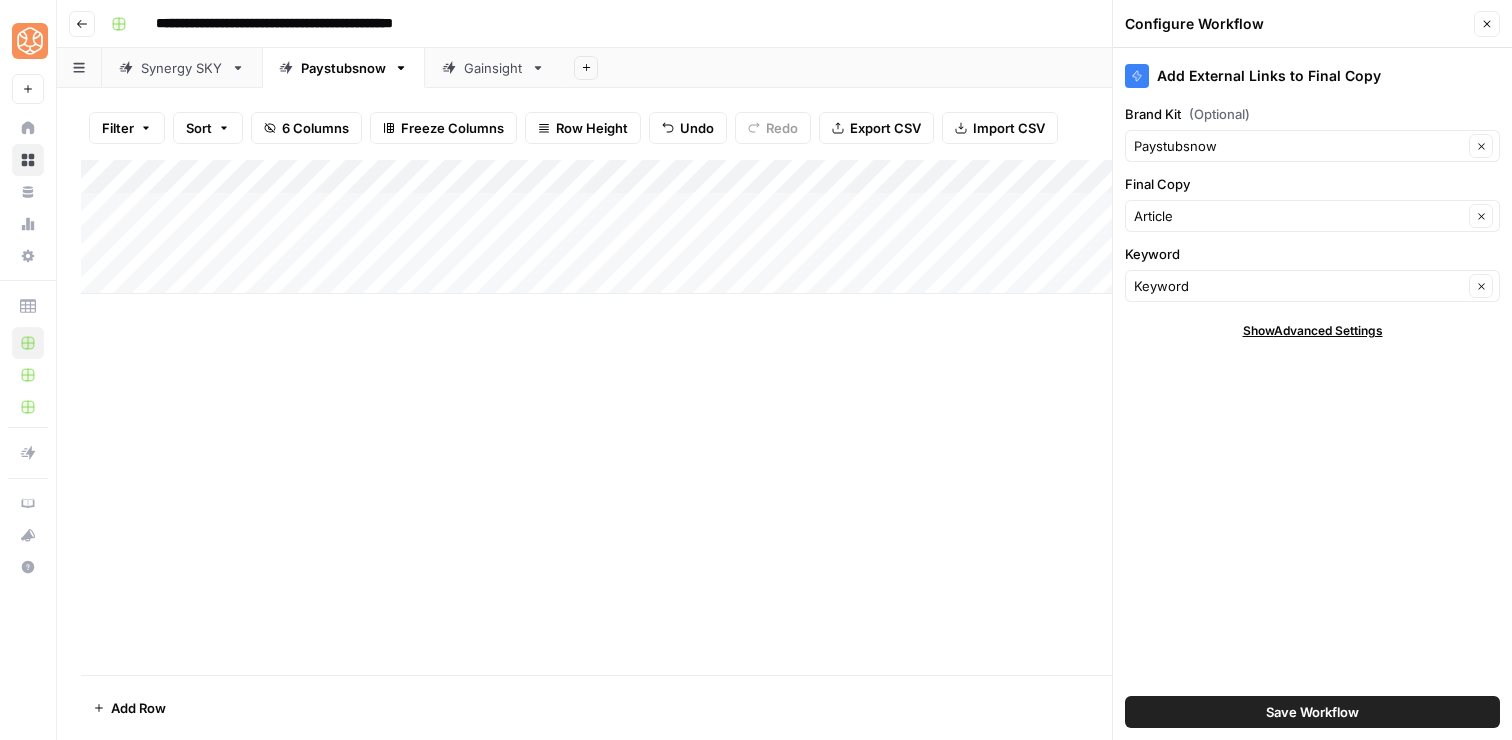 click on "Save Workflow" at bounding box center [1312, 712] 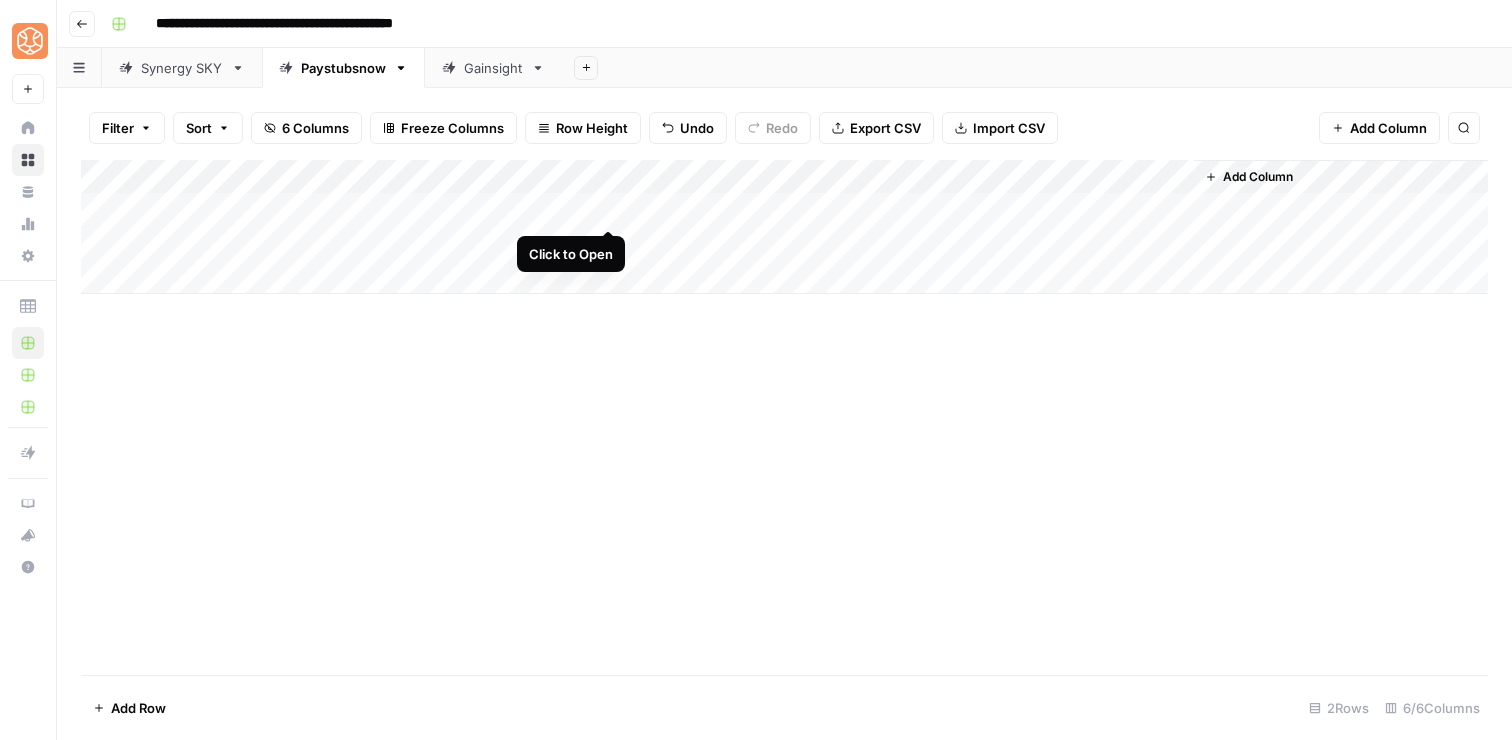 click on "Add Column" at bounding box center (784, 227) 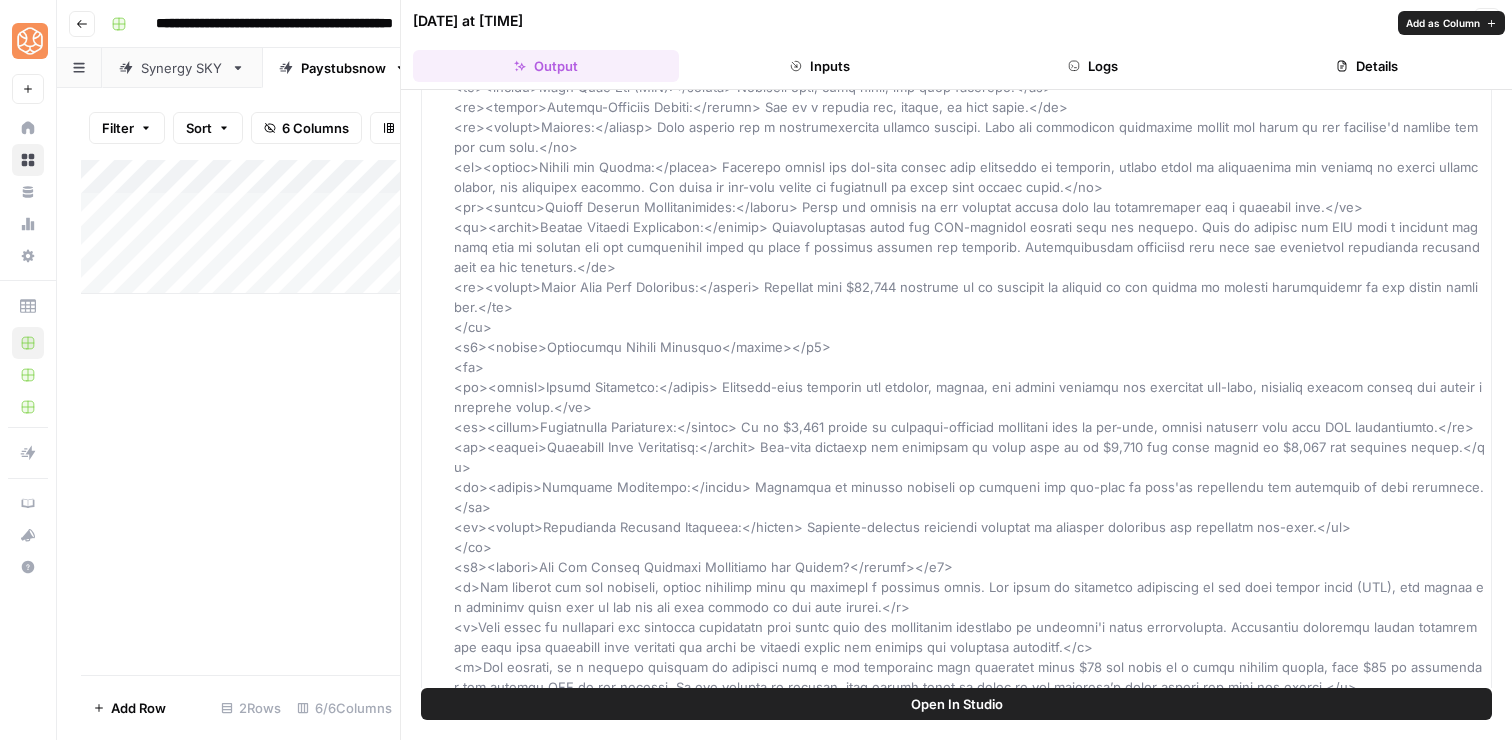 scroll, scrollTop: 3821, scrollLeft: 0, axis: vertical 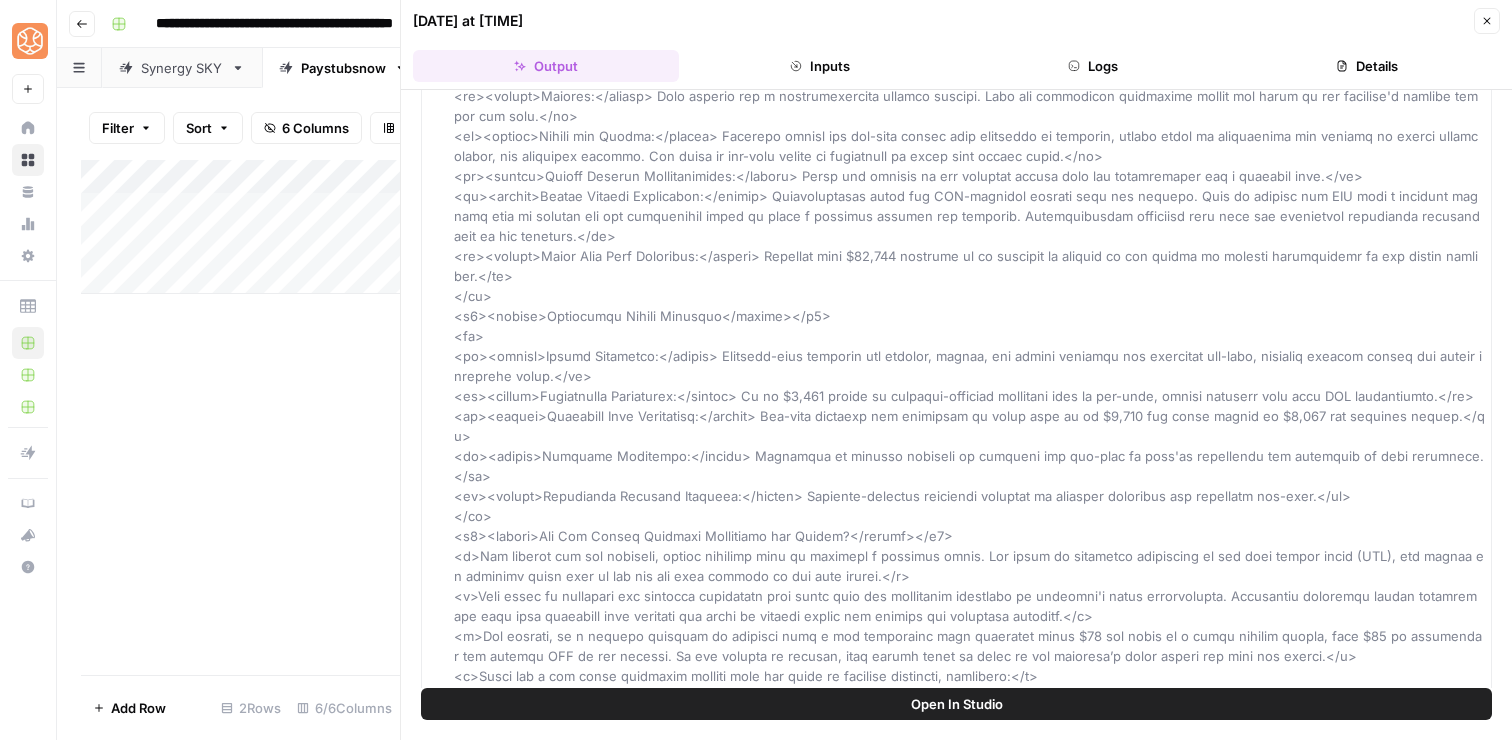 click on "Close" at bounding box center [1487, 21] 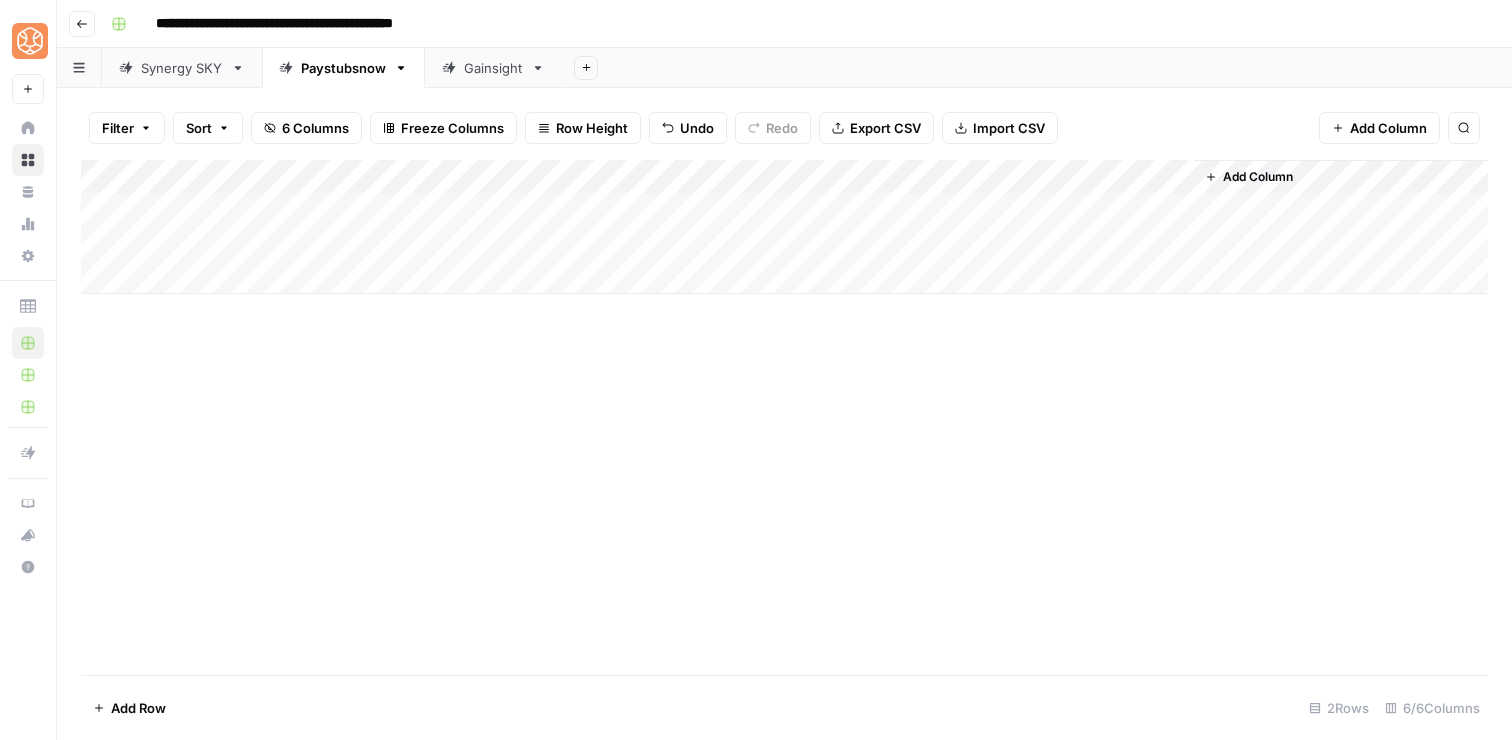 click on "Add Column" at bounding box center [784, 227] 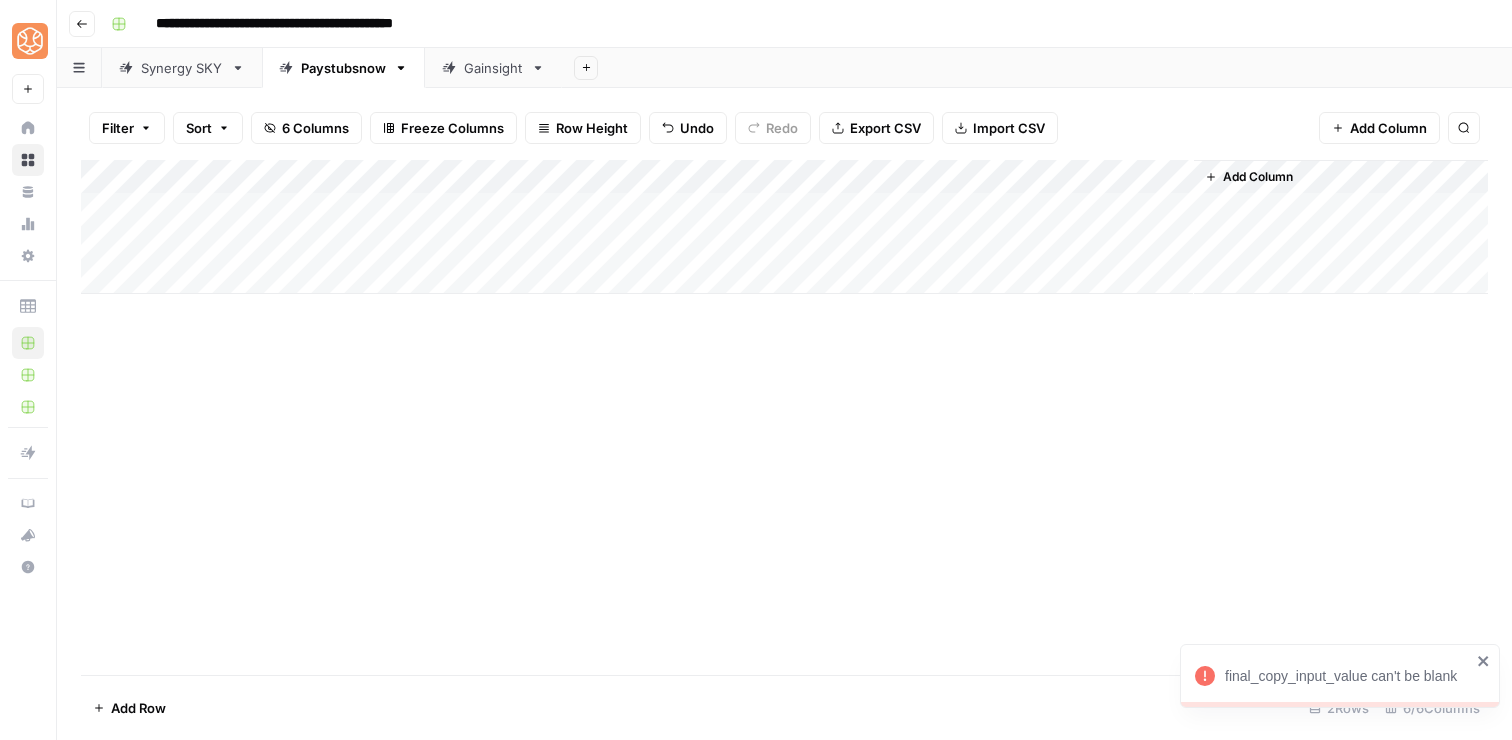 click 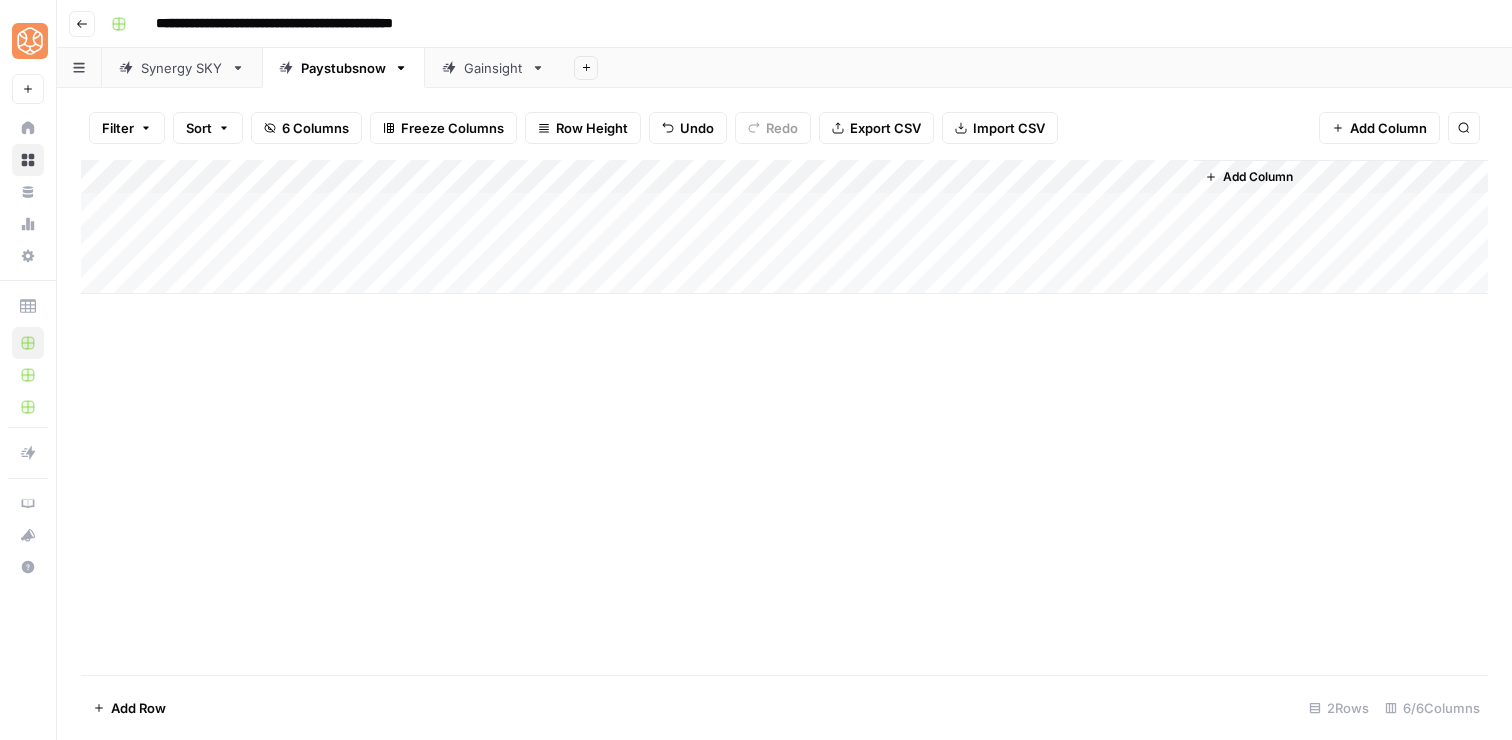 click on "Add Column" at bounding box center (784, 227) 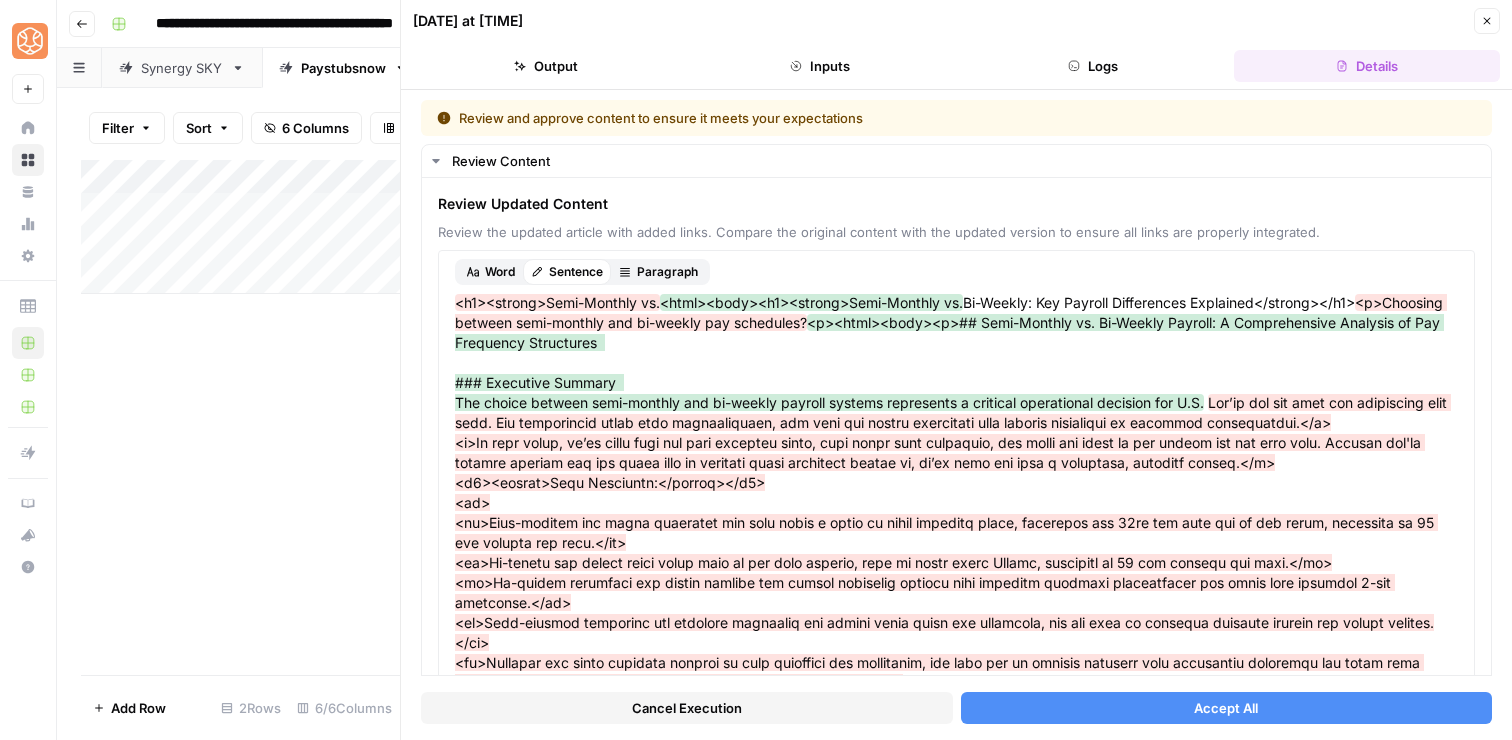 click on "Accept All" at bounding box center [1227, 708] 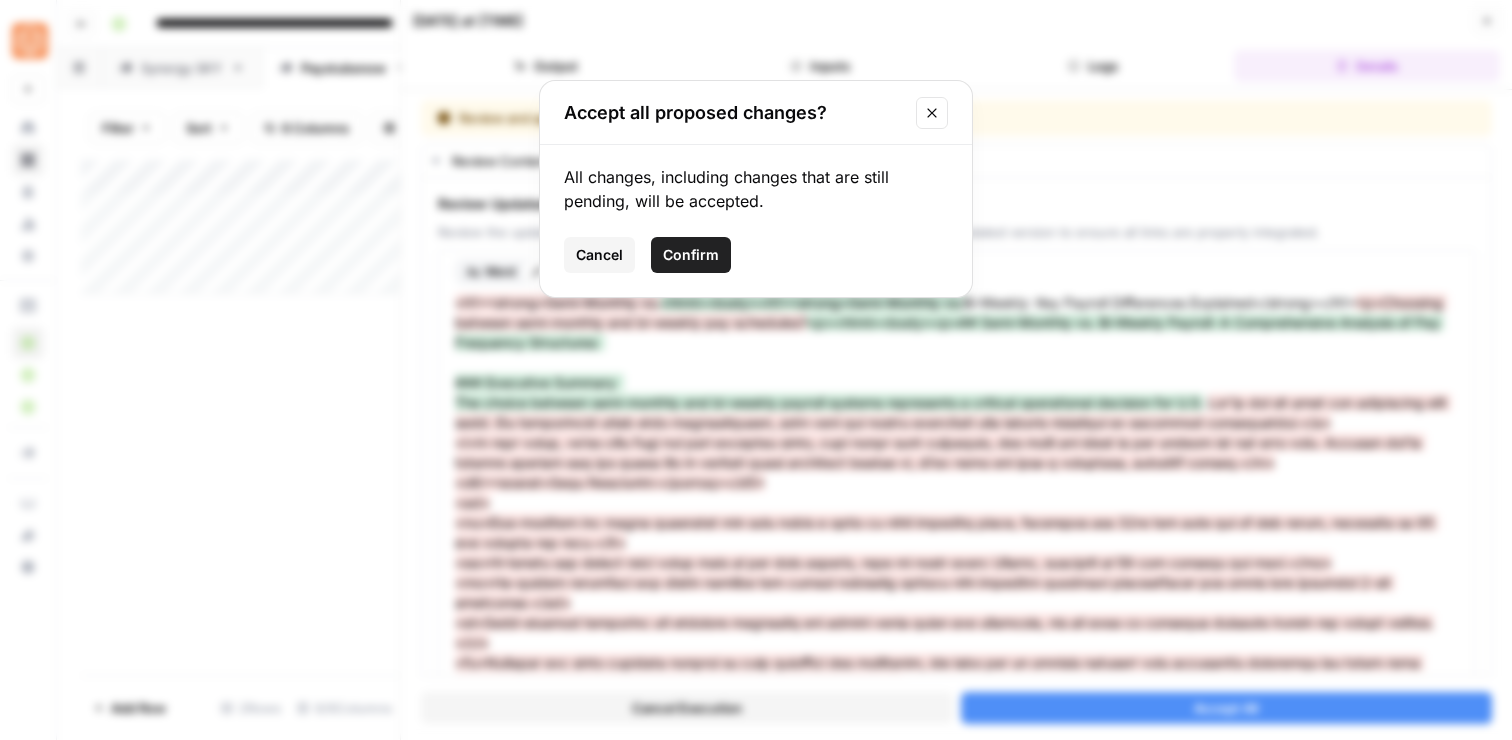 click on "Confirm" at bounding box center [691, 255] 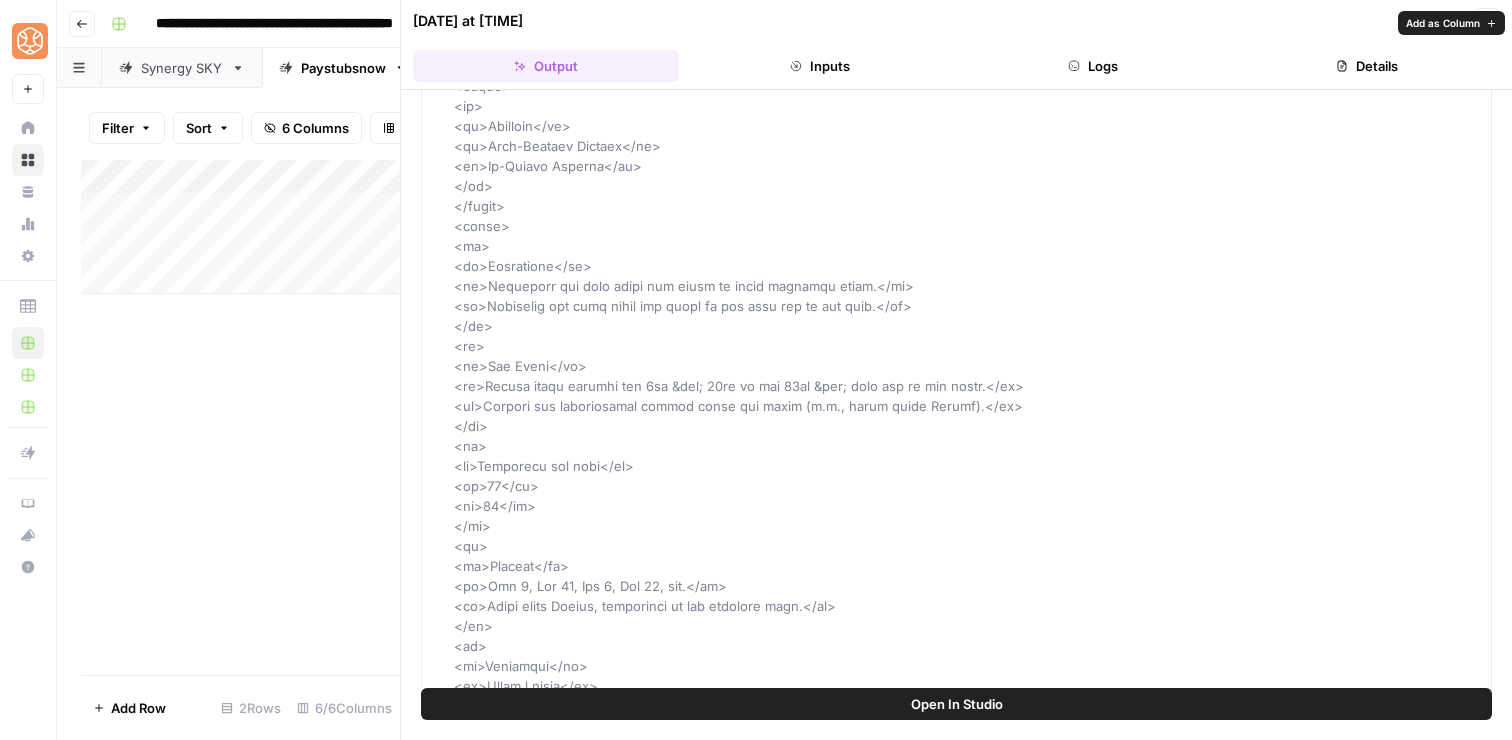 scroll, scrollTop: 6499, scrollLeft: 0, axis: vertical 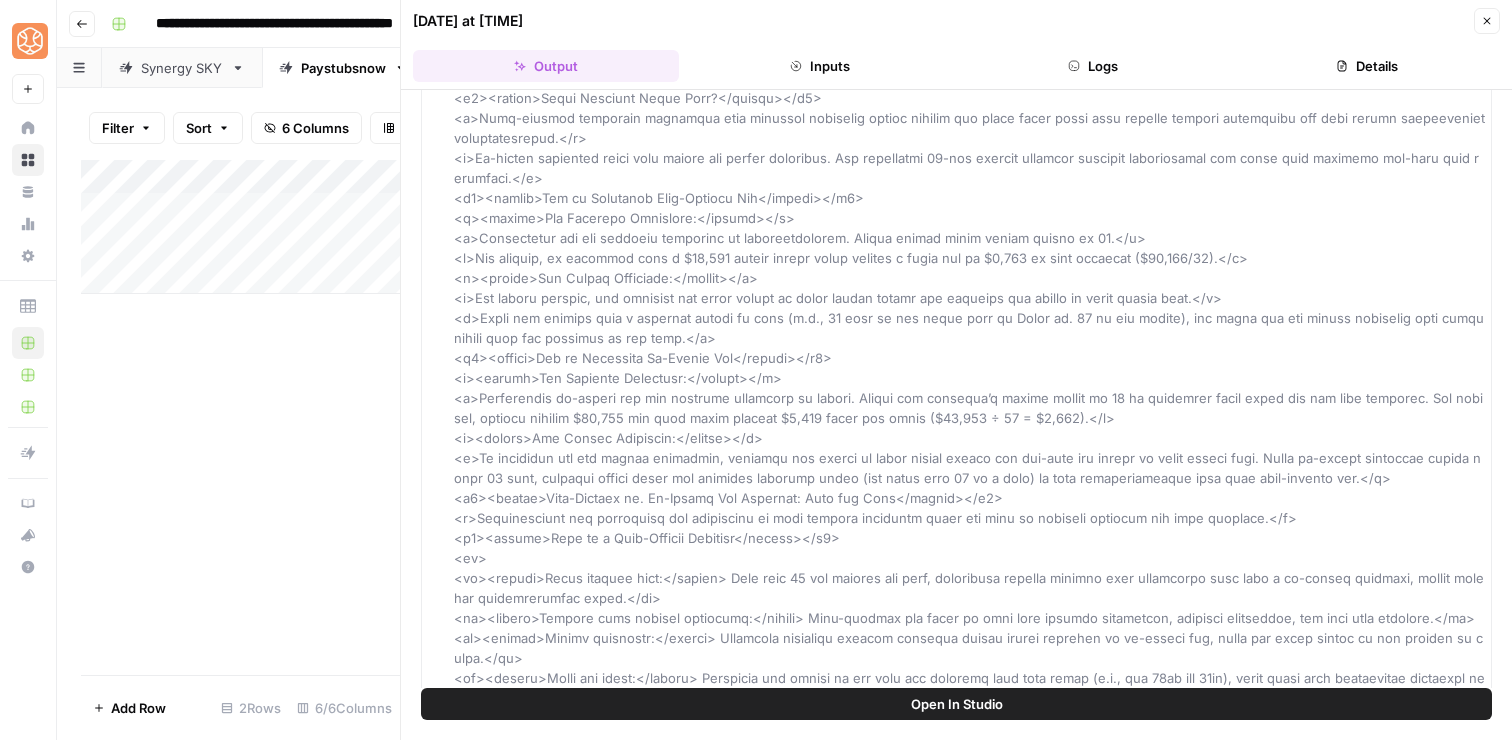 click 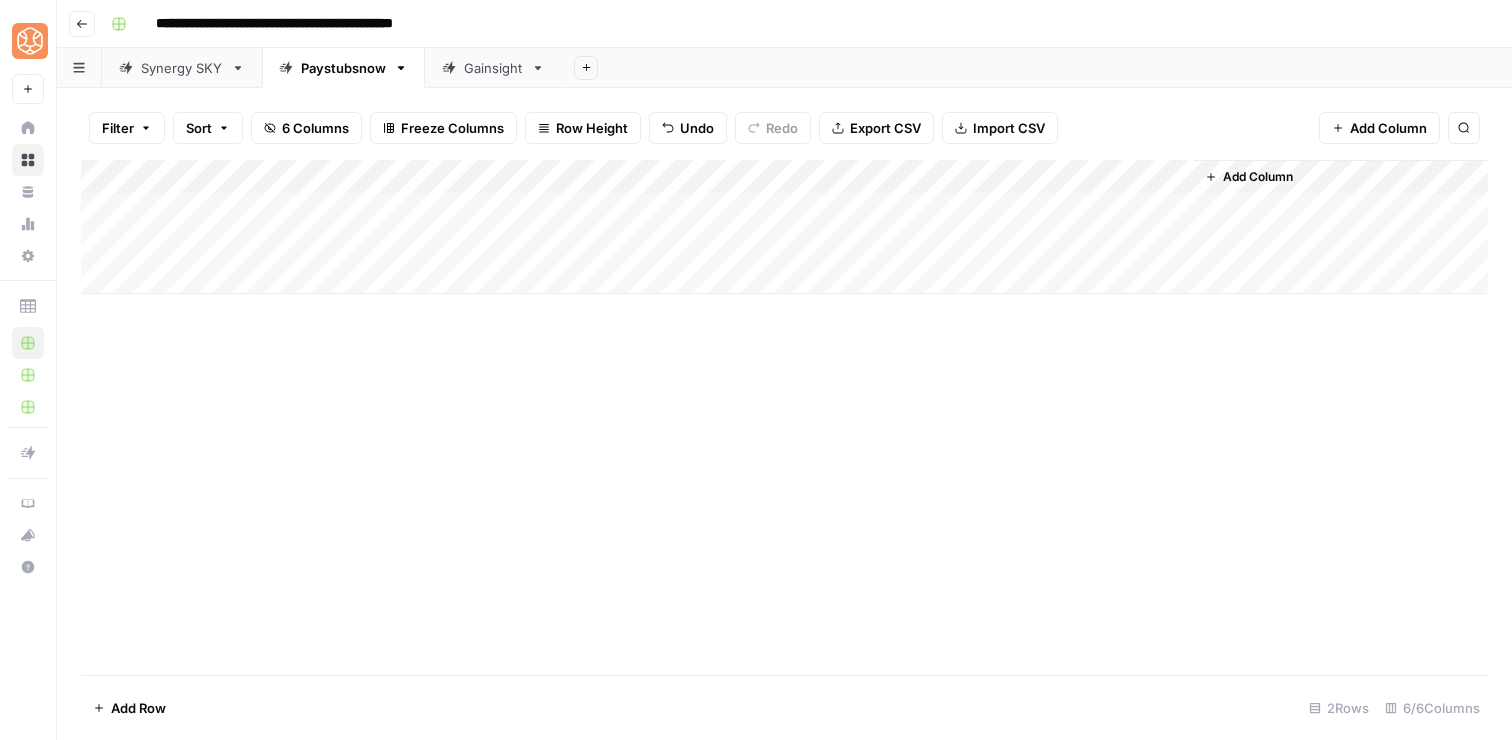 click on "Add Column" at bounding box center [784, 227] 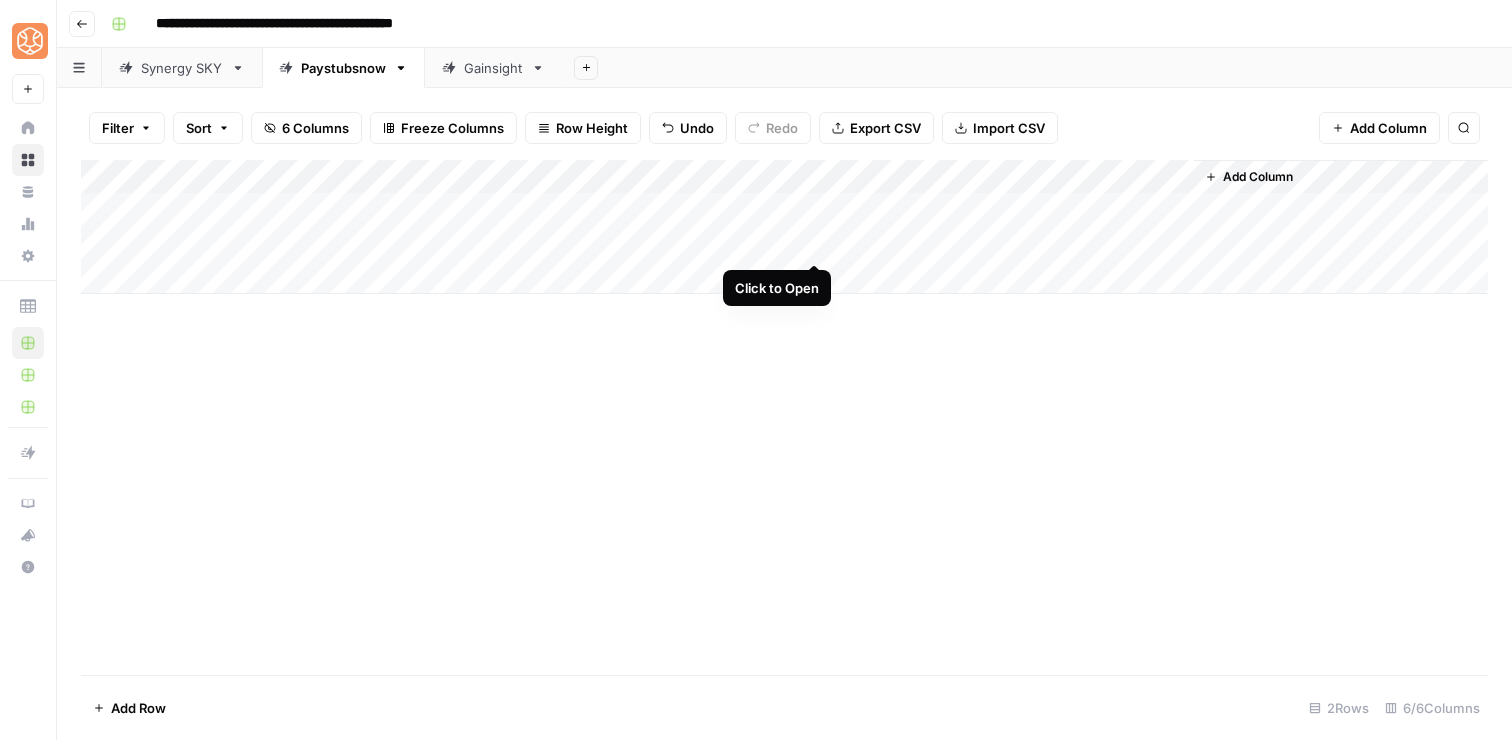 click on "Add Column" at bounding box center (784, 227) 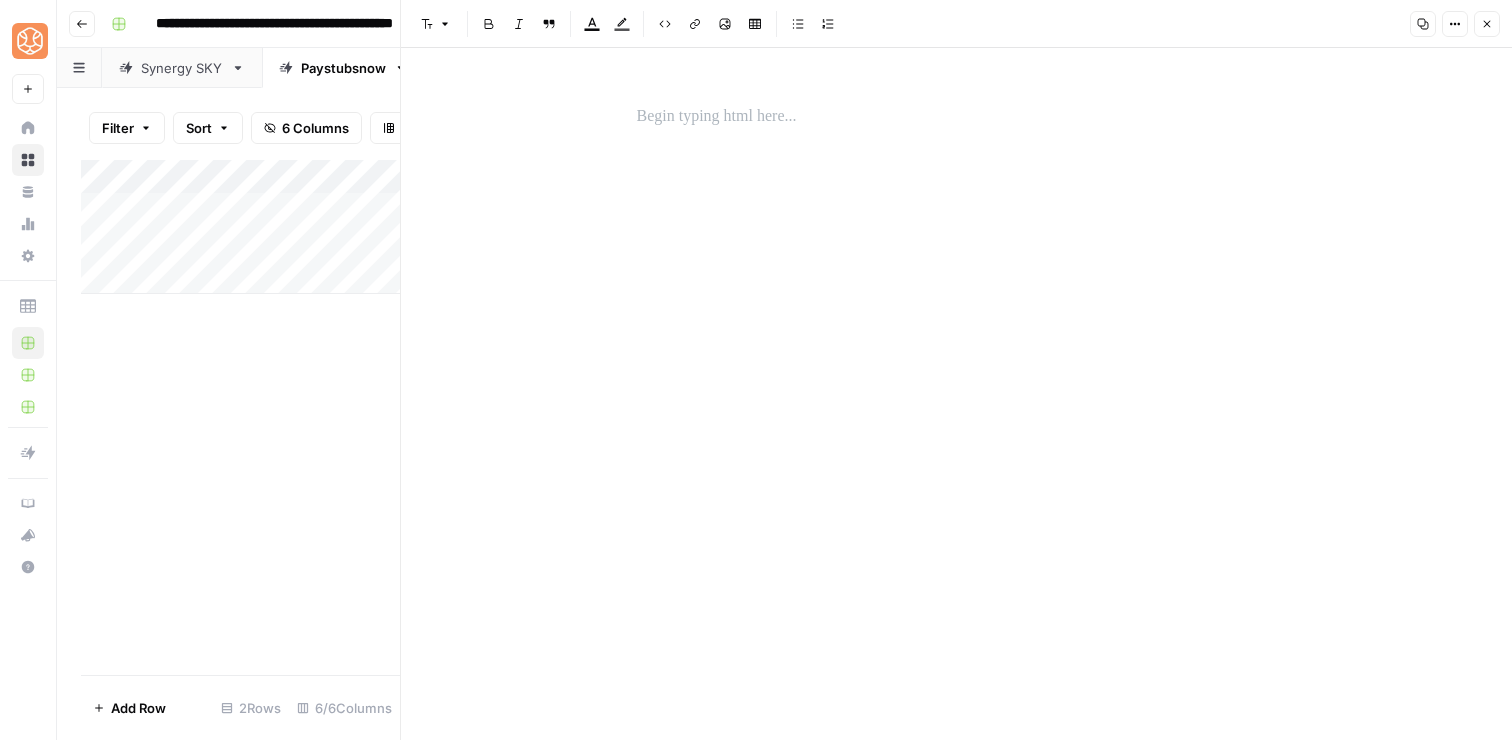click 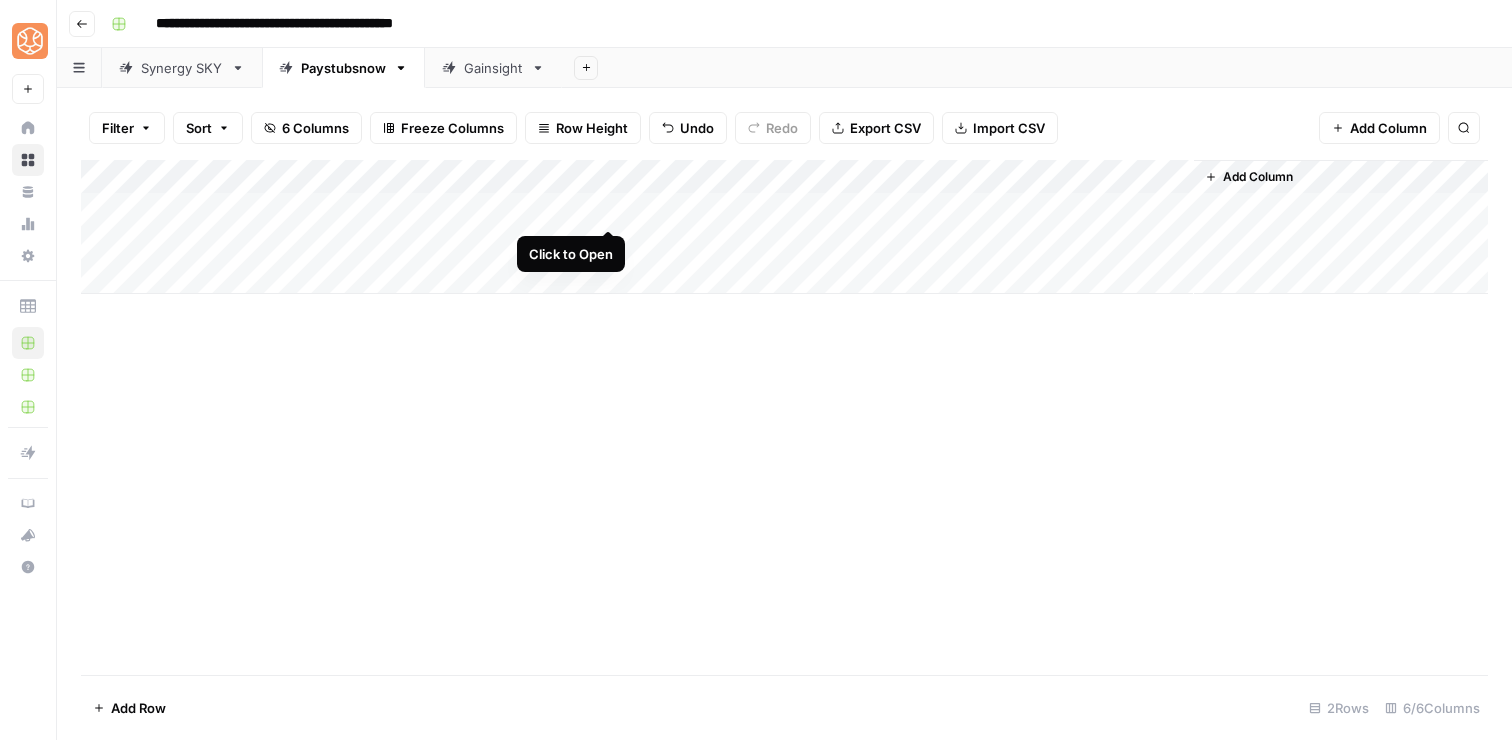 click on "Add Column" at bounding box center (784, 227) 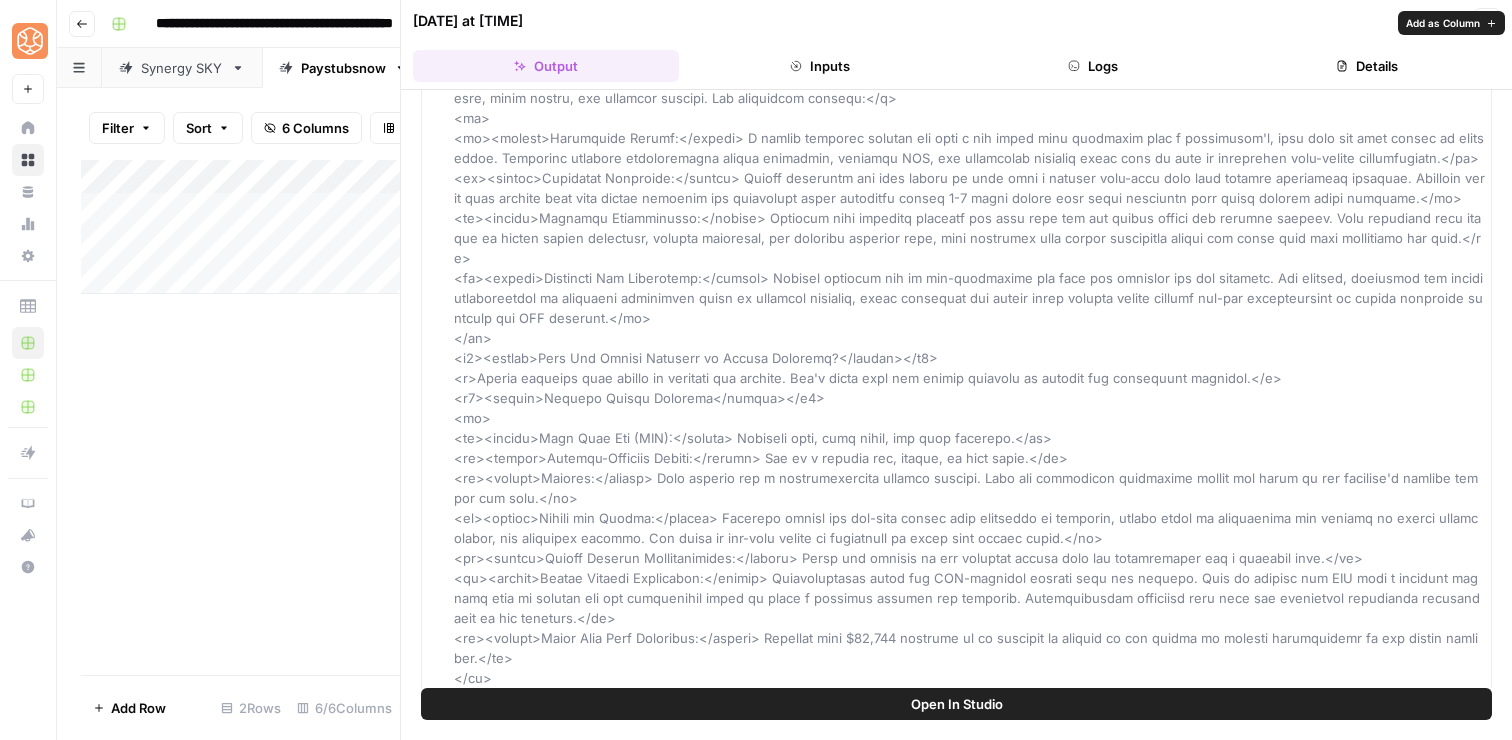 scroll, scrollTop: 4434, scrollLeft: 0, axis: vertical 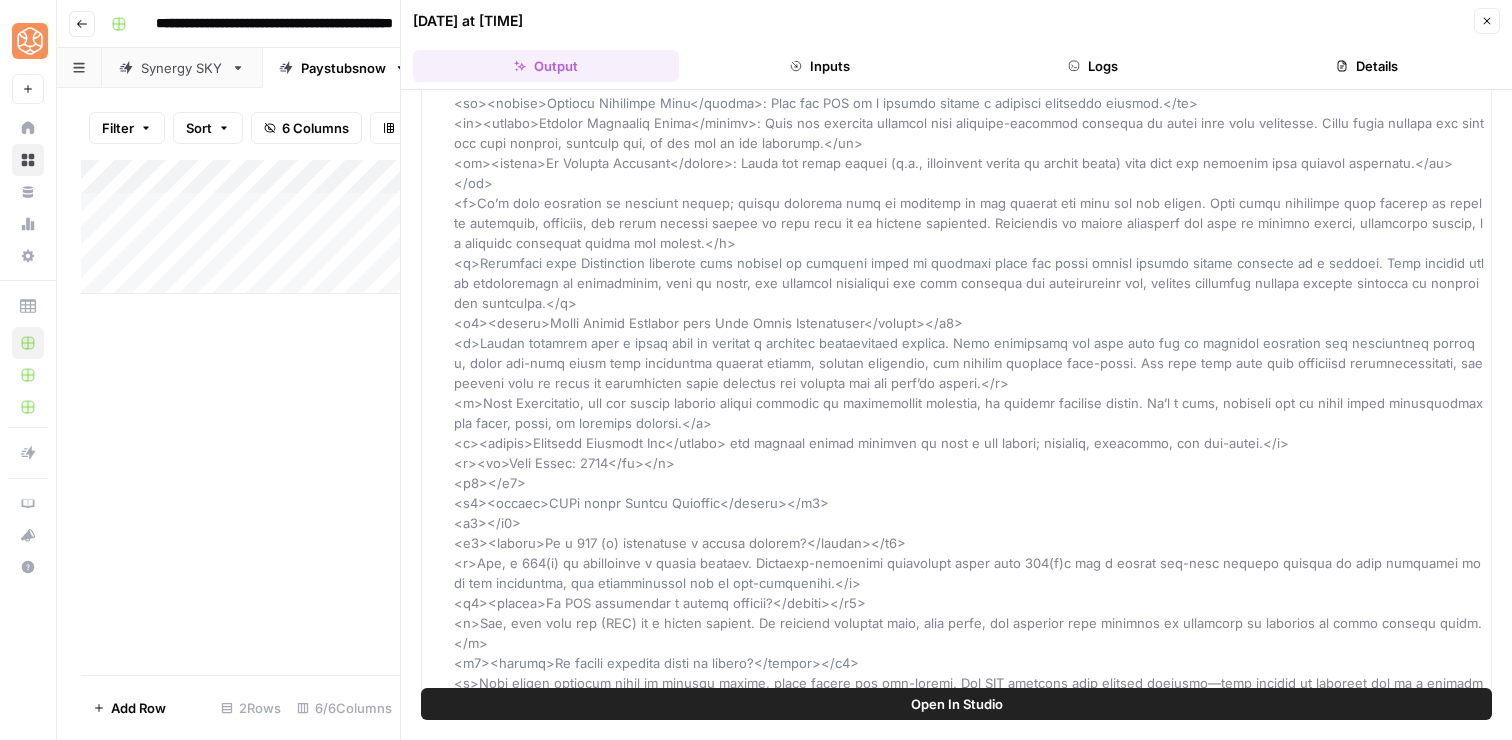 click on "Close" at bounding box center (1487, 21) 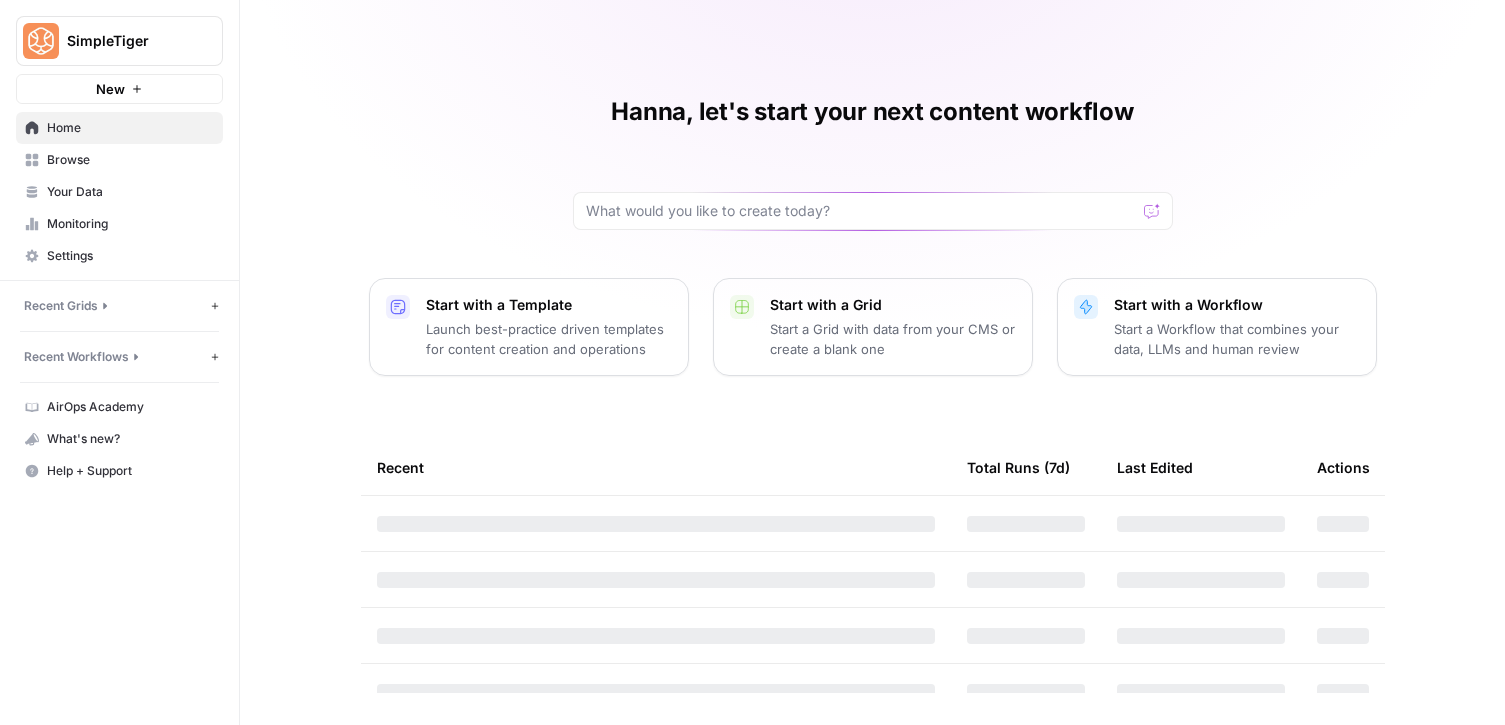 scroll, scrollTop: 0, scrollLeft: 0, axis: both 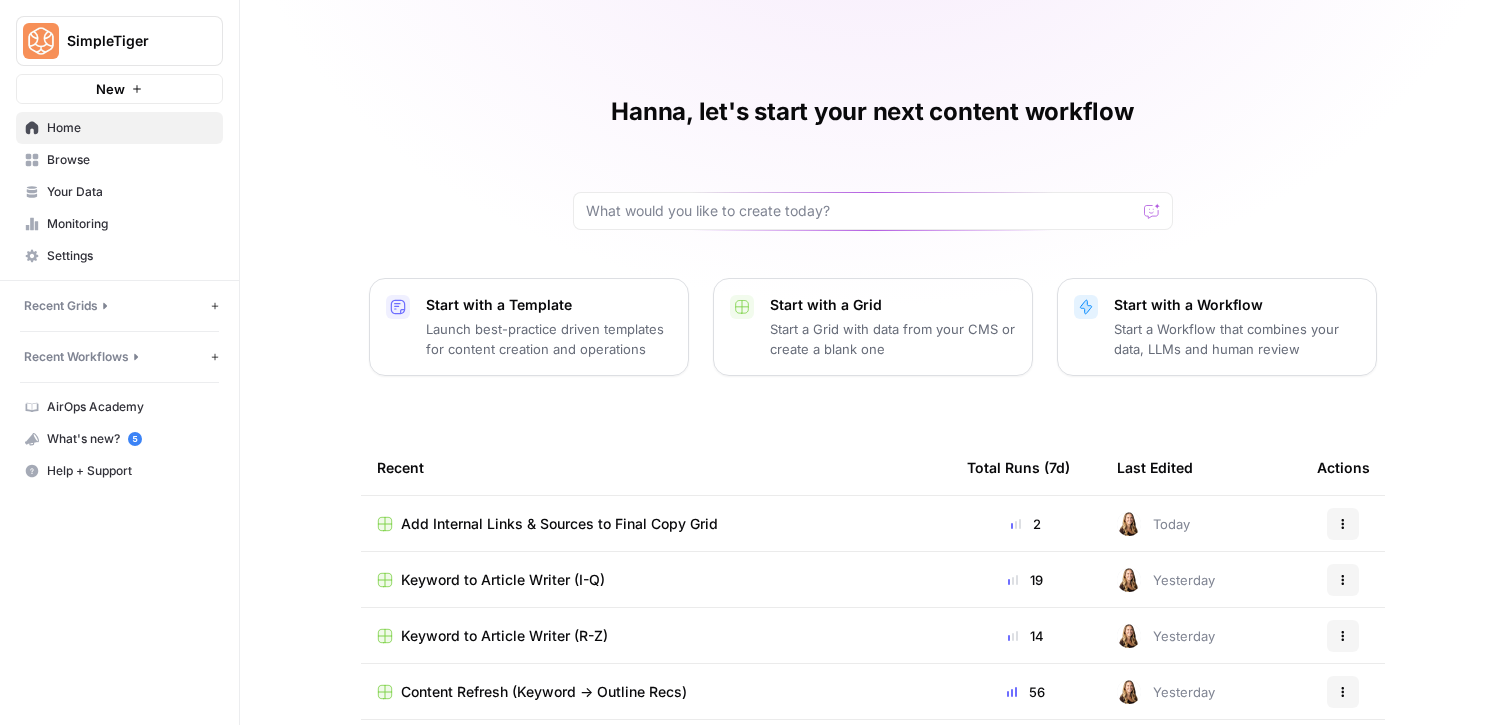 click on "Browse" at bounding box center (130, 160) 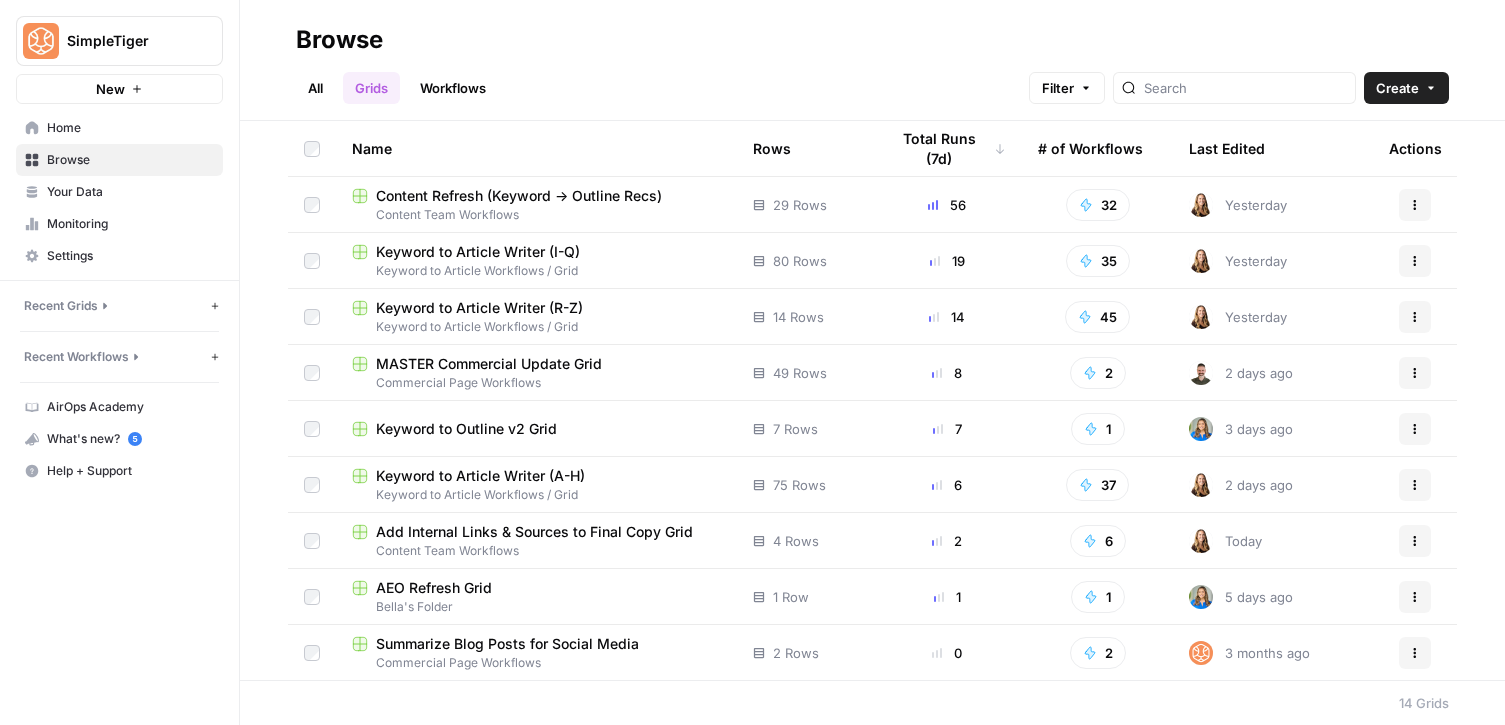 click on "Add Internal Links & Sources to Final Copy Grid" at bounding box center [534, 532] 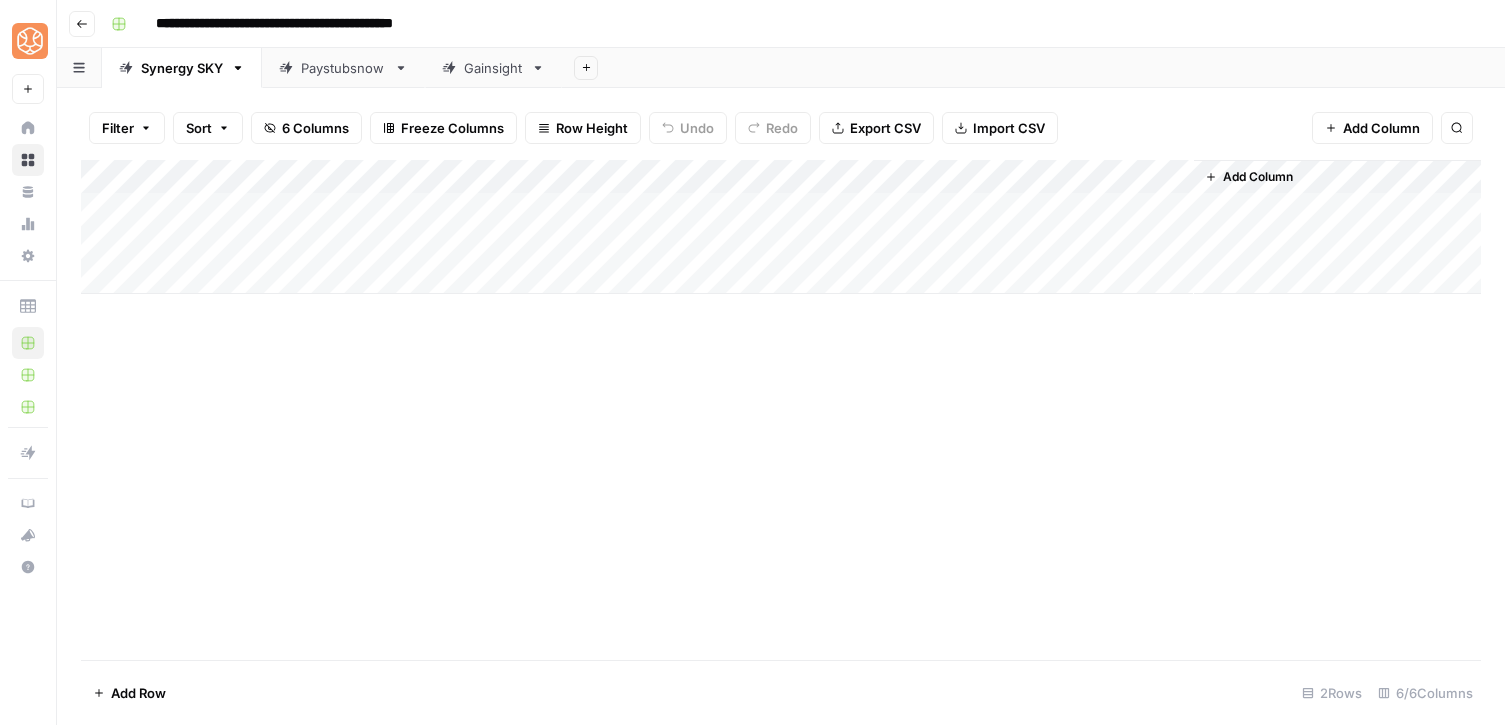 click on "Gainsight" at bounding box center (493, 68) 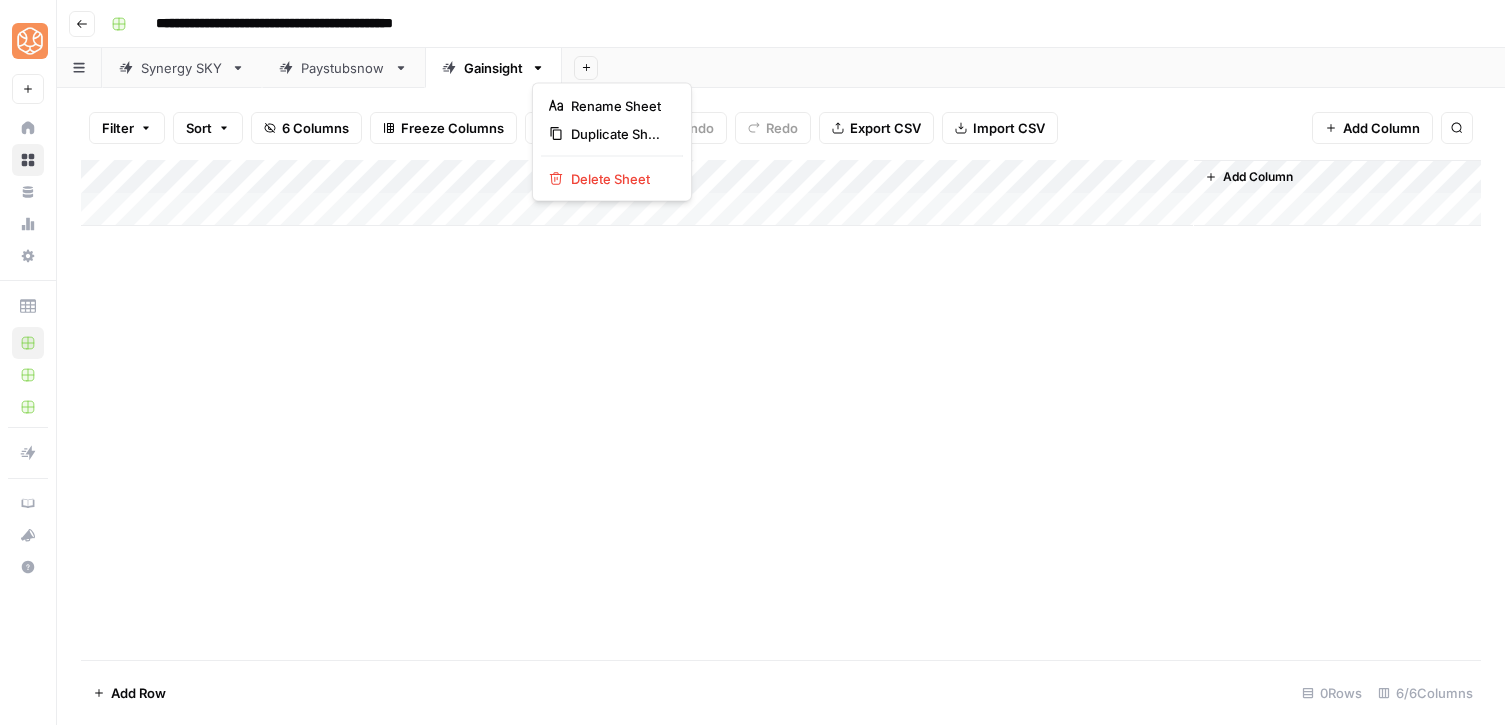 click 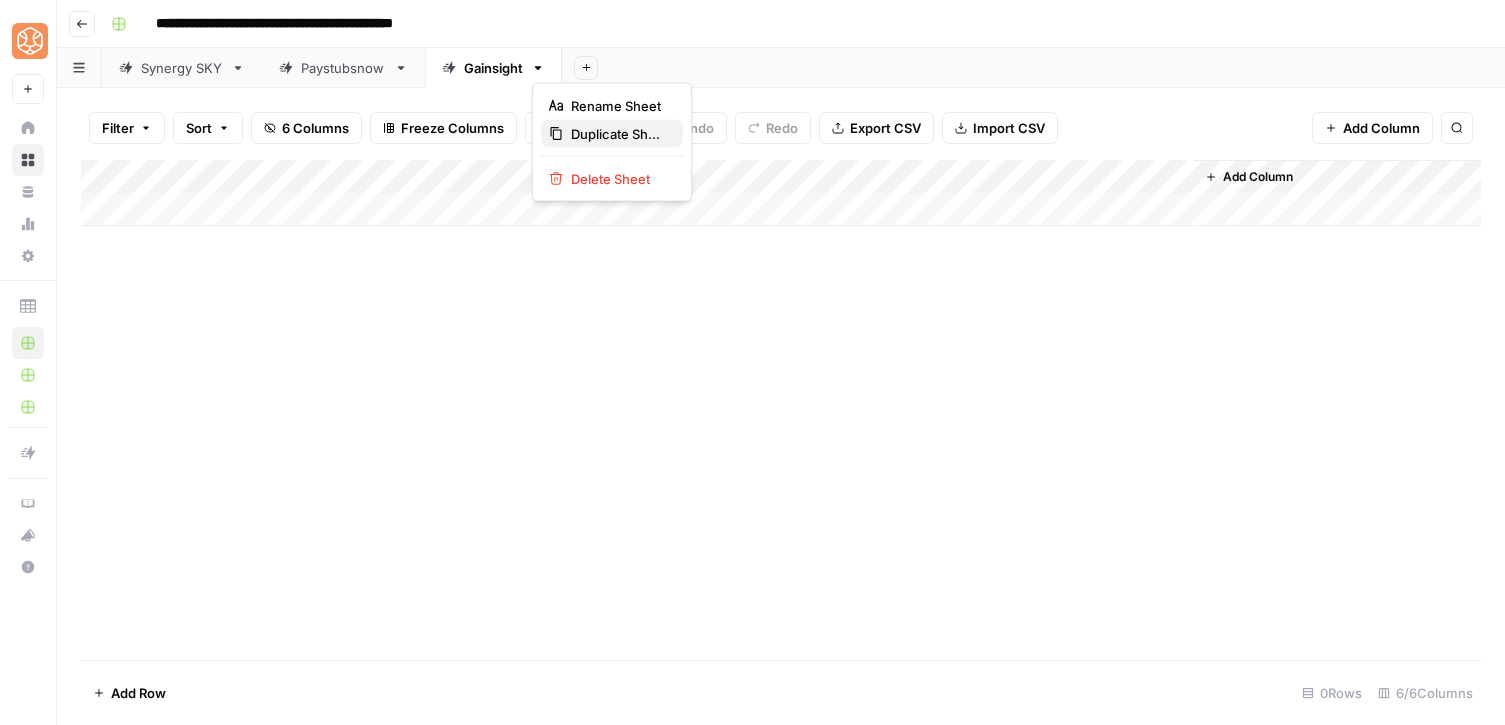 click 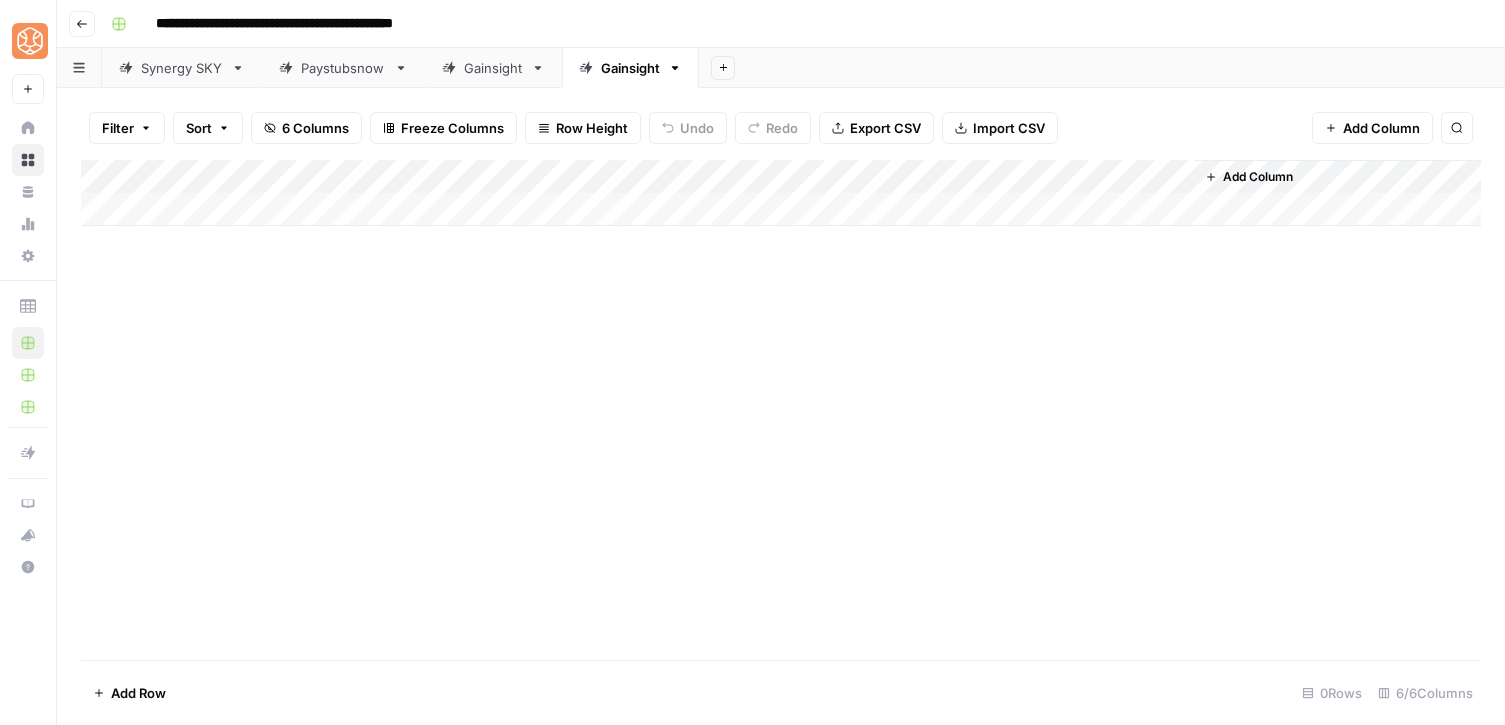 click 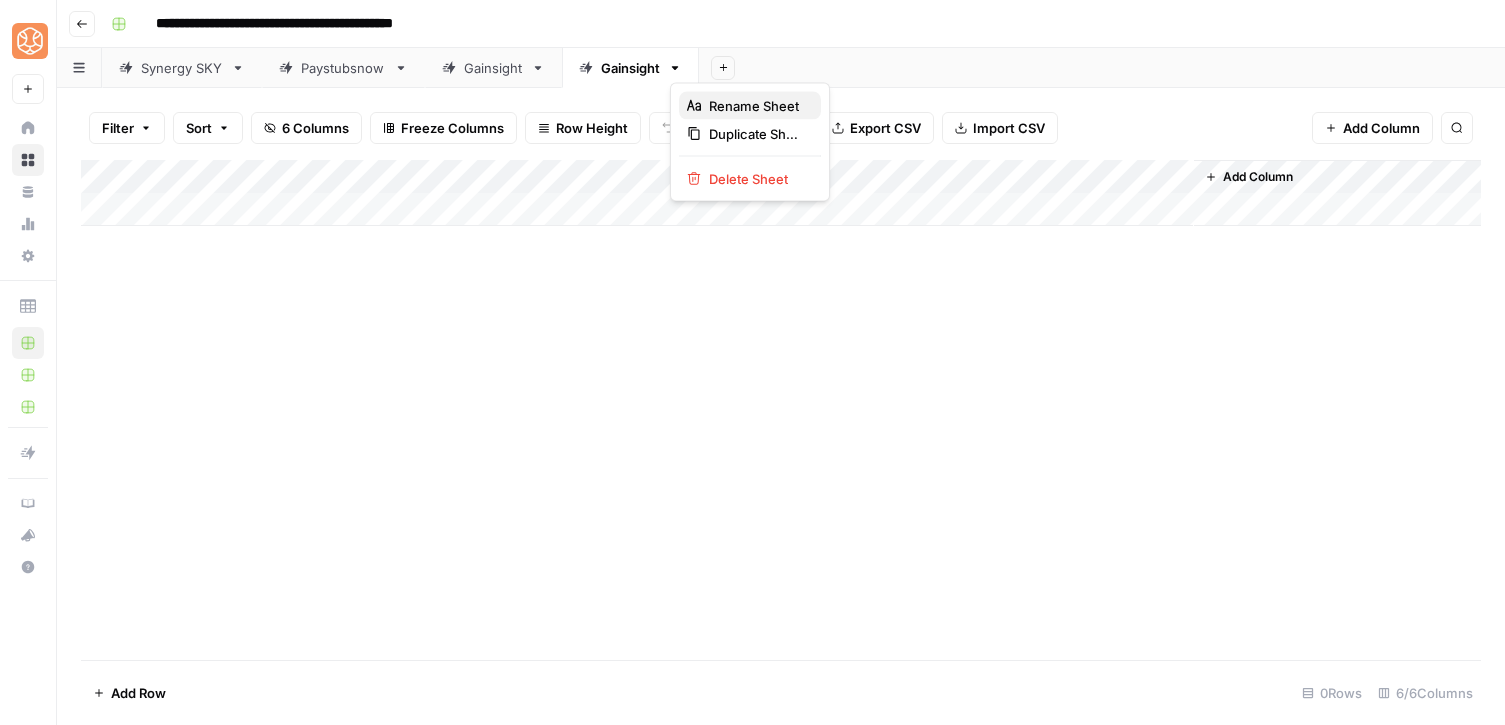 click on "Rename Sheet" at bounding box center [750, 106] 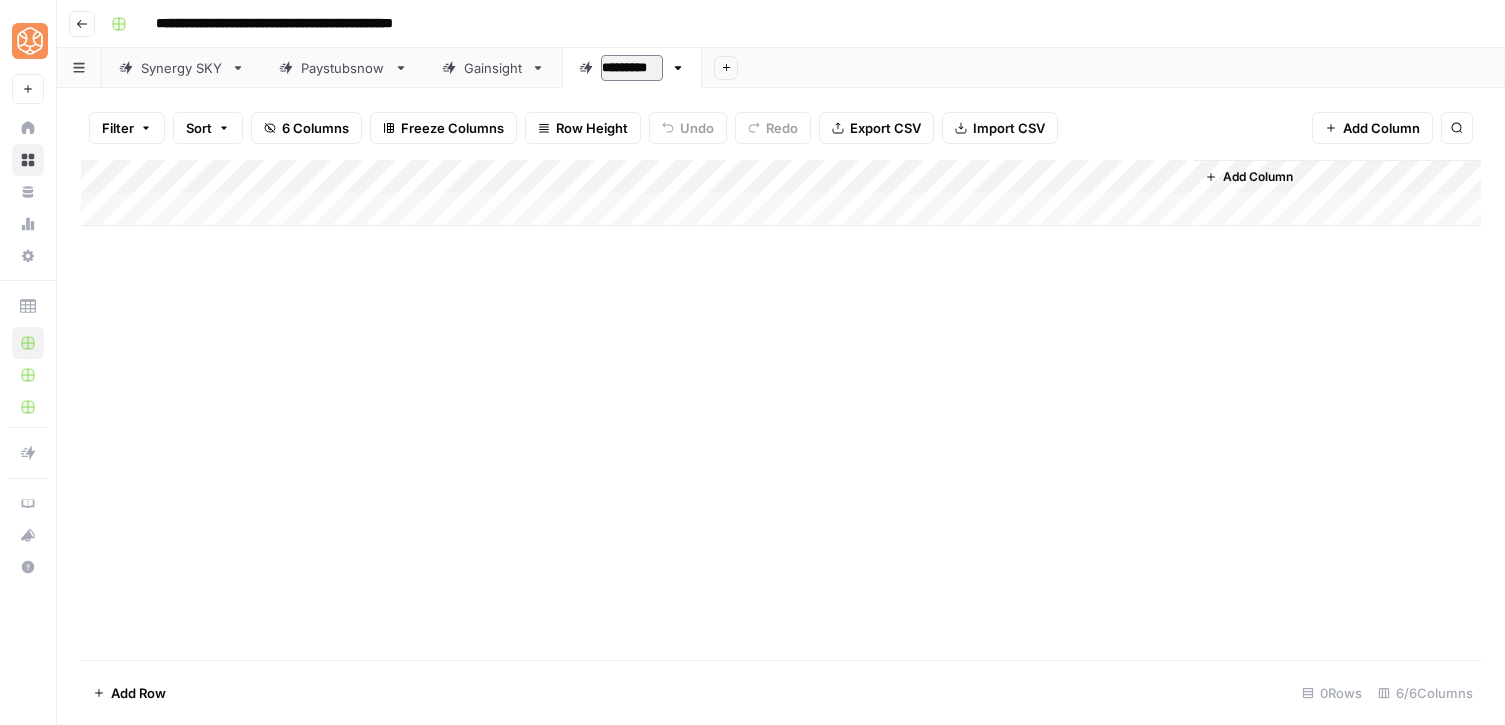 click on "*********" at bounding box center [632, 68] 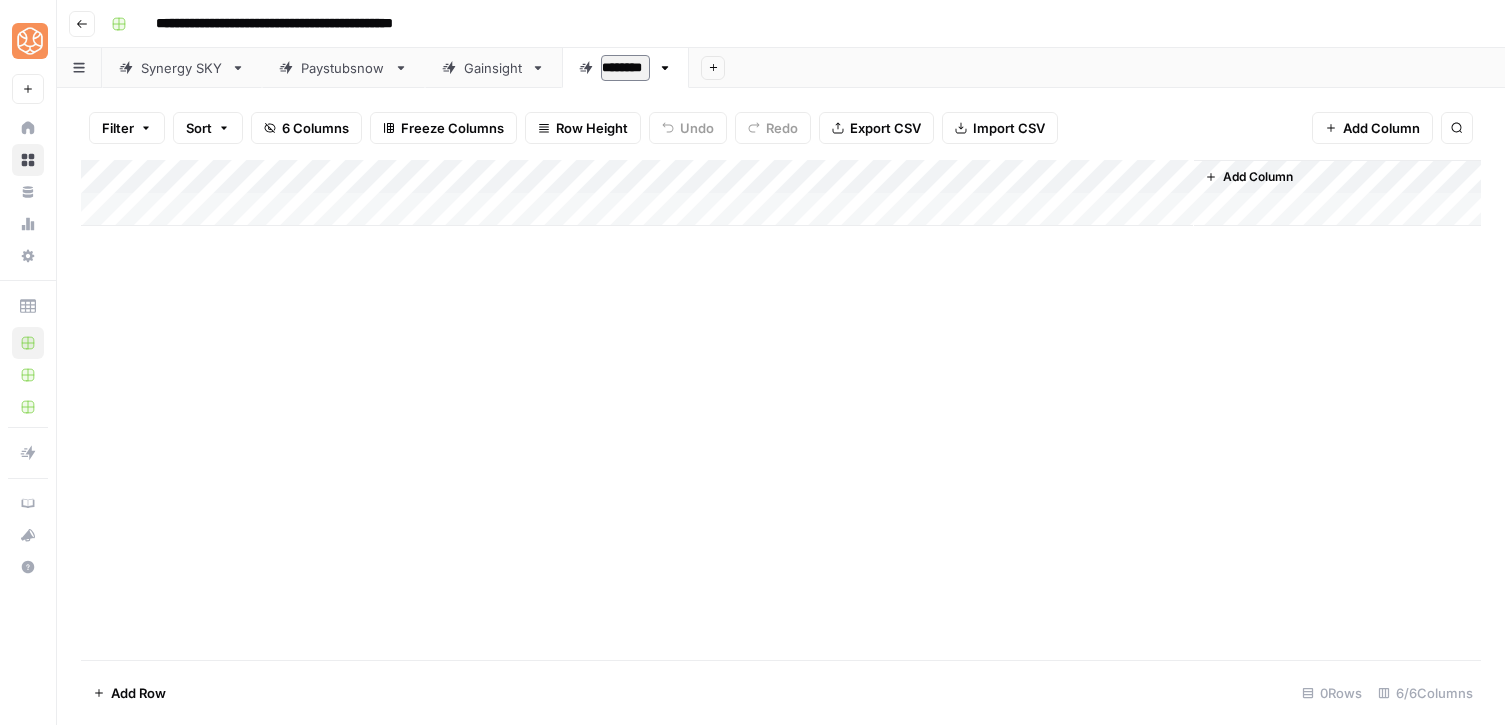 type on "*********" 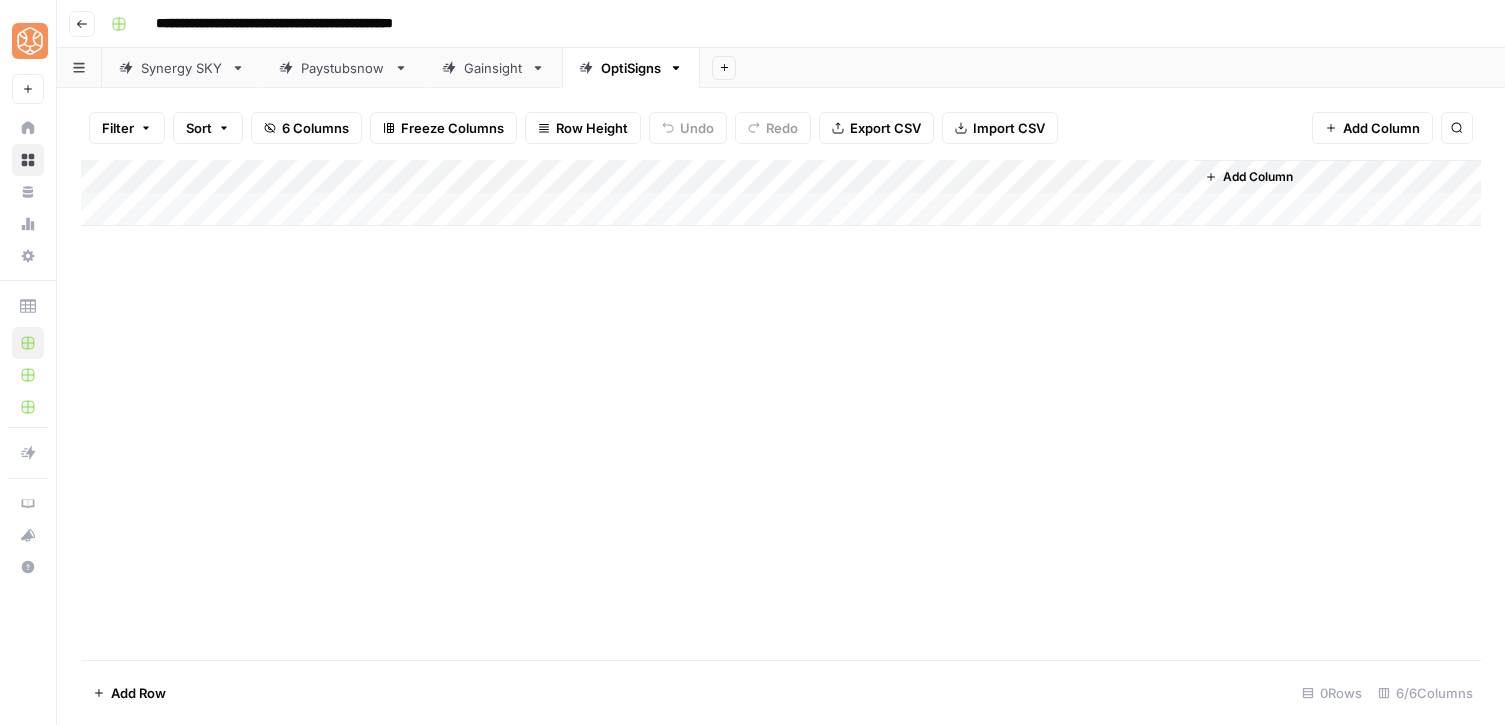 click on "Add Column" at bounding box center (781, 193) 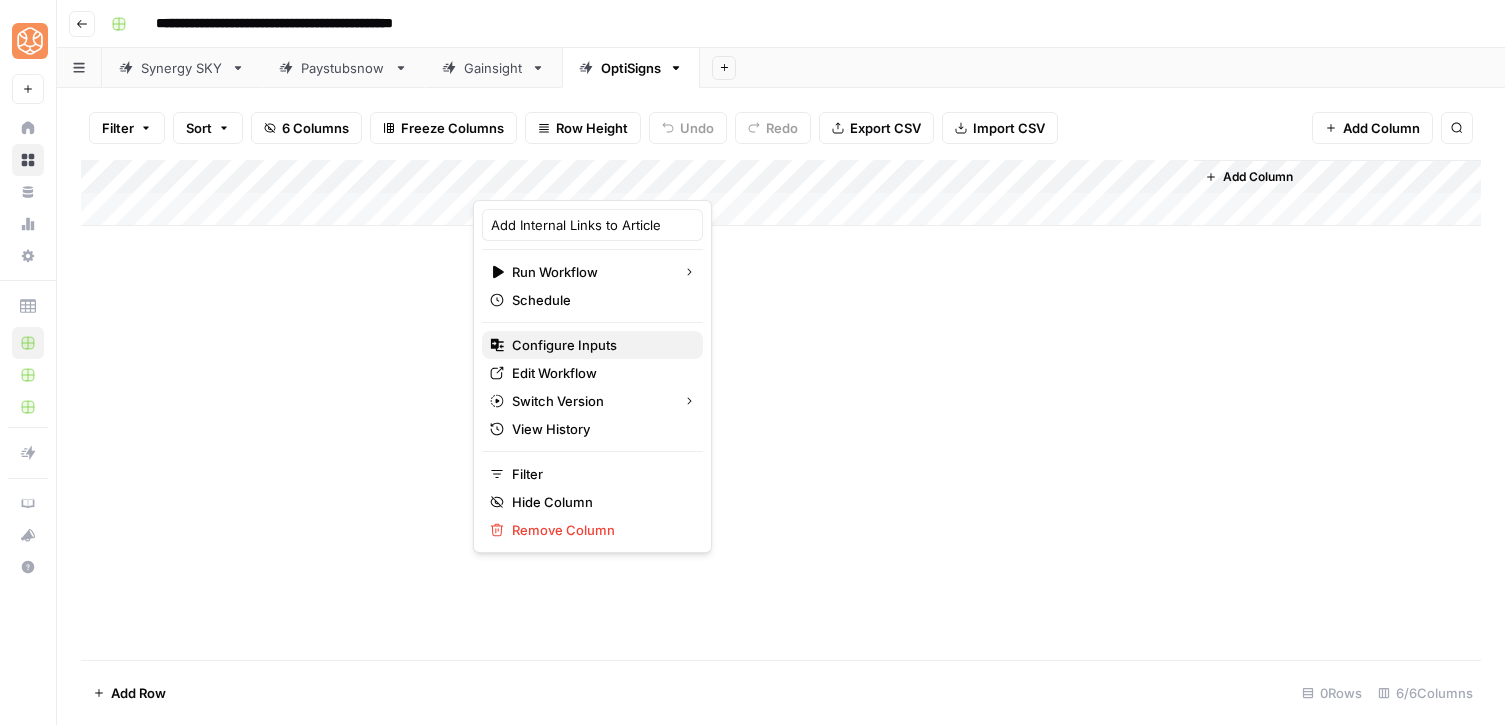 click on "Configure Inputs" at bounding box center (564, 345) 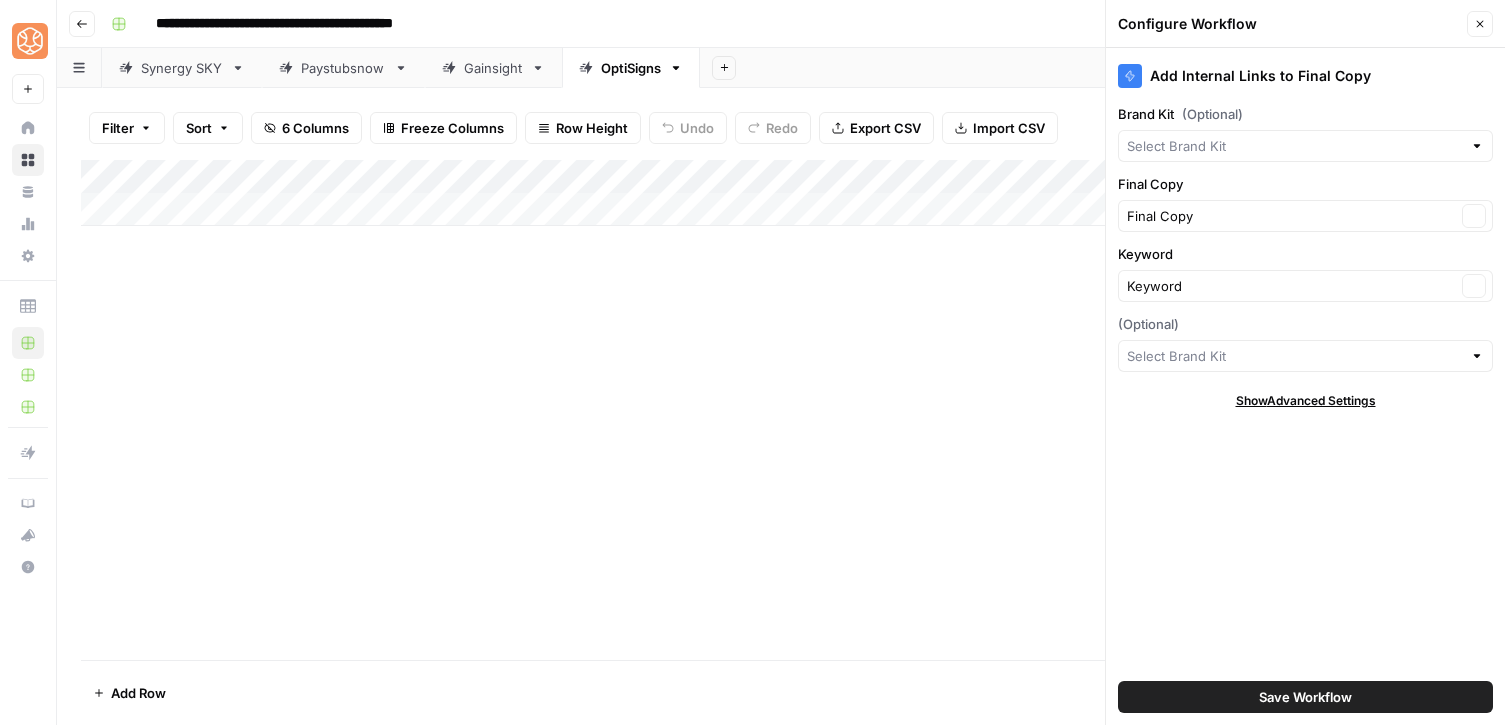 type on "Gainsight" 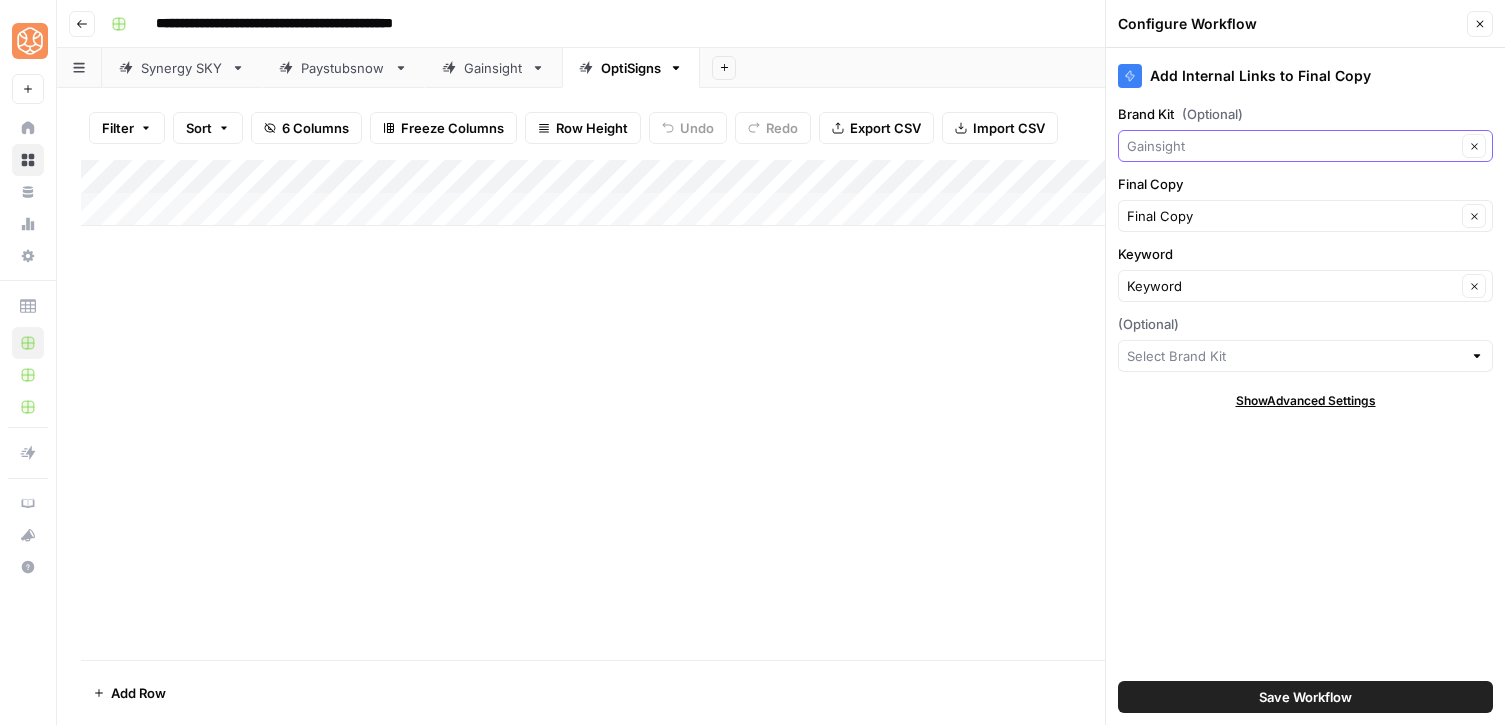 click on "Brand Kit   (Optional)" at bounding box center (1291, 146) 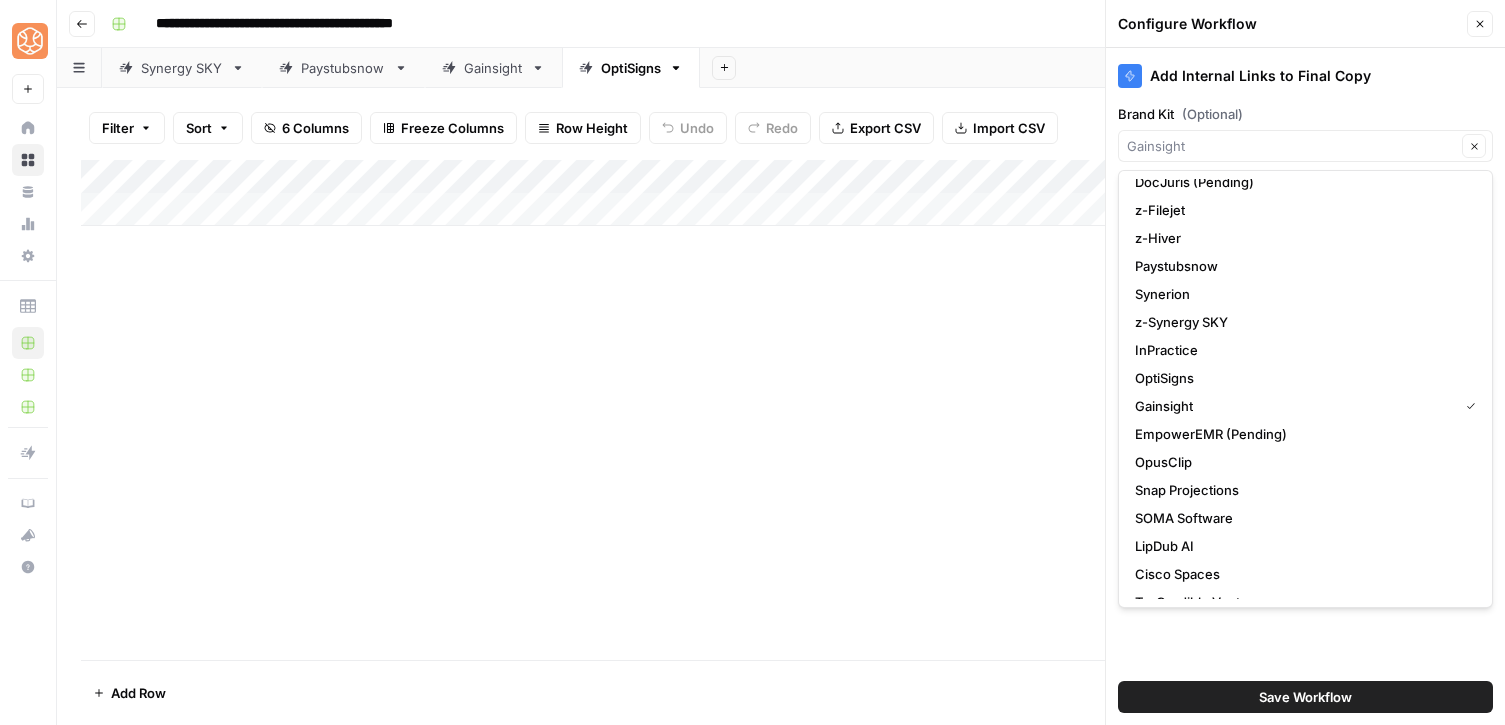 scroll, scrollTop: 106, scrollLeft: 0, axis: vertical 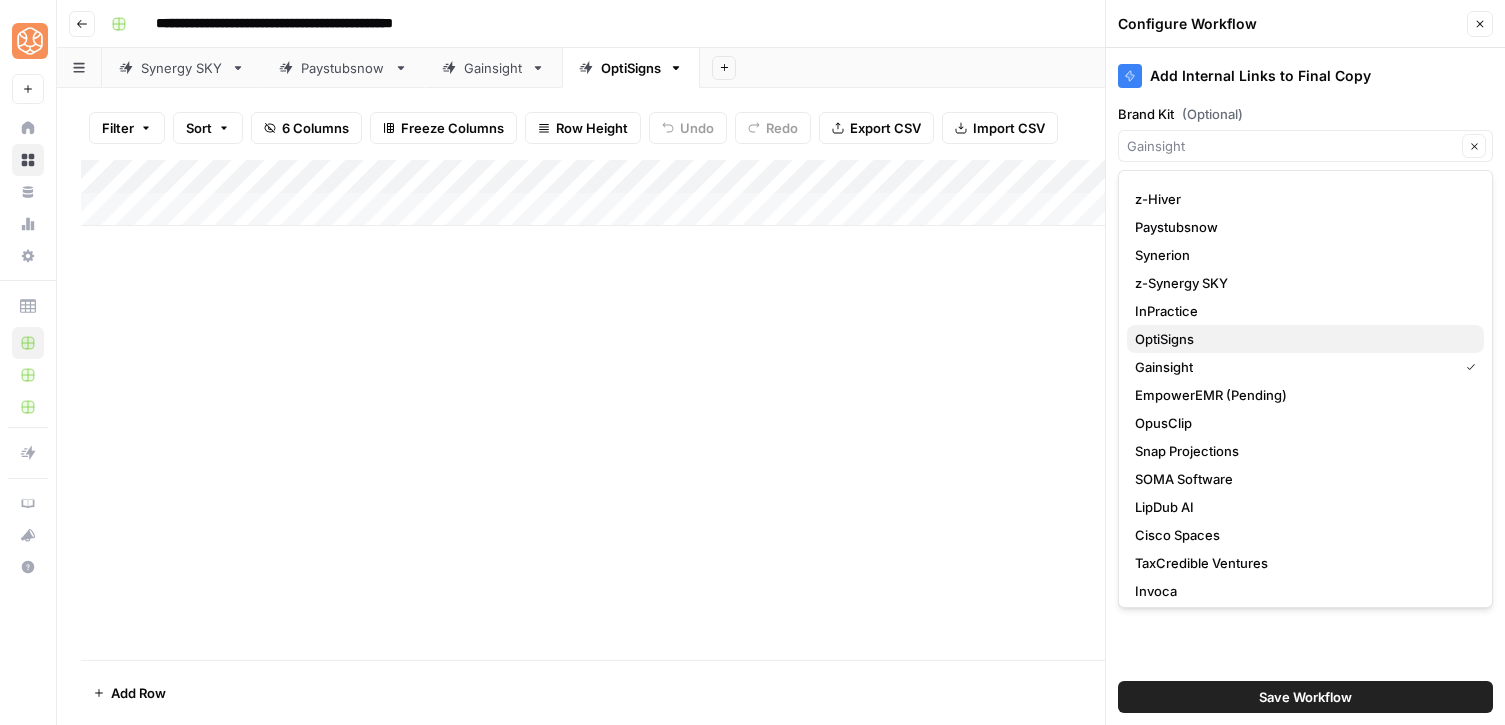 click on "OptiSigns" at bounding box center [1305, 339] 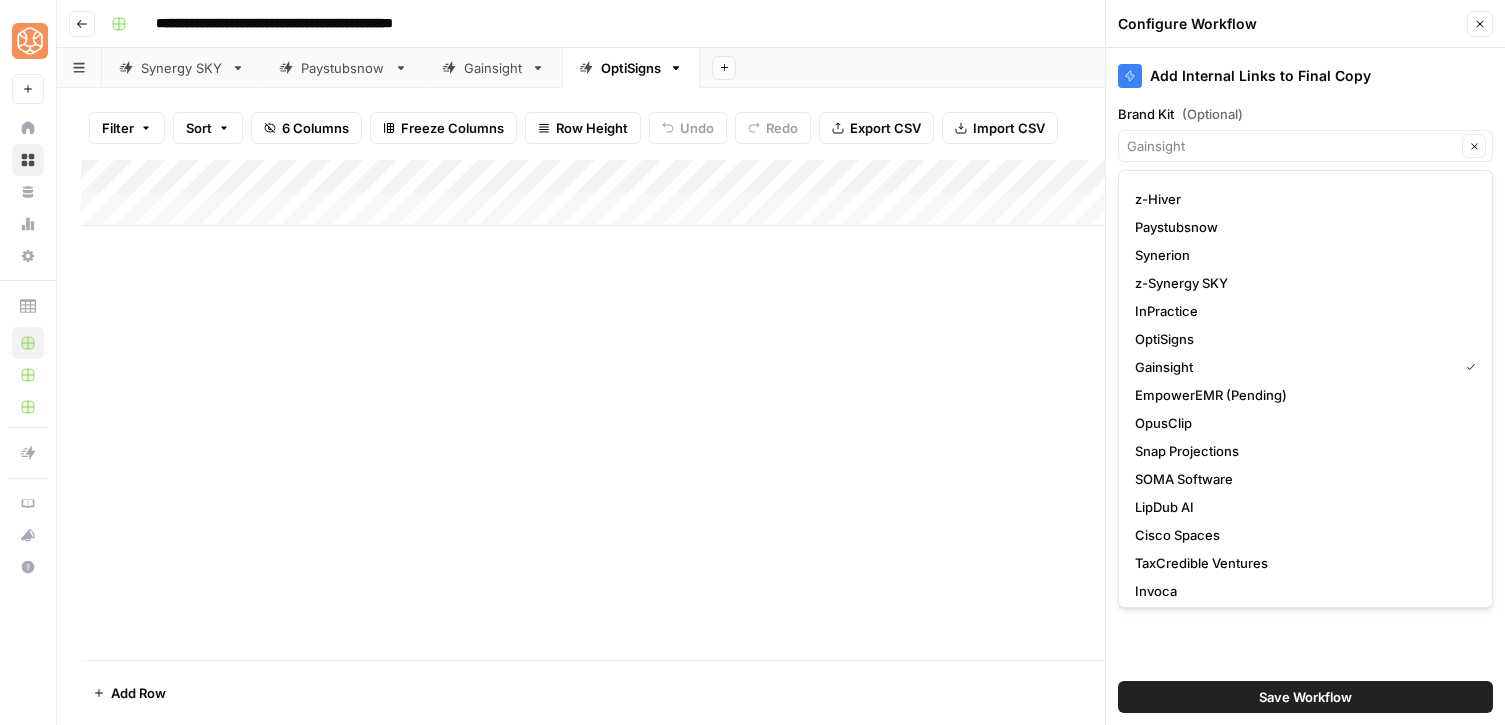 type on "OptiSigns" 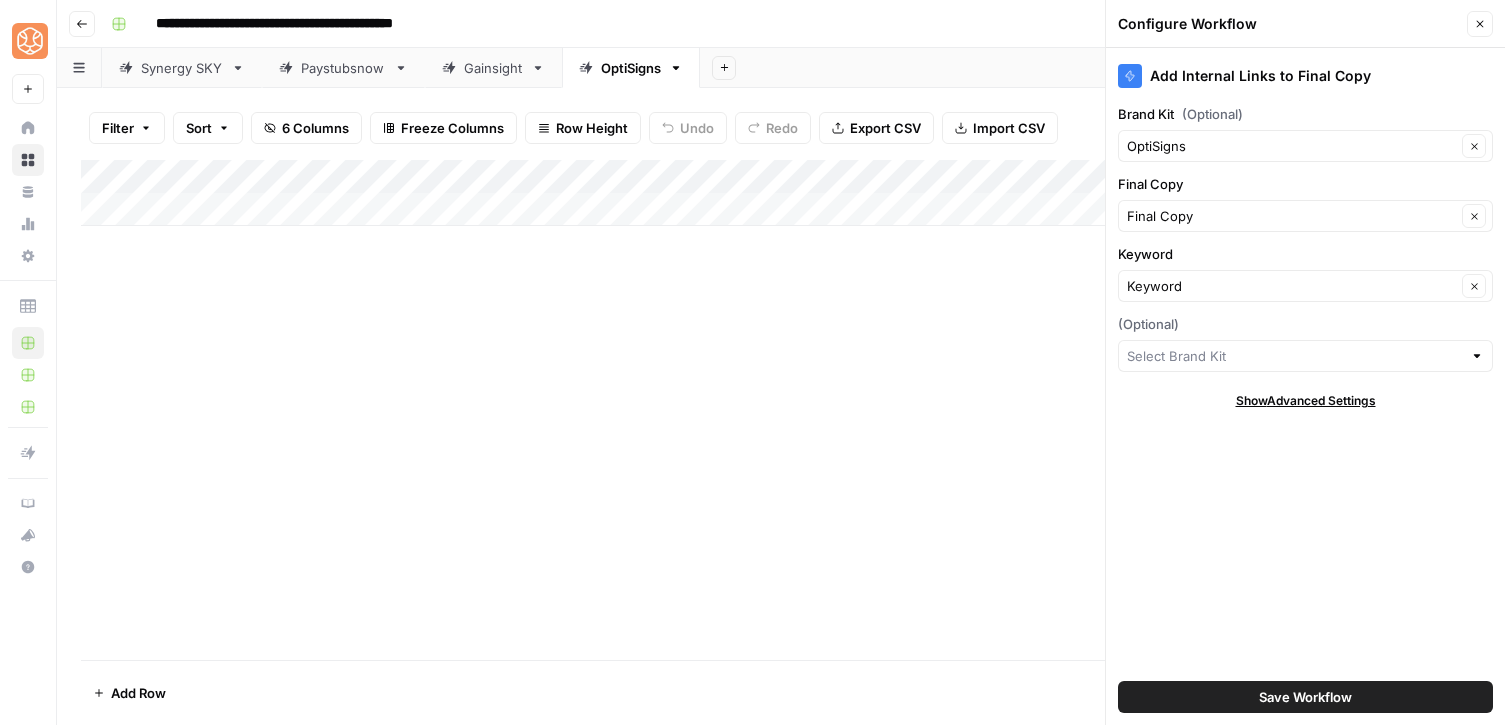 click on "Save Workflow" at bounding box center (1305, 697) 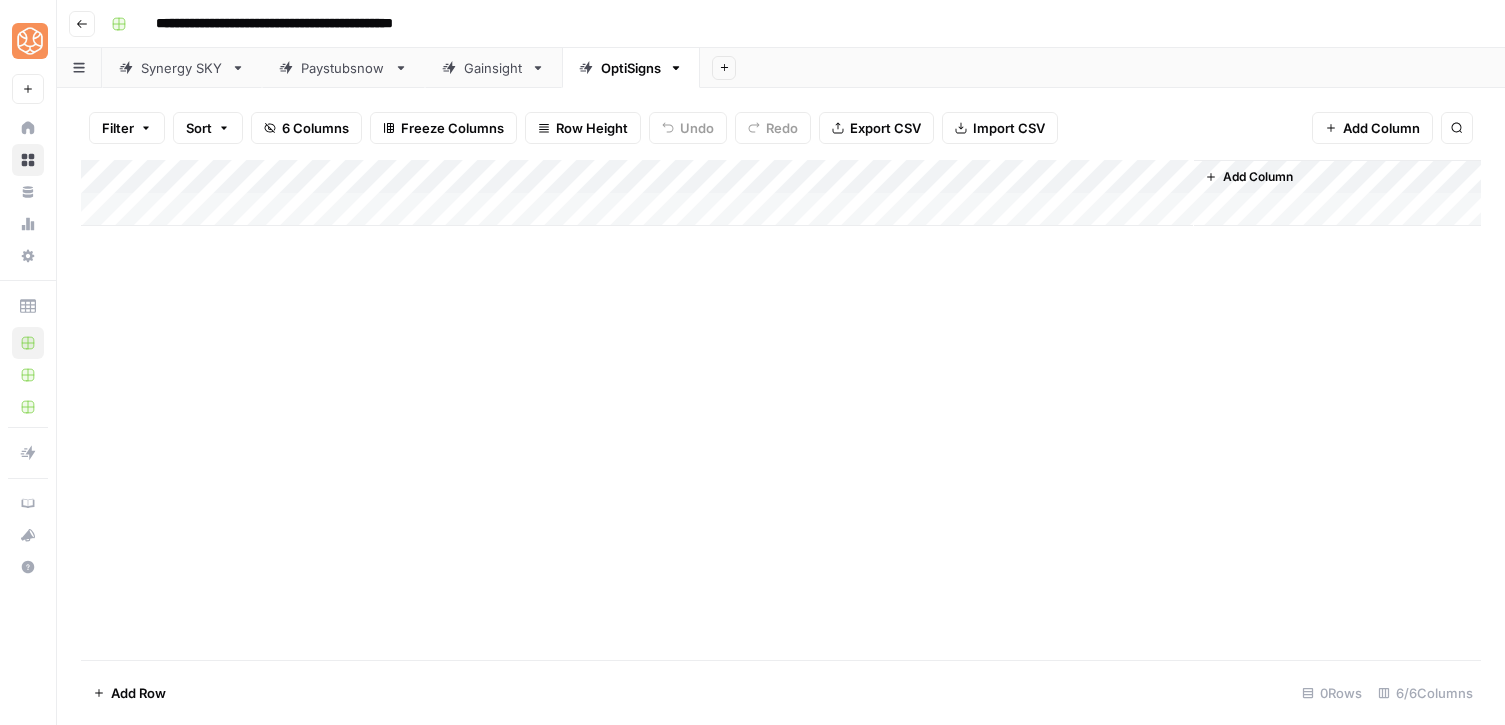 click on "Add Column" at bounding box center (781, 193) 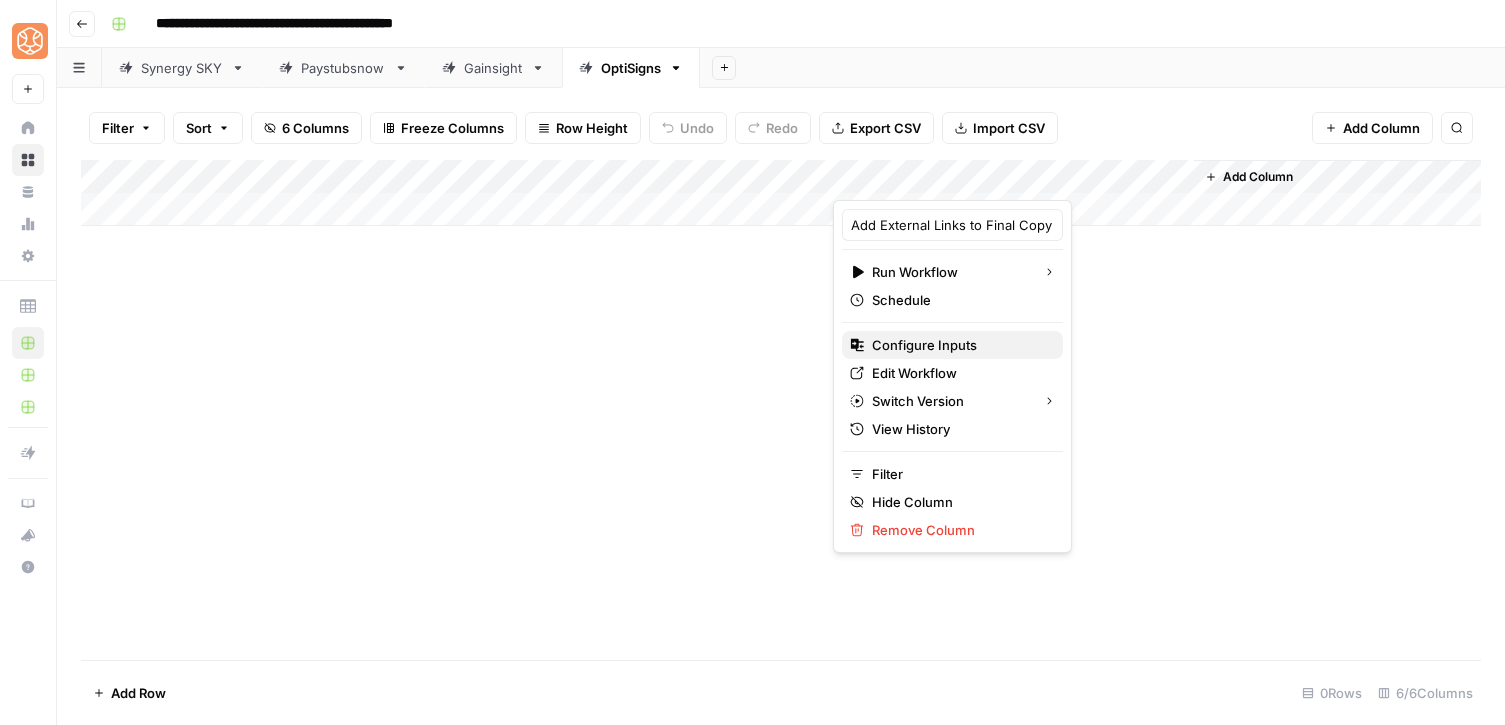 click on "Configure Inputs" at bounding box center [924, 345] 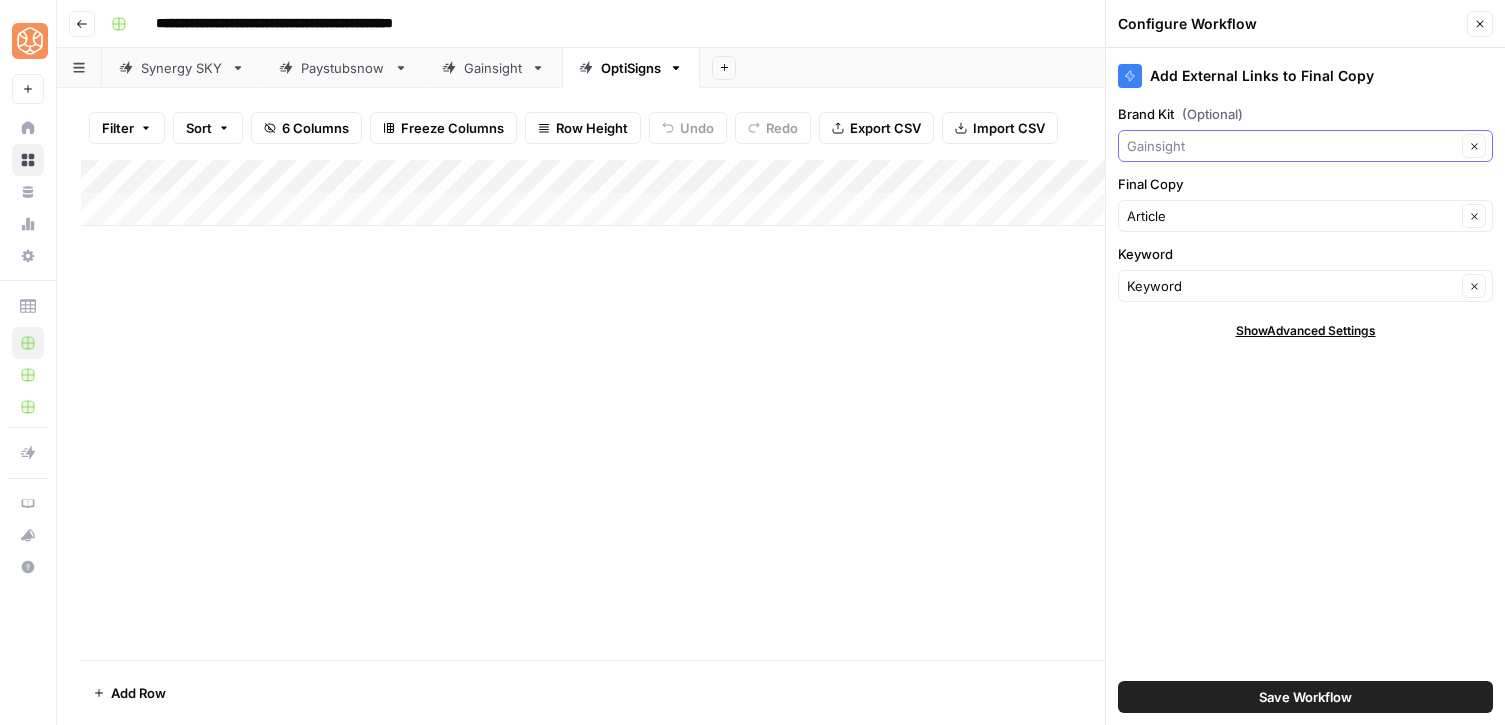 click on "Brand Kit   (Optional)" at bounding box center [1291, 146] 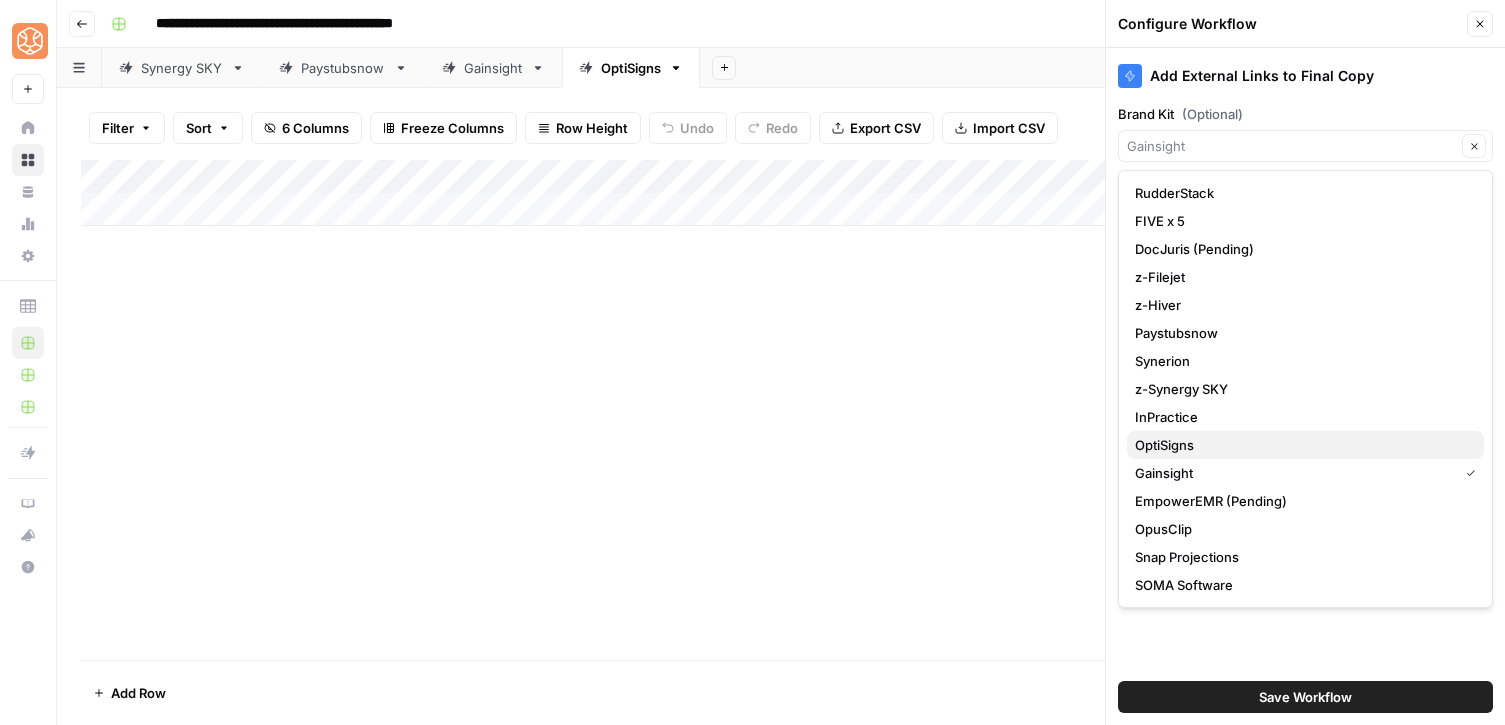 click on "OptiSigns" at bounding box center (1164, 445) 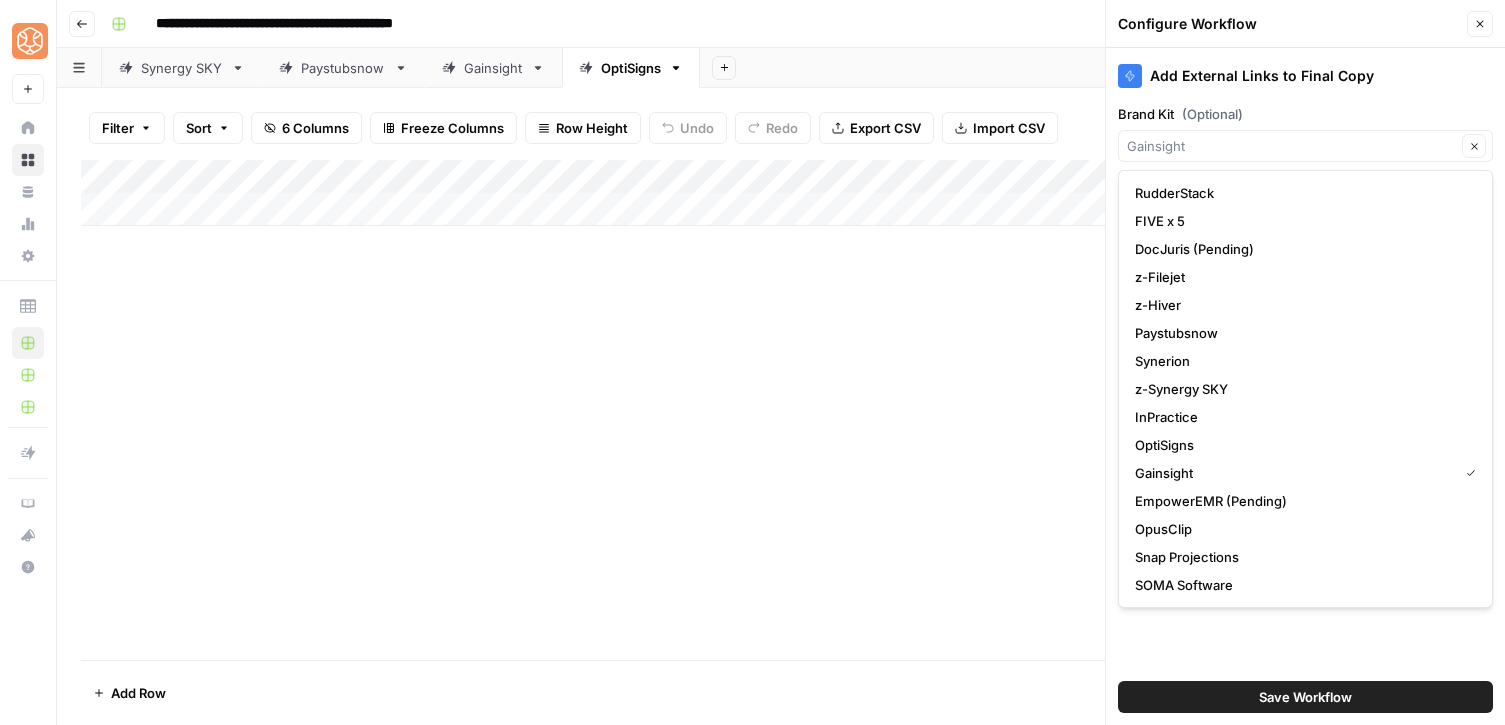 type on "OptiSigns" 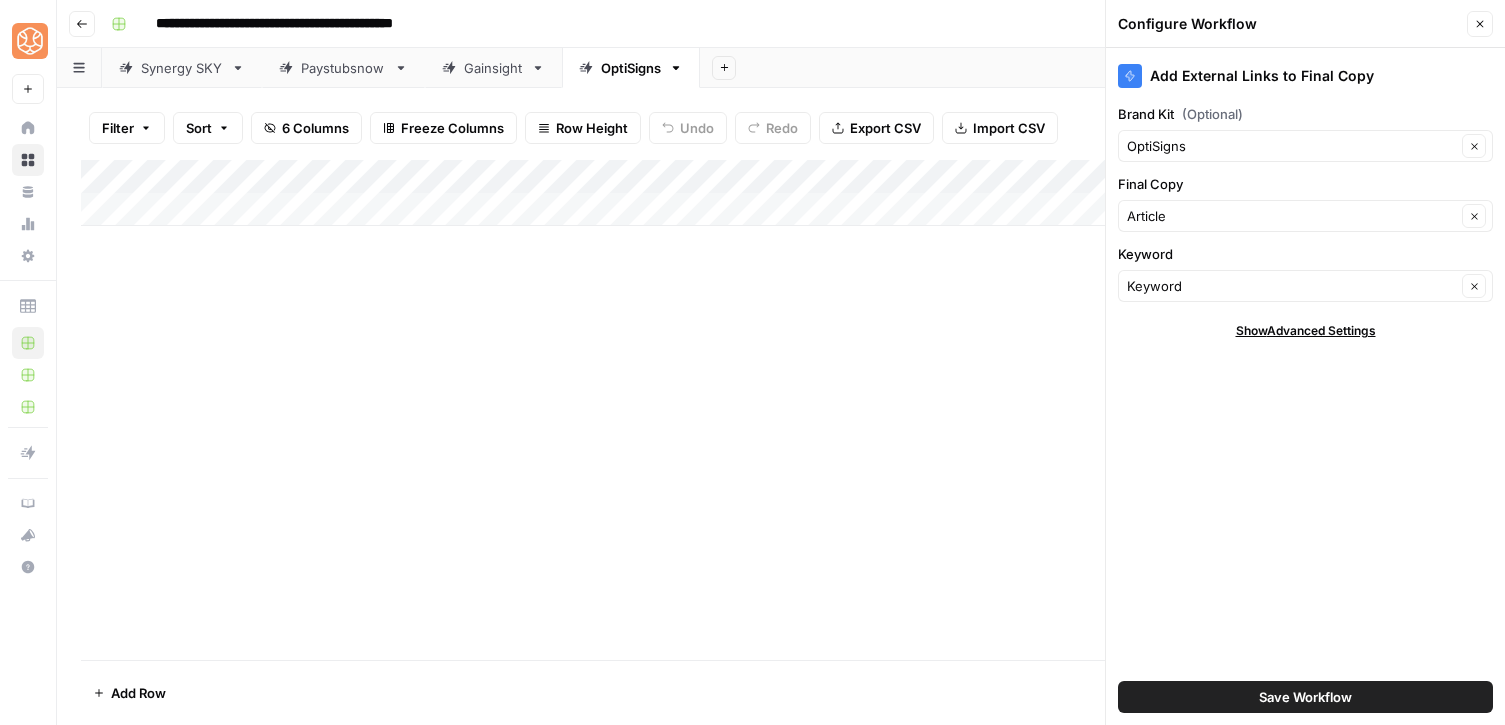 click on "Save Workflow" at bounding box center [1305, 697] 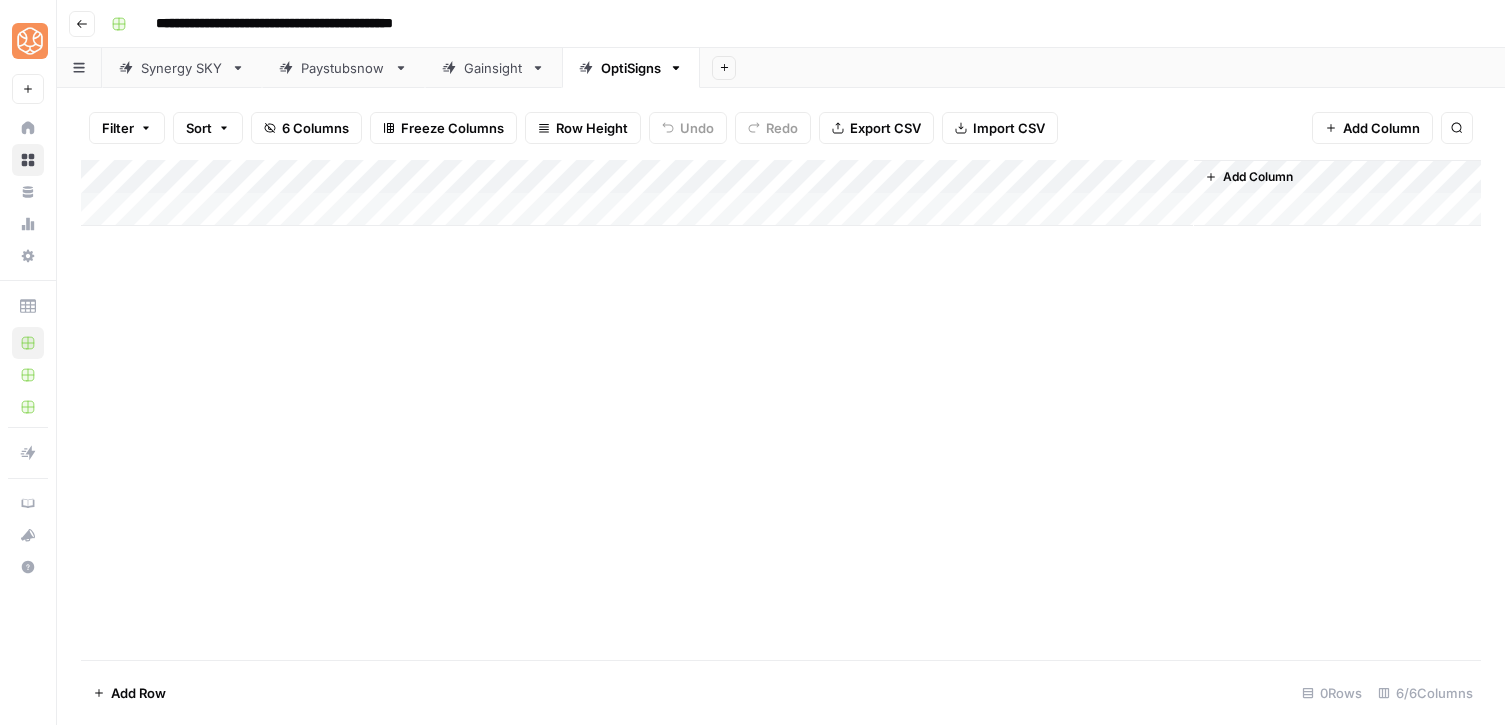 click on "Add Column" at bounding box center [781, 193] 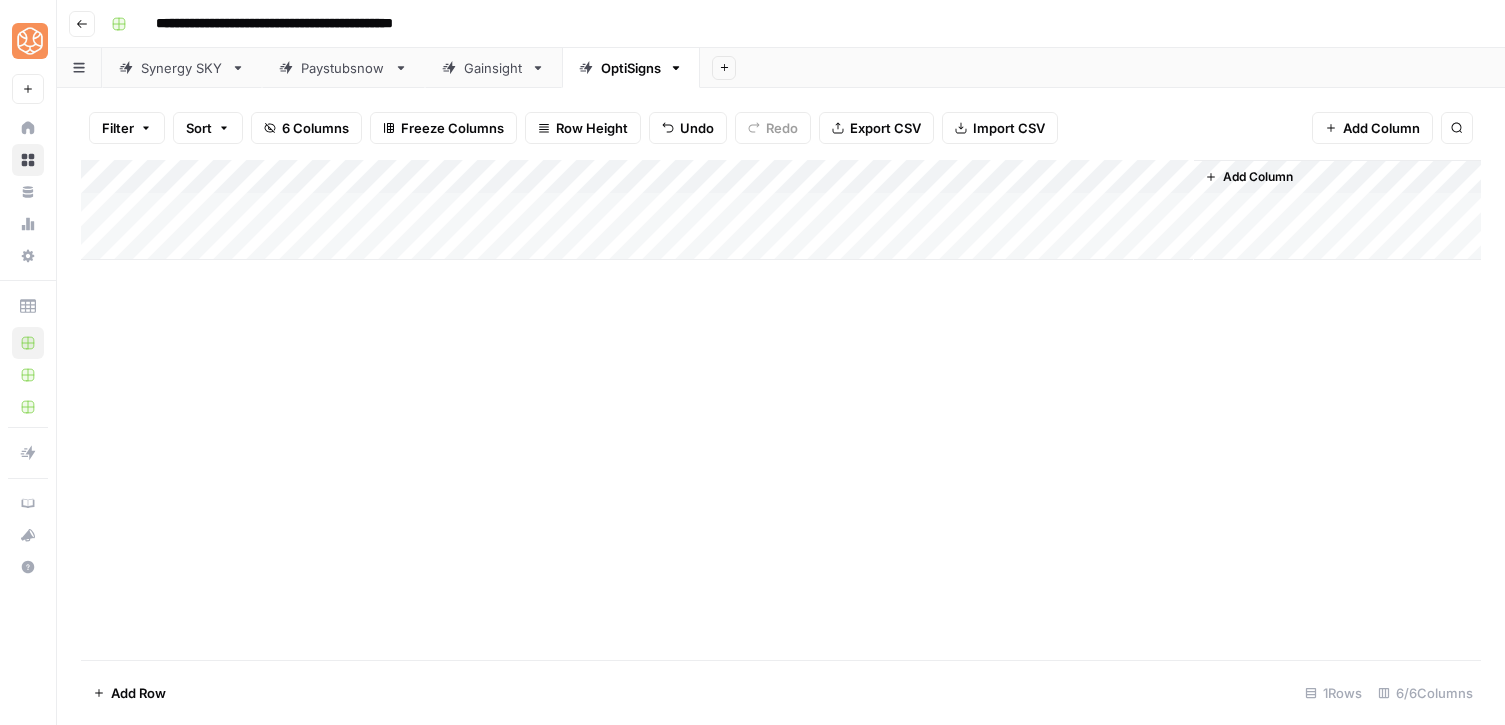 click on "Add Column" at bounding box center [781, 210] 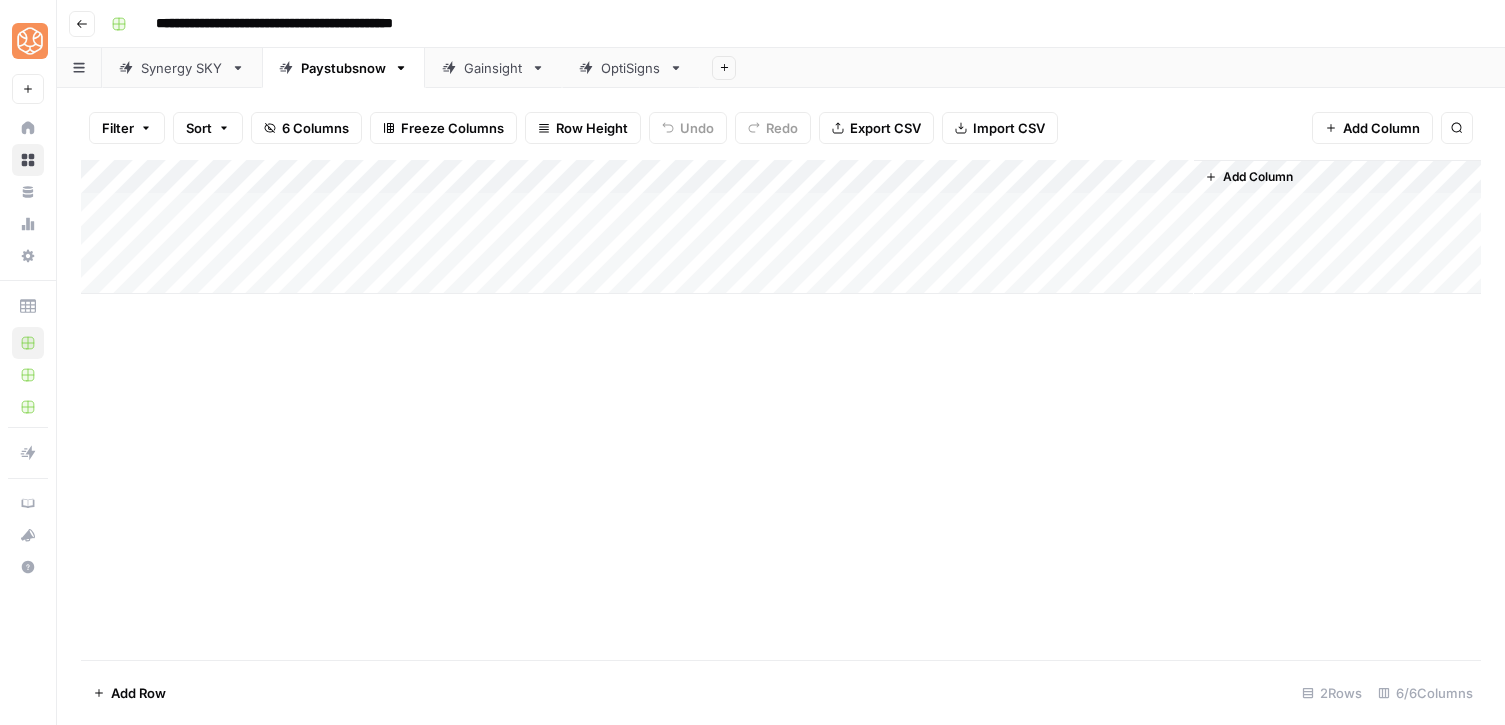 click on "Synergy SKY" at bounding box center [182, 68] 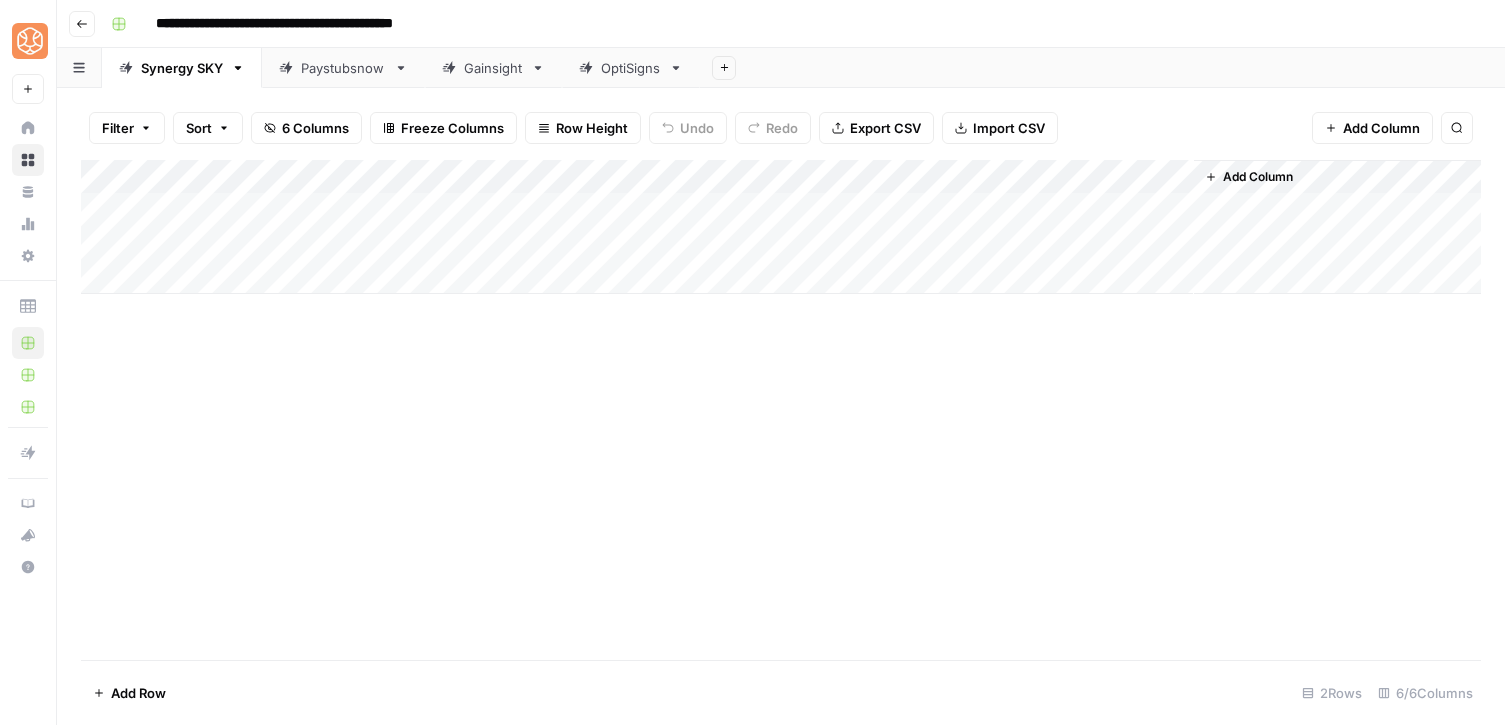 click on "Paystubsnow" at bounding box center (343, 68) 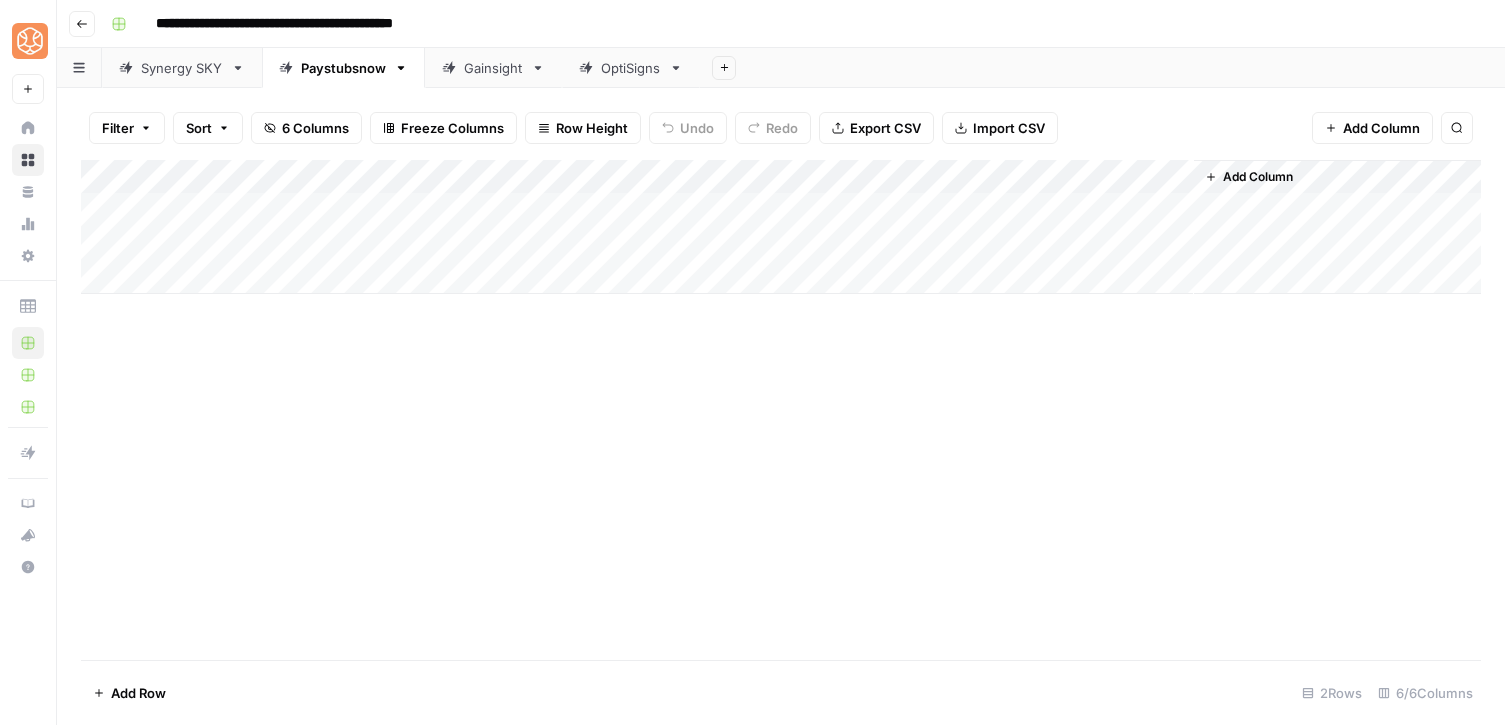 click on "Add Column" at bounding box center [781, 227] 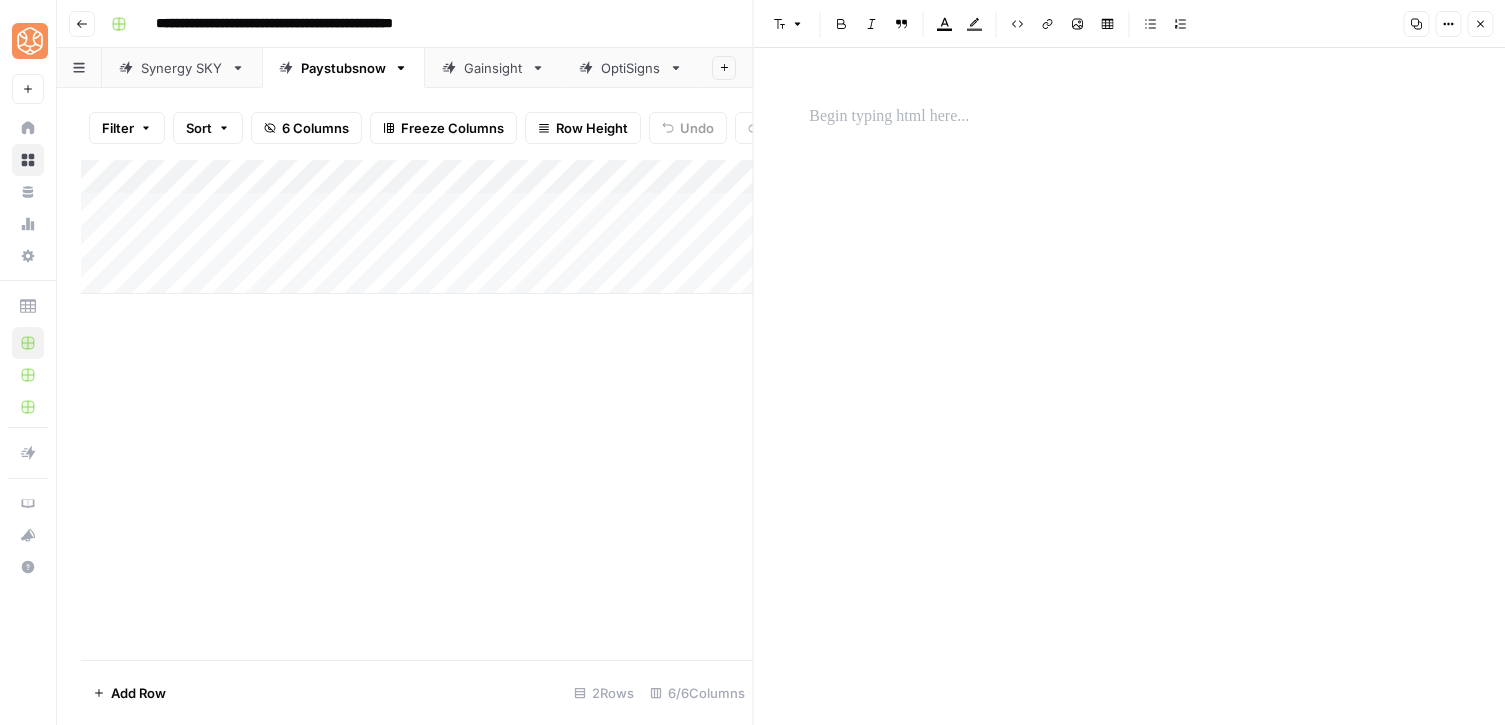 click 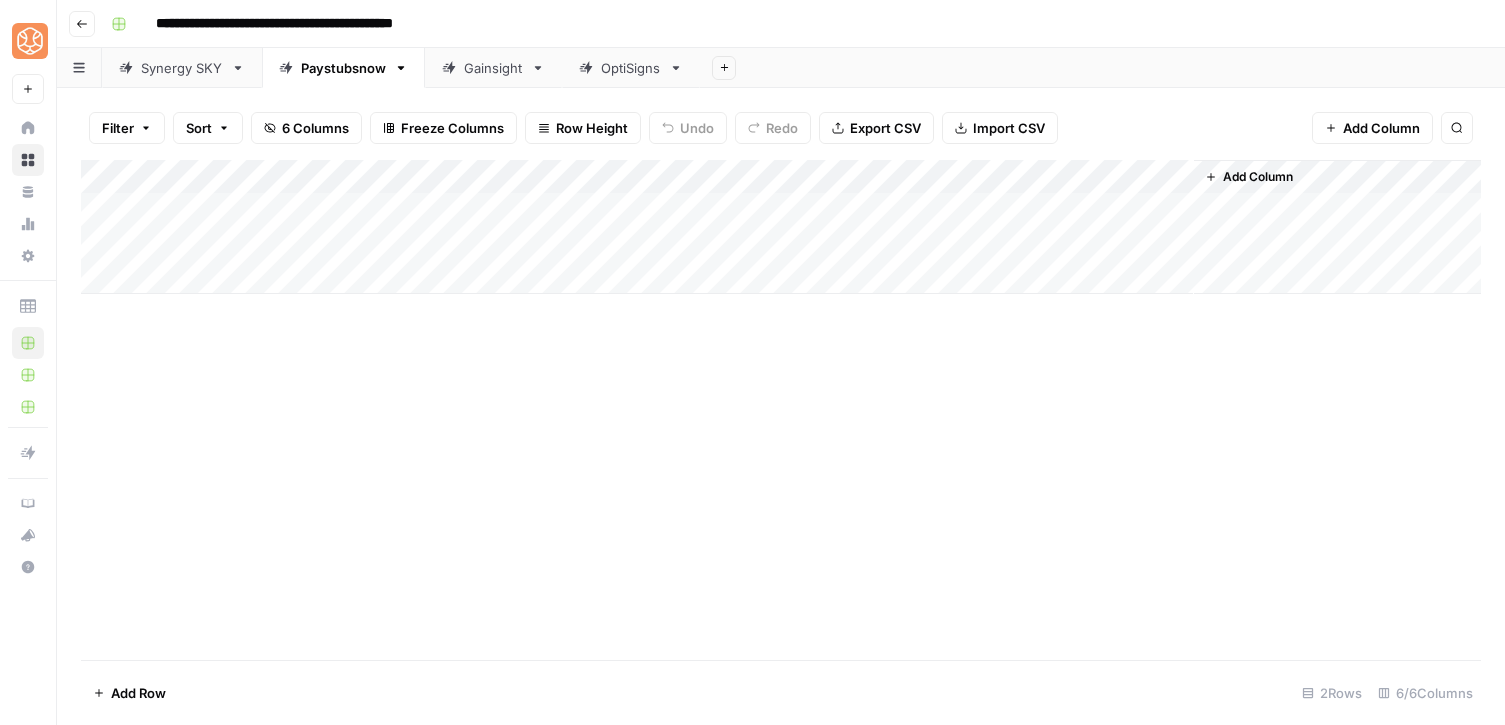 click on "OptiSigns" at bounding box center [631, 68] 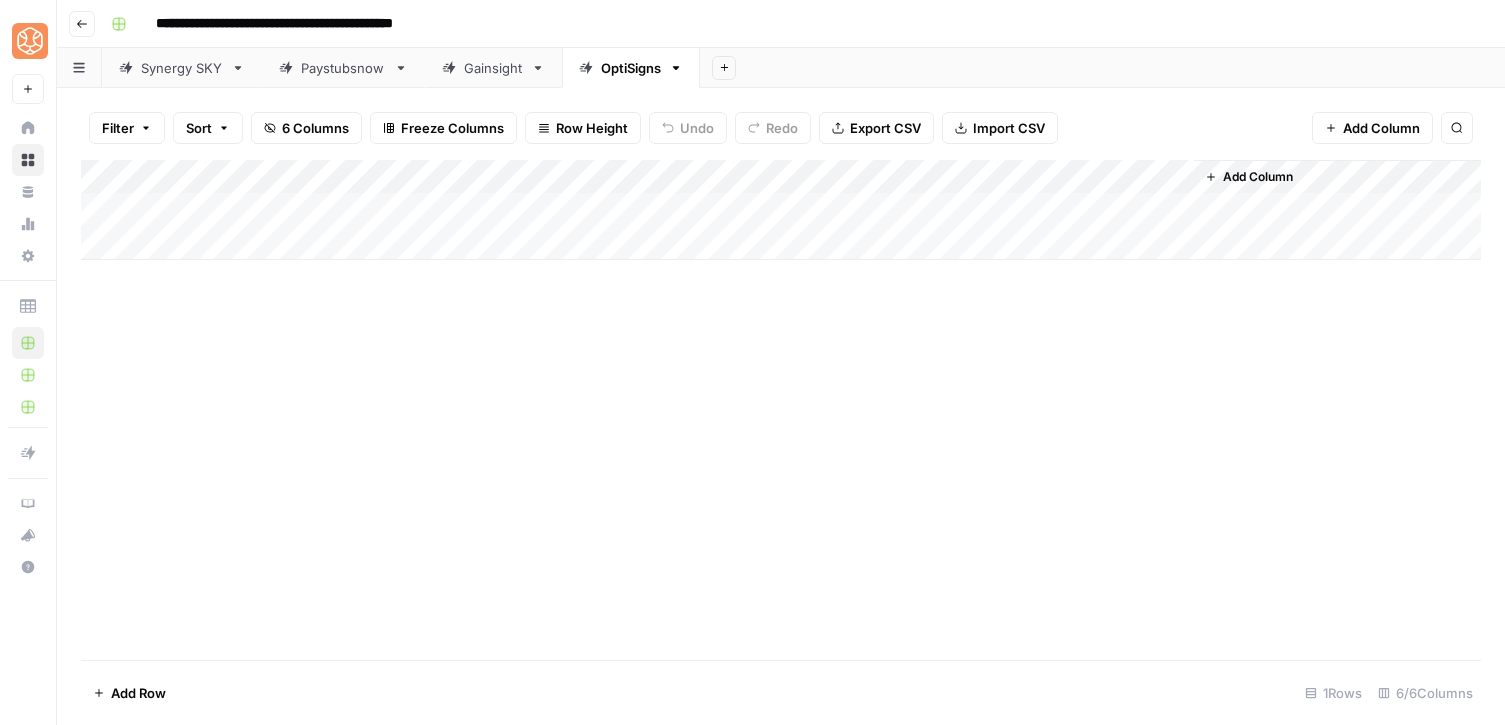 click on "Add Column" at bounding box center (781, 210) 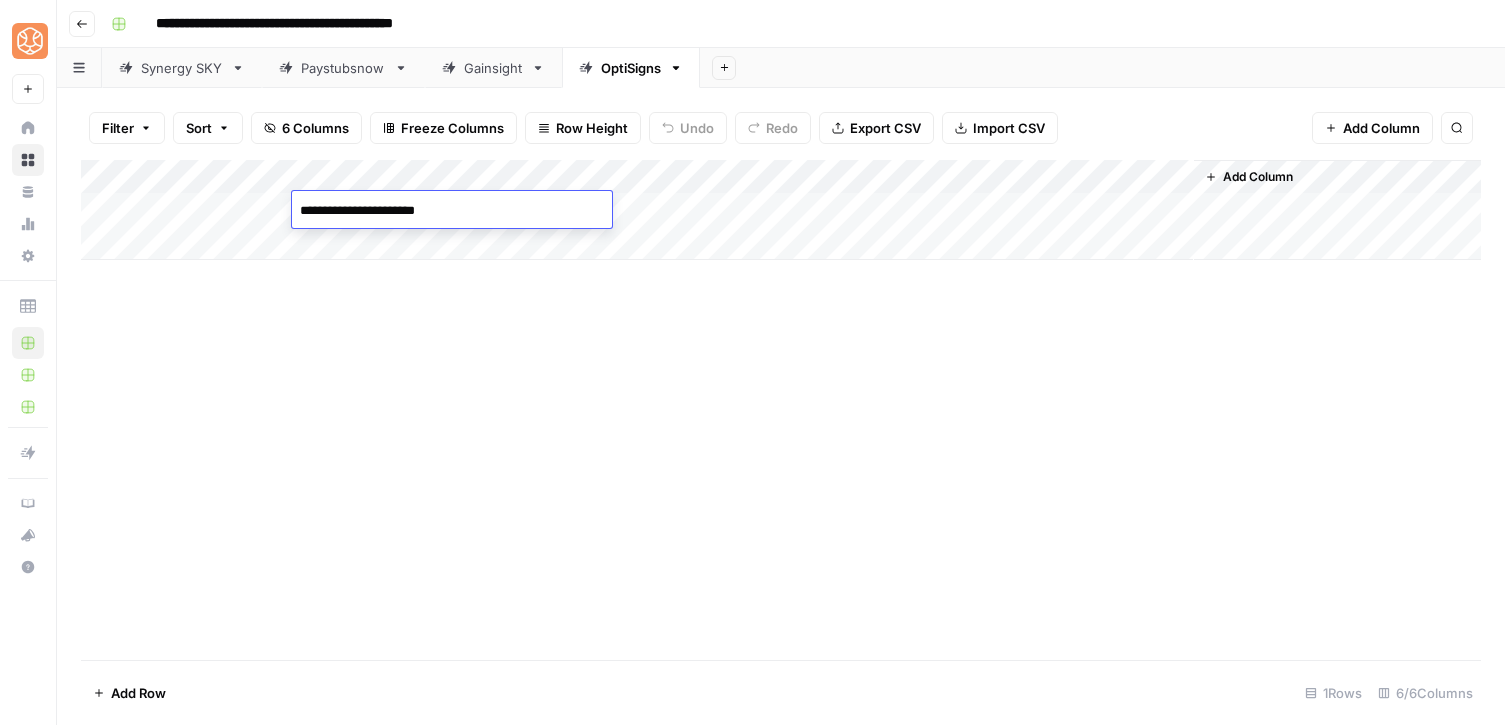 click on "Add Column" at bounding box center (781, 410) 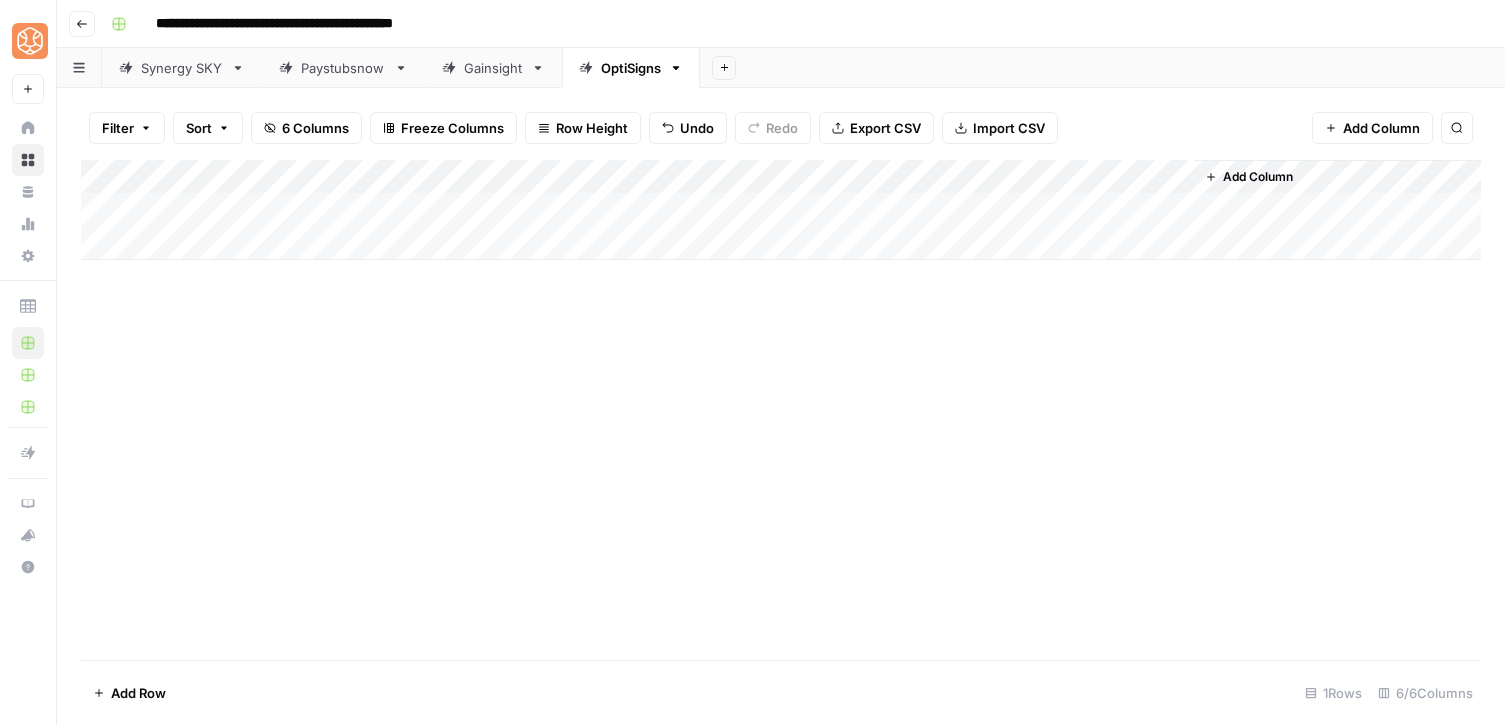 click on "Add Column" at bounding box center [781, 210] 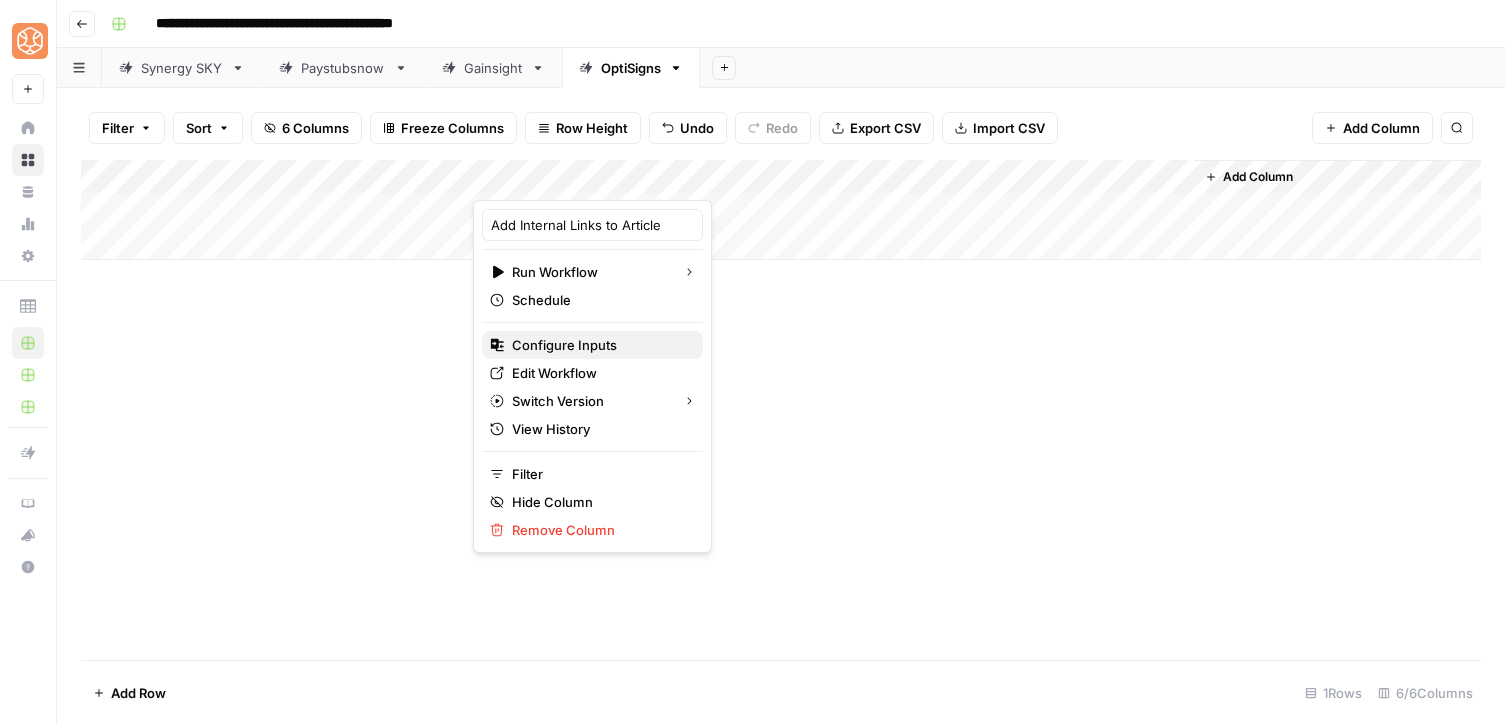 click on "Configure Inputs" at bounding box center [564, 345] 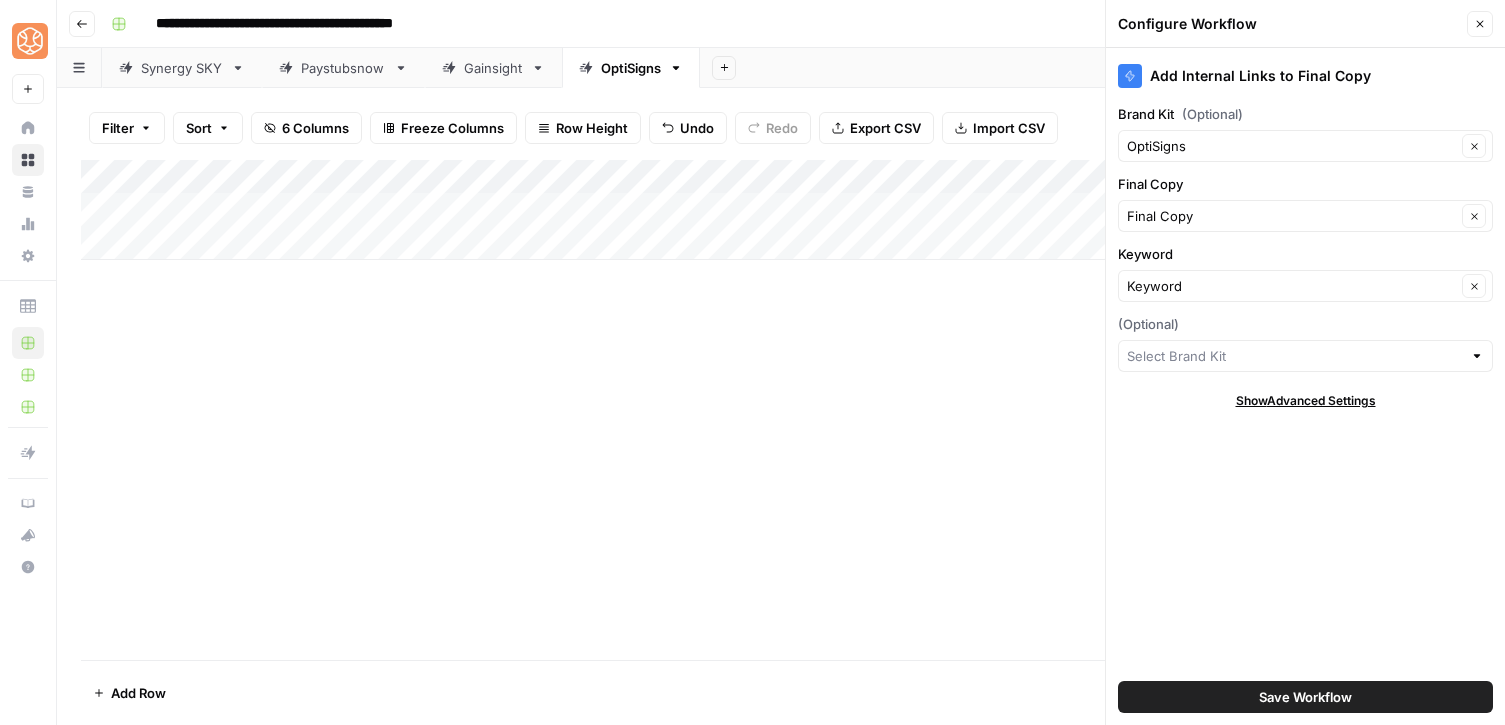 click on "Save Workflow" at bounding box center (1305, 697) 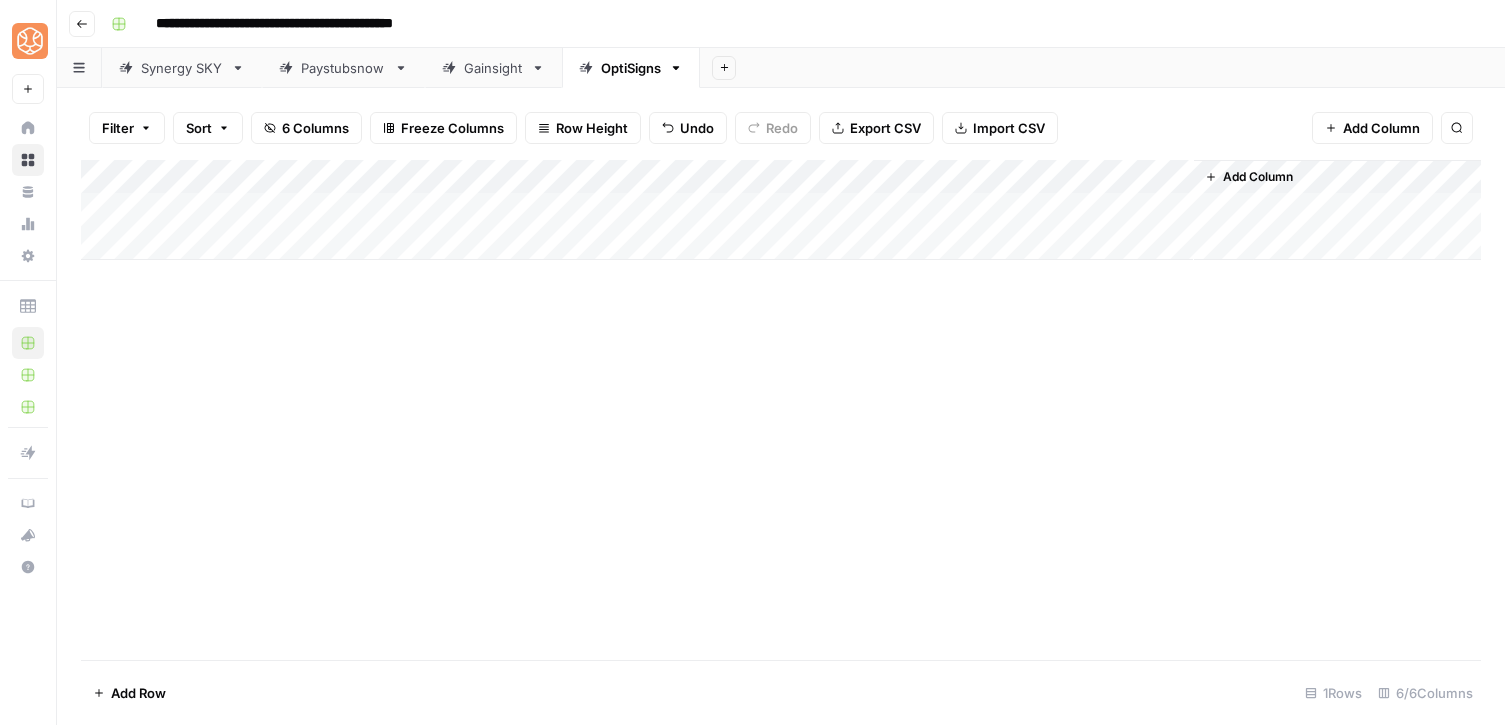 click on "Add Column" at bounding box center (781, 210) 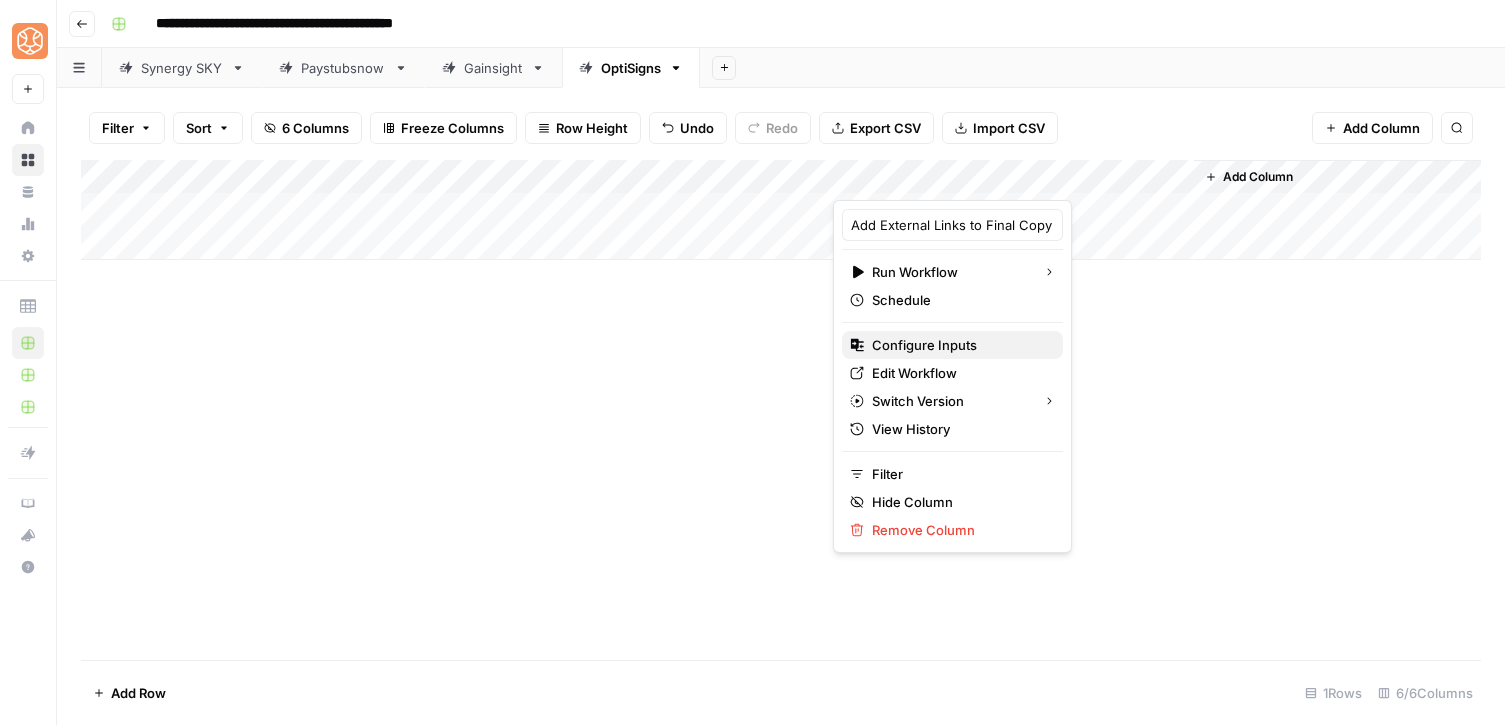 click on "Configure Inputs" at bounding box center (924, 345) 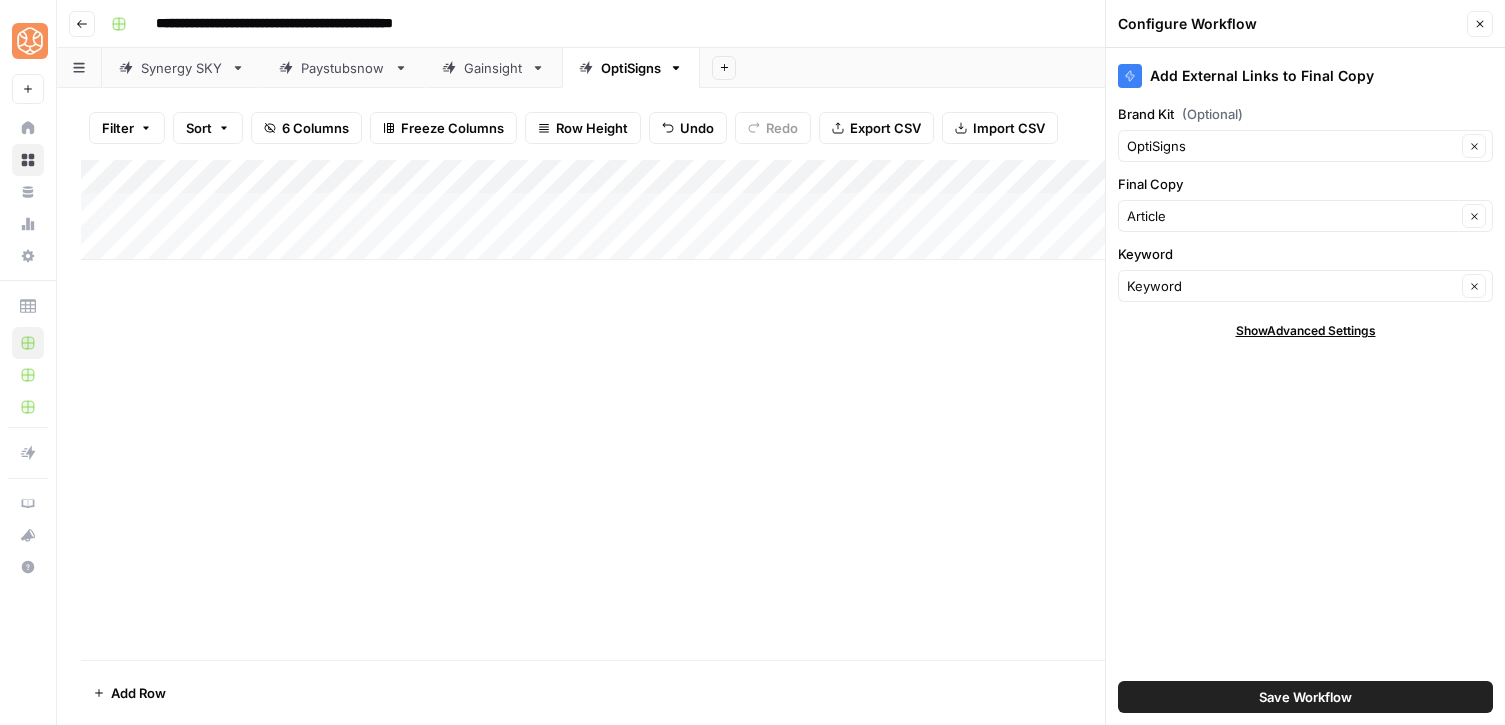 click on "Save Workflow" at bounding box center (1305, 697) 